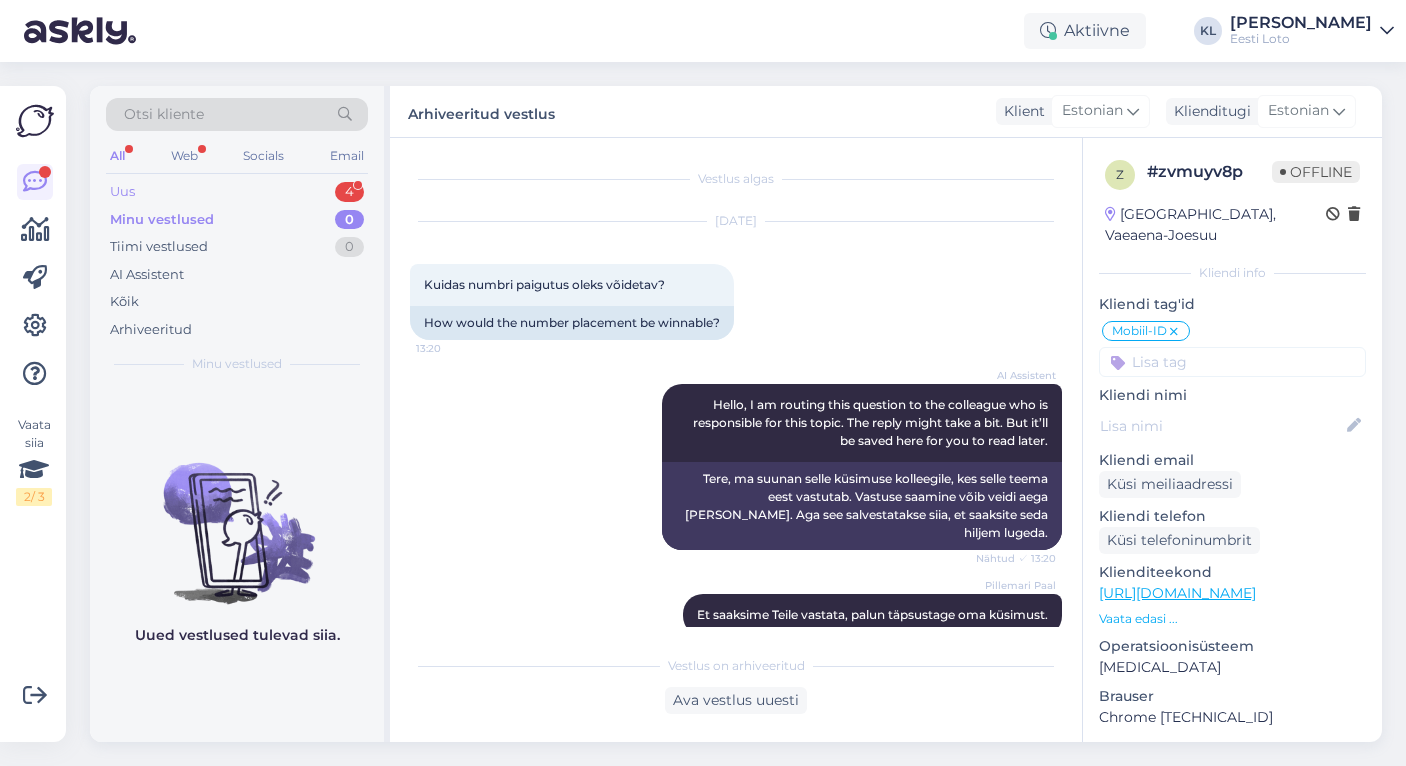 scroll, scrollTop: 0, scrollLeft: 0, axis: both 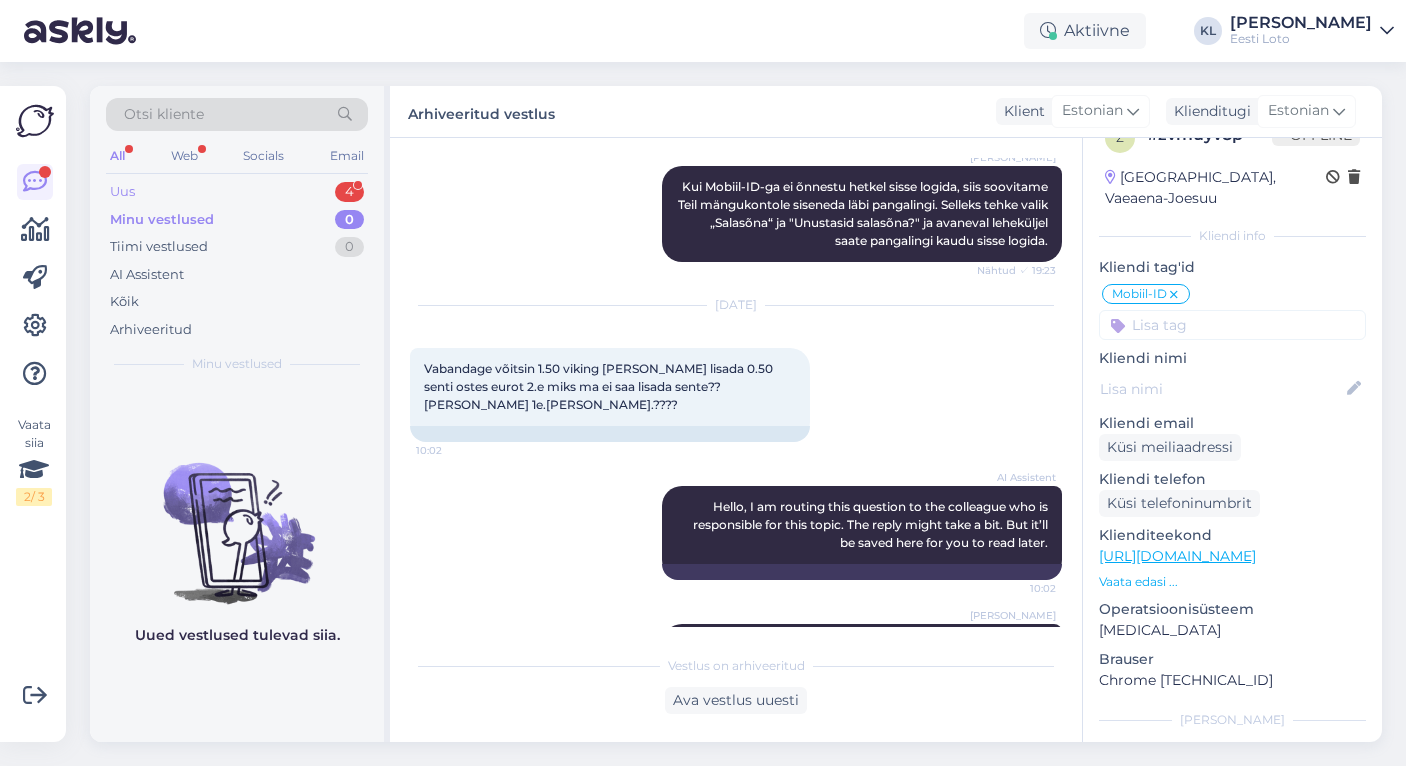 click on "Uus 4" at bounding box center (237, 192) 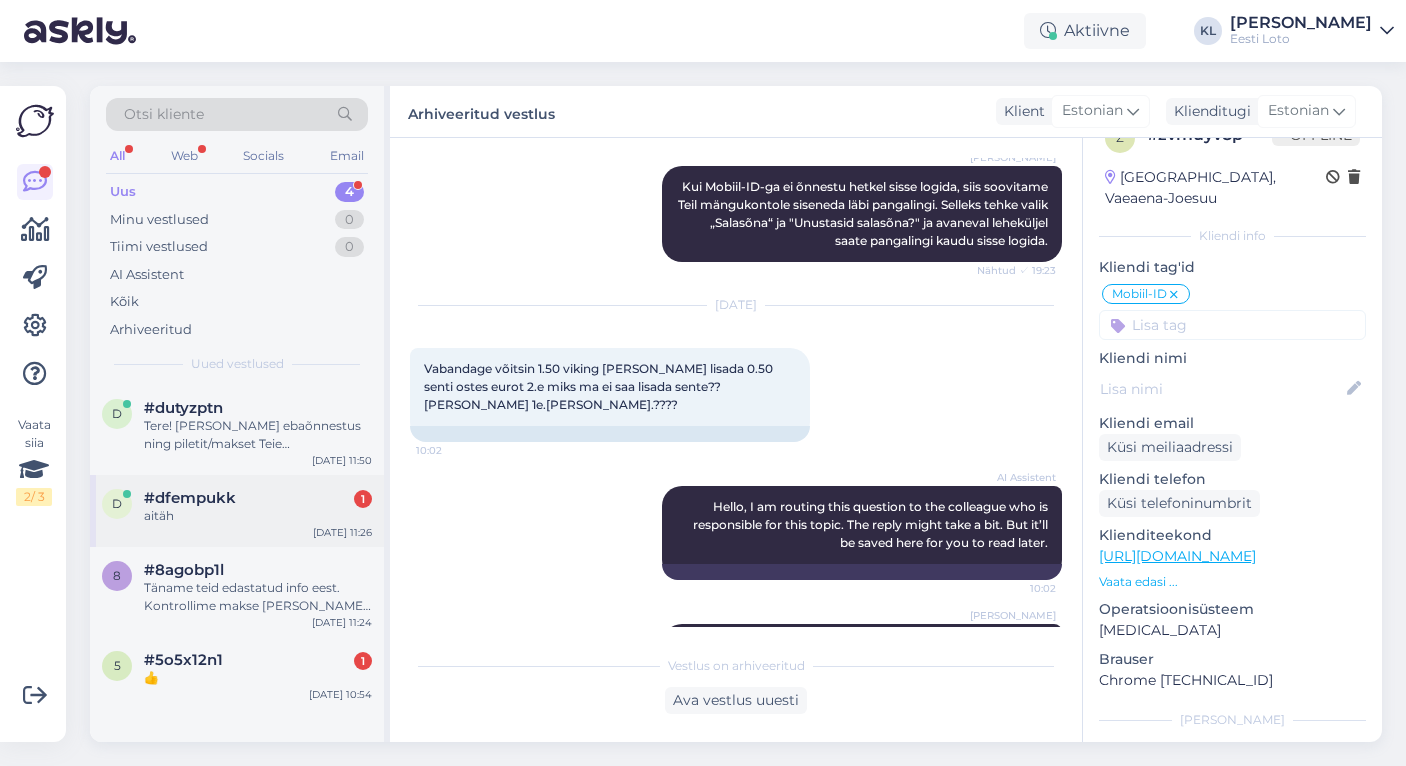 click on "#dfempukk 1" at bounding box center [258, 498] 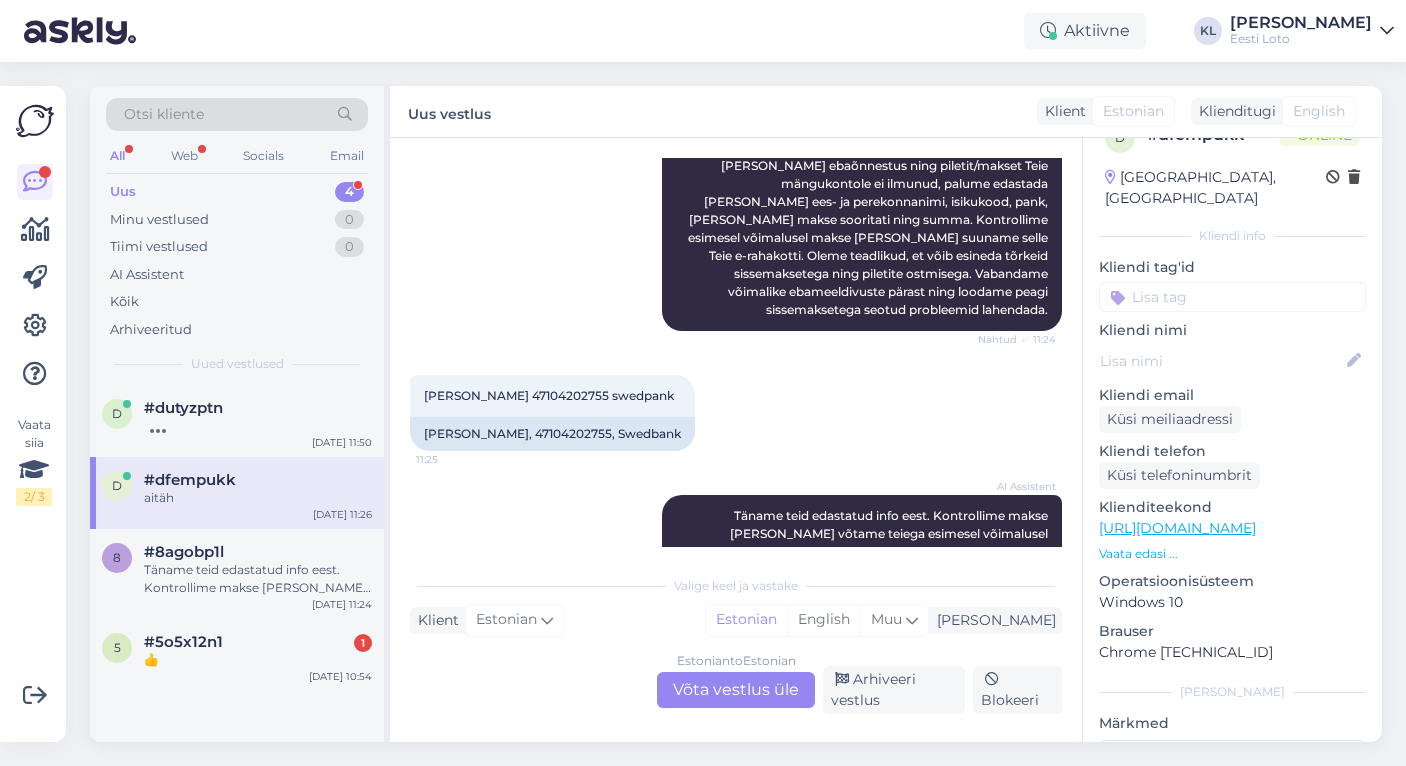 scroll, scrollTop: 307, scrollLeft: 0, axis: vertical 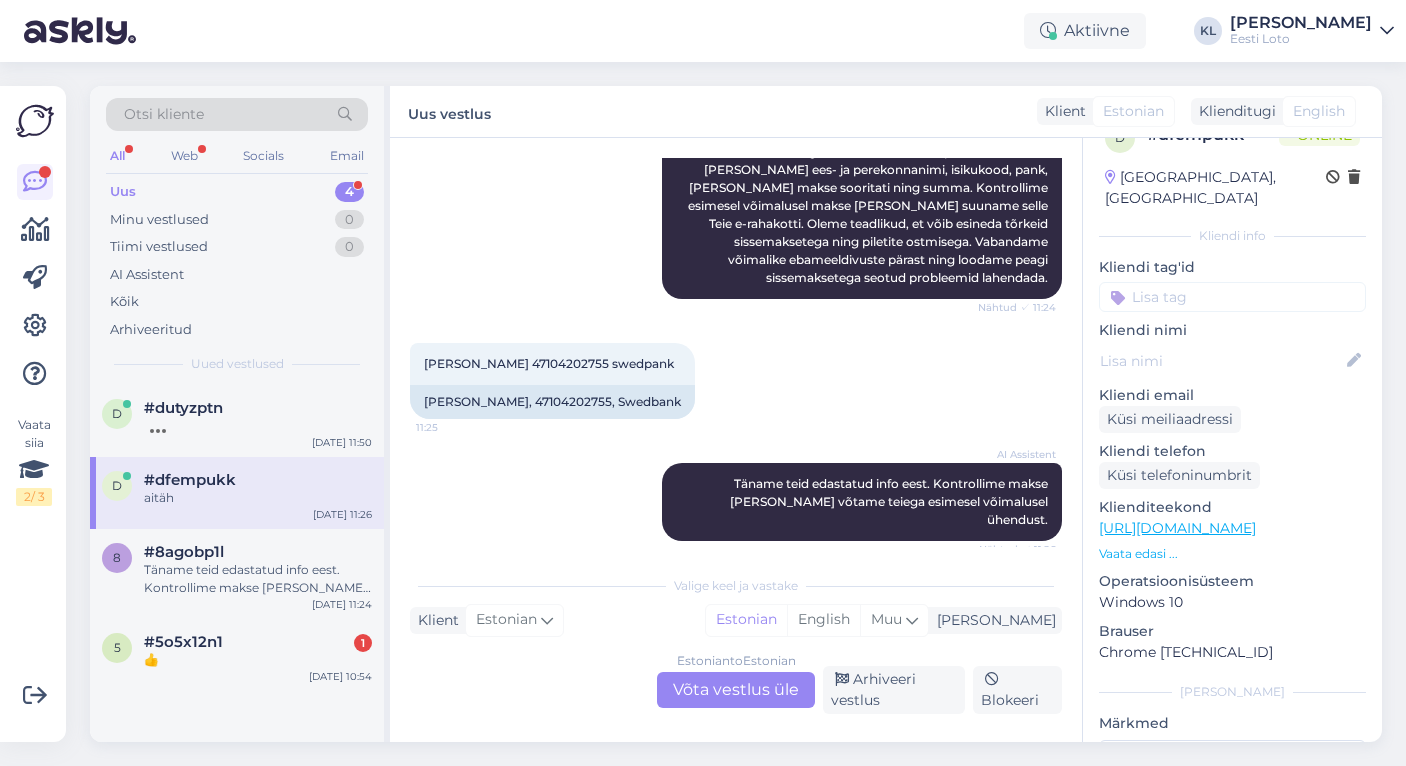 click on "Estonian  to  Estonian Võta vestlus üle" at bounding box center [736, 690] 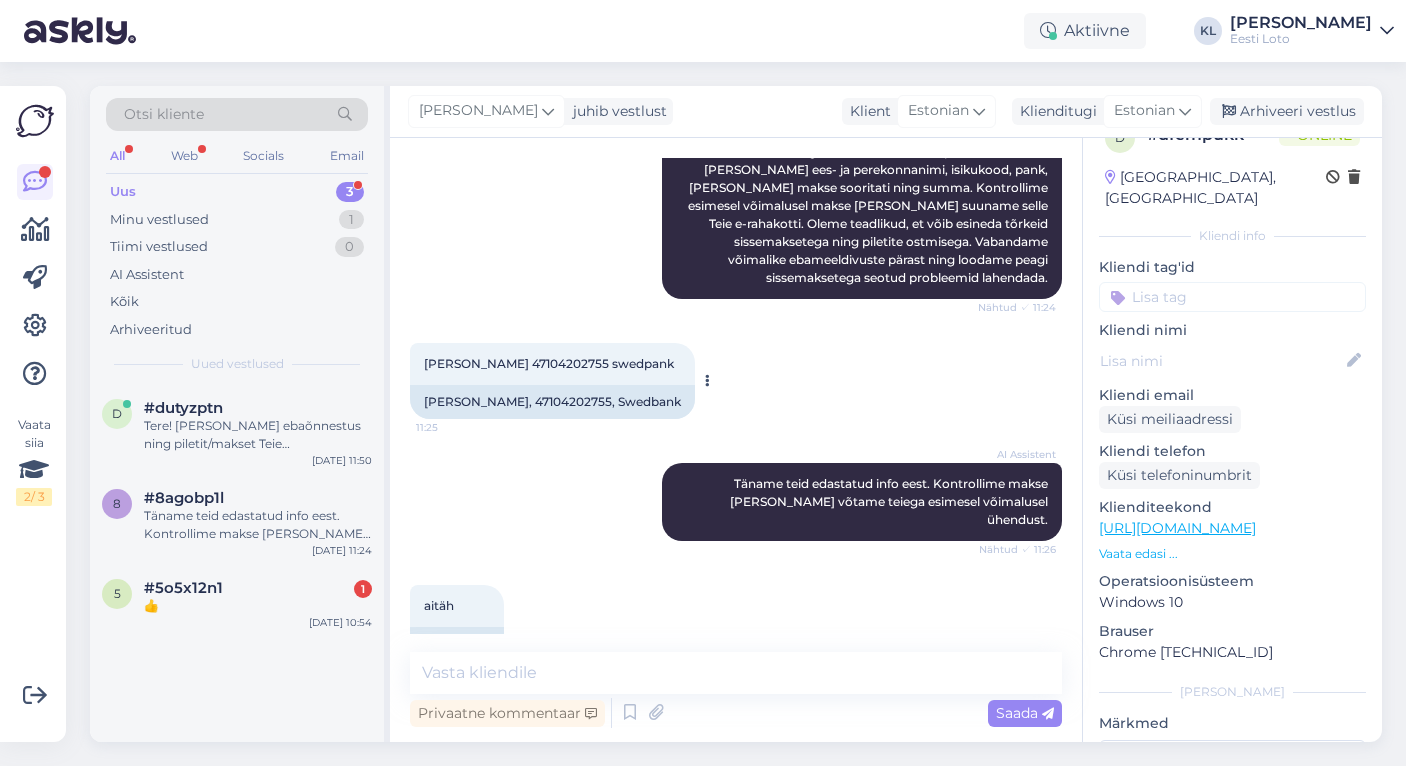 click on "[PERSON_NAME] 47104202755 swedpank" at bounding box center (549, 363) 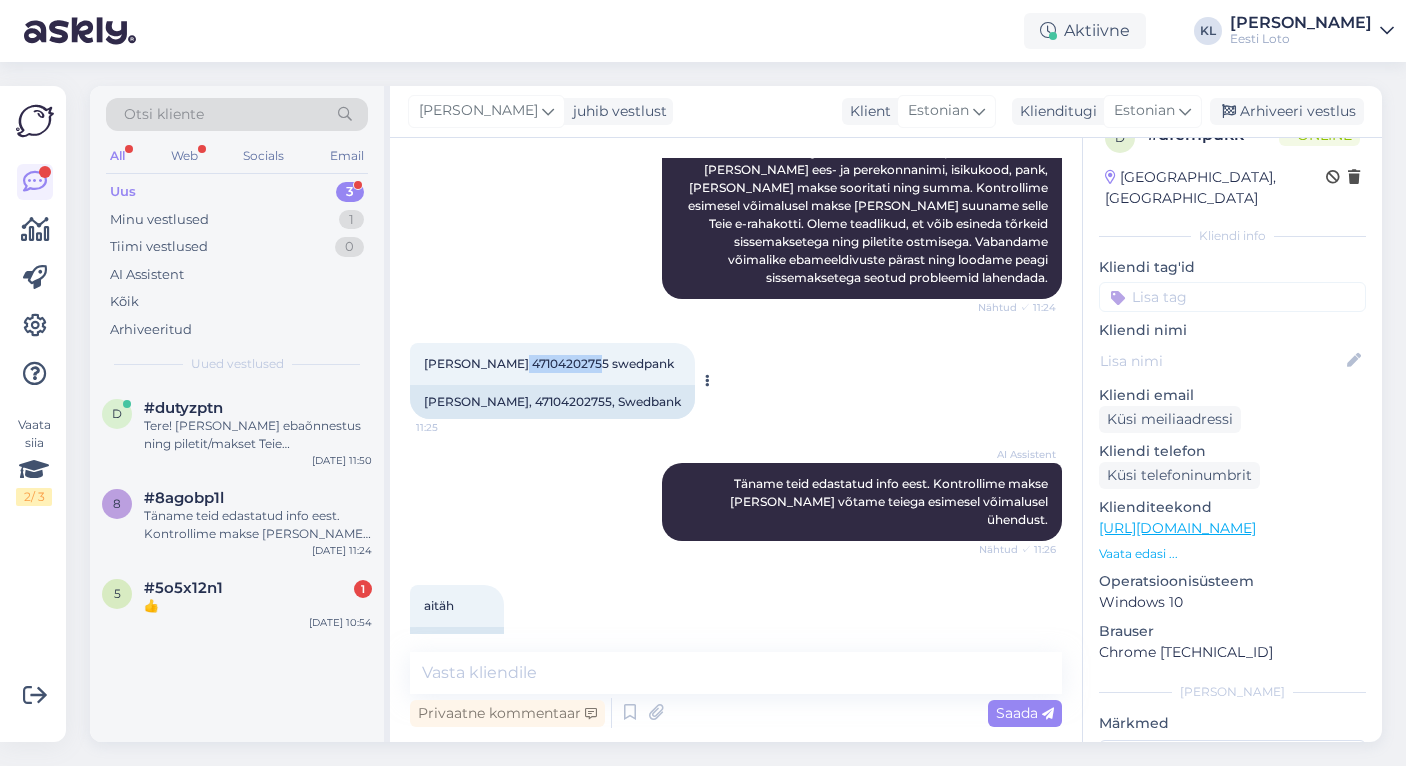 click on "[PERSON_NAME] 47104202755 swedpank" at bounding box center [549, 363] 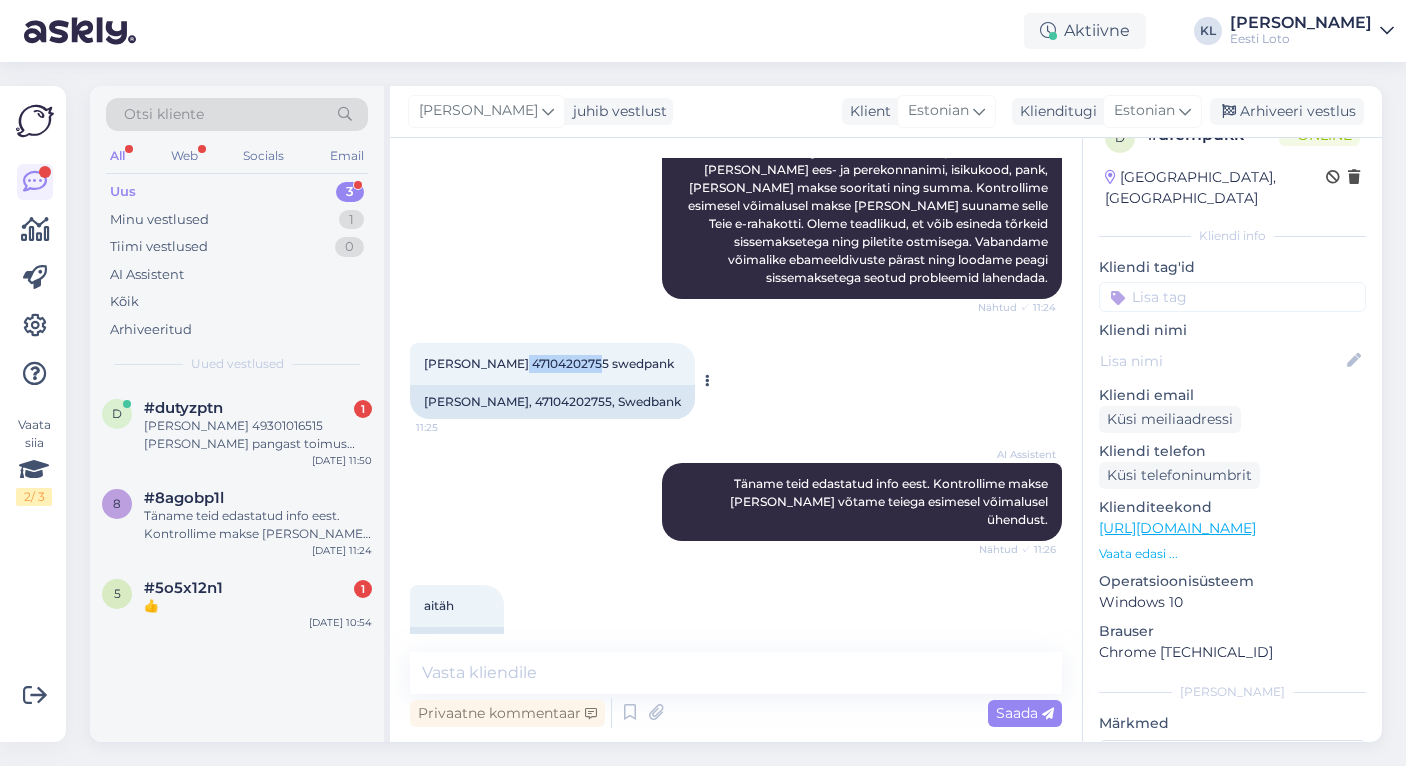 copy on "47104202755" 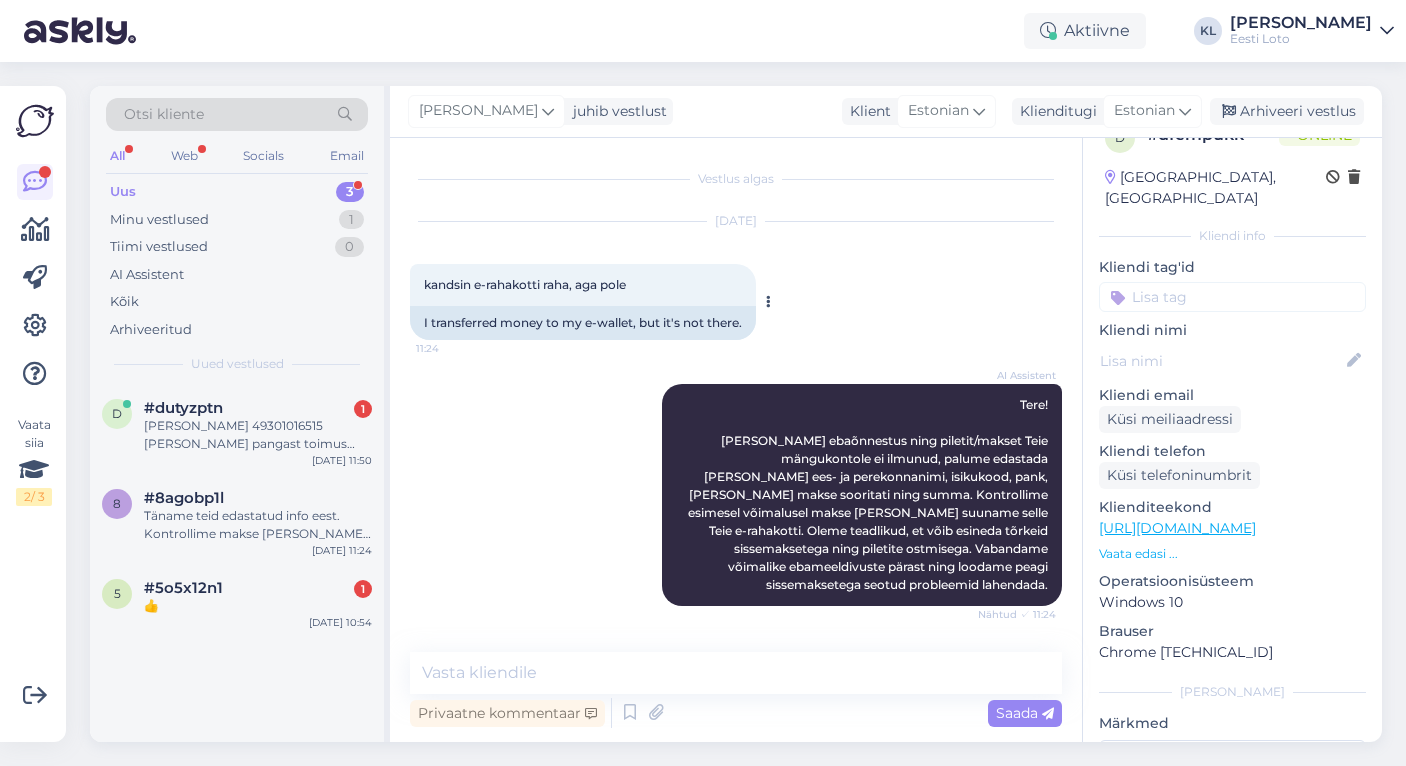 scroll, scrollTop: 6, scrollLeft: 0, axis: vertical 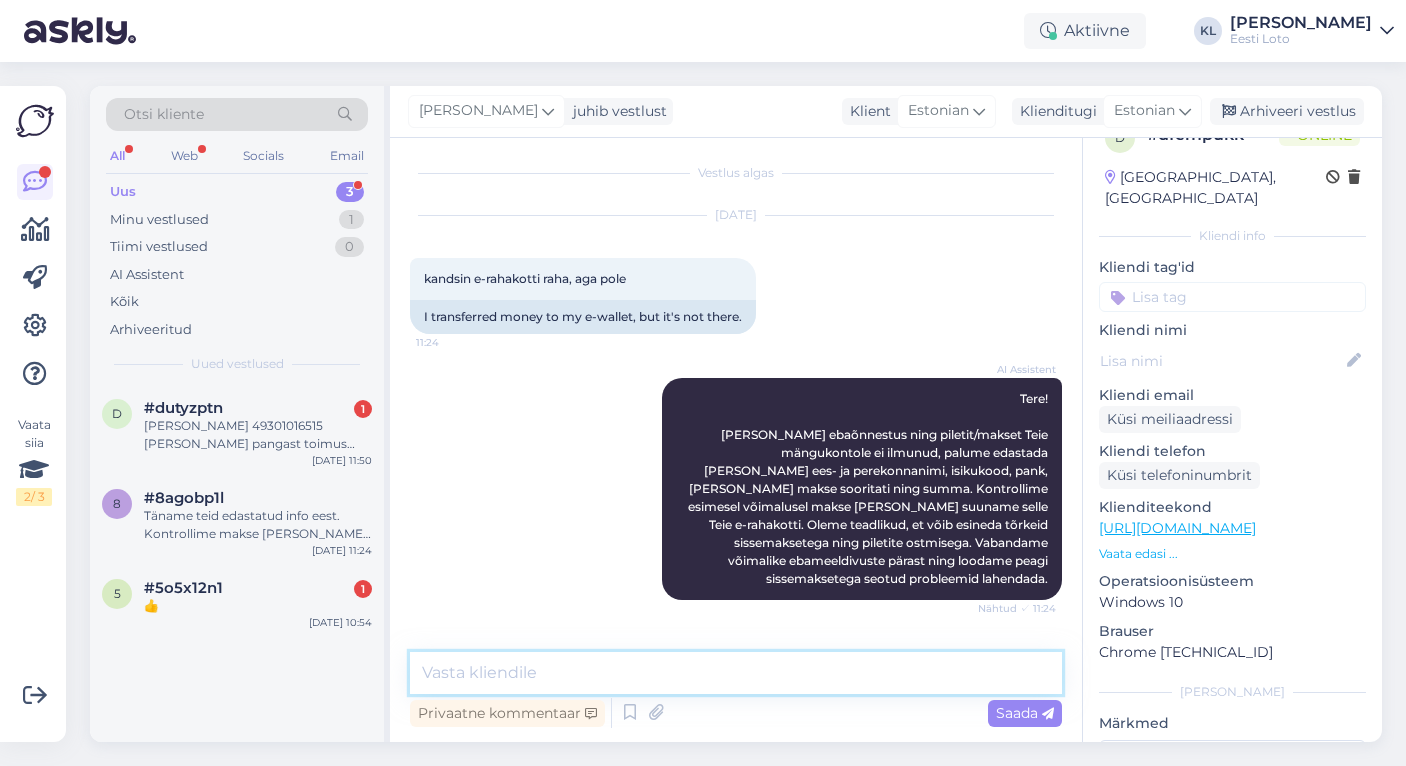 click at bounding box center (736, 673) 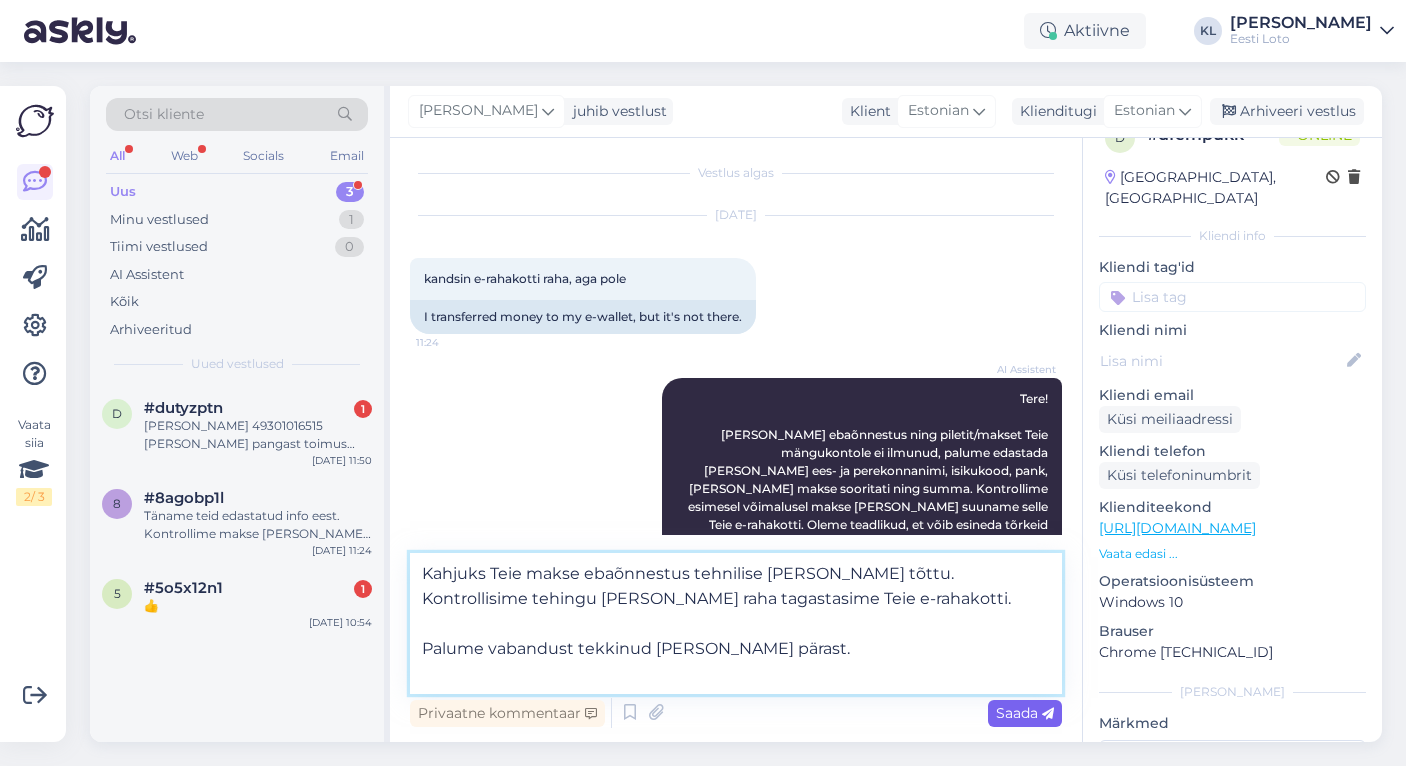 type on "Kahjuks Teie makse ebaõnnestus tehnilise [PERSON_NAME] tõttu. Kontrollisime tehingu [PERSON_NAME] raha tagastasime Teie e-rahakotti.
Palume vabandust tekkinud [PERSON_NAME] pärast." 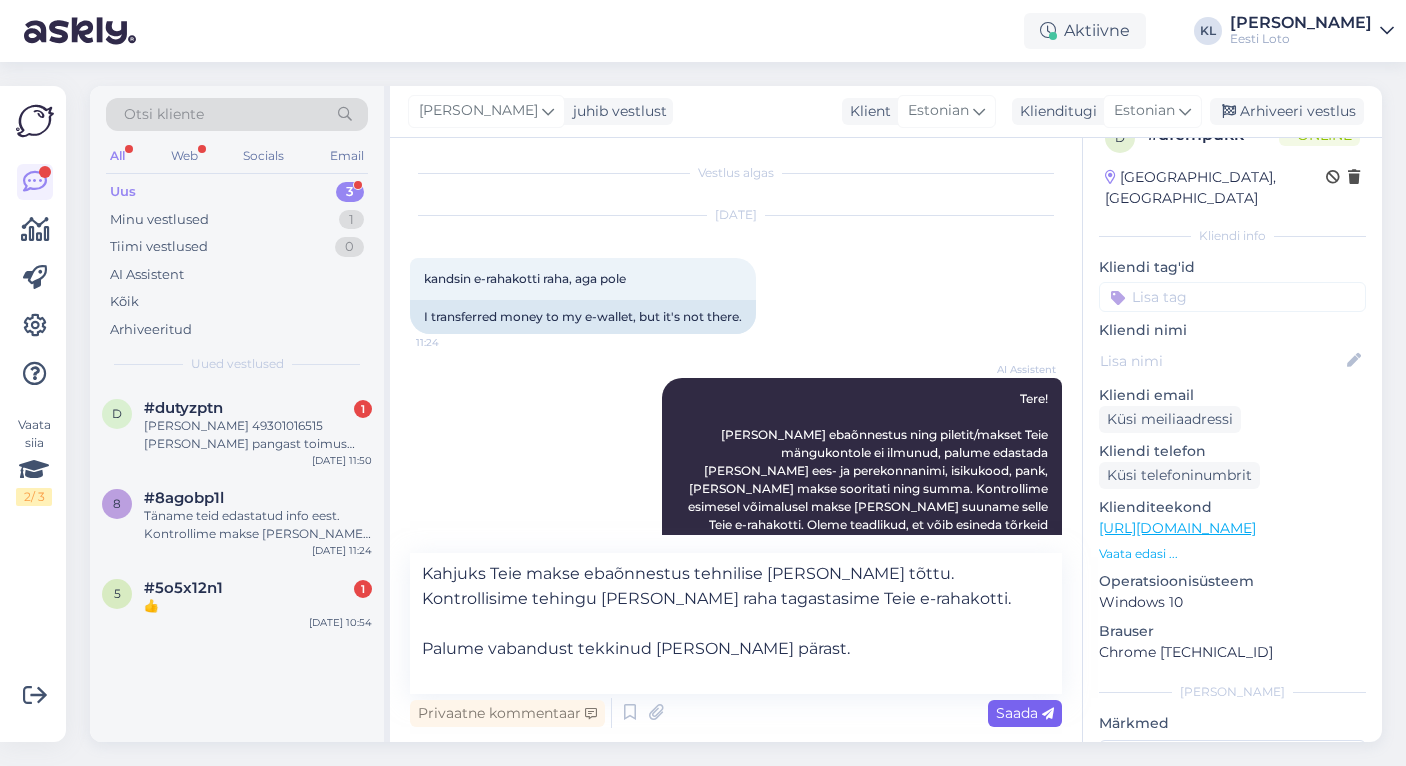 click on "Saada" at bounding box center (1025, 713) 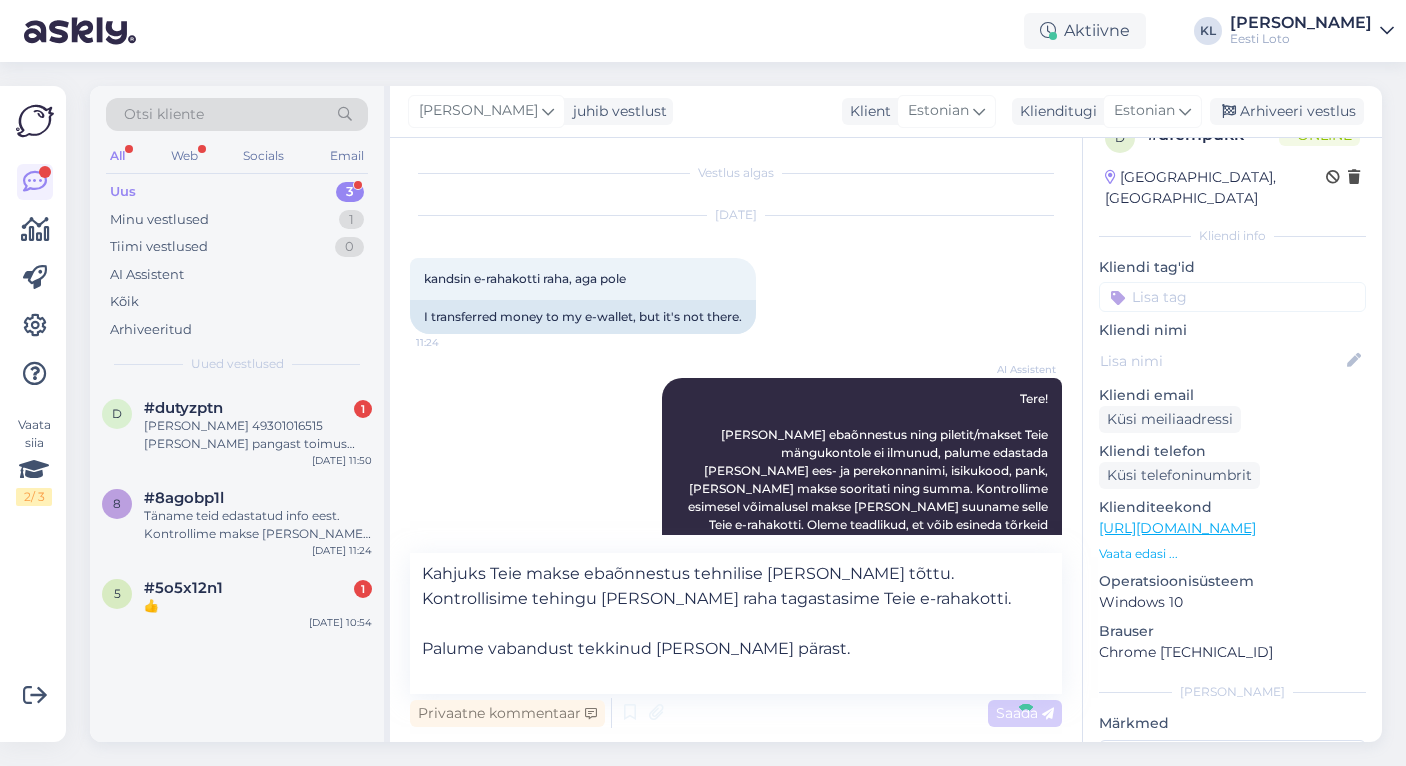 type 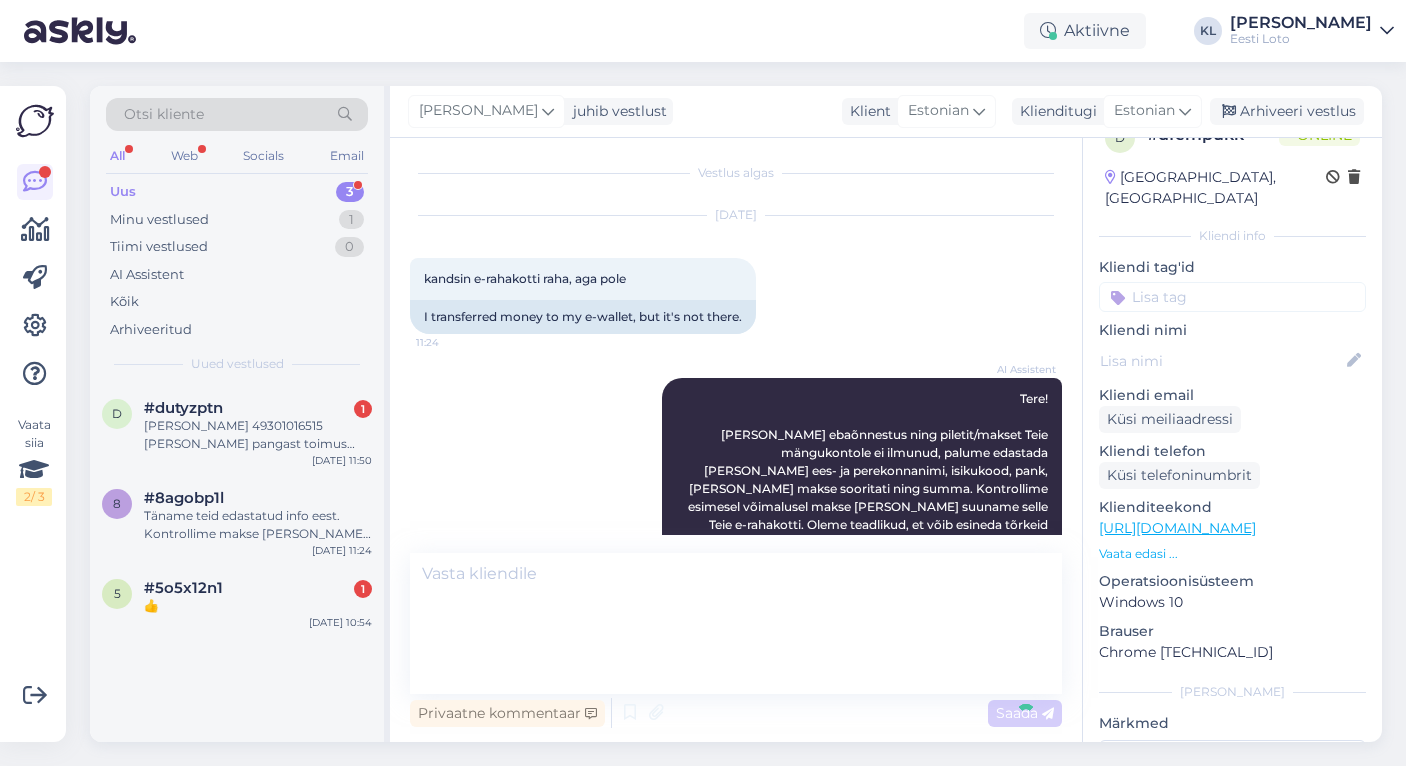 scroll, scrollTop: 478, scrollLeft: 0, axis: vertical 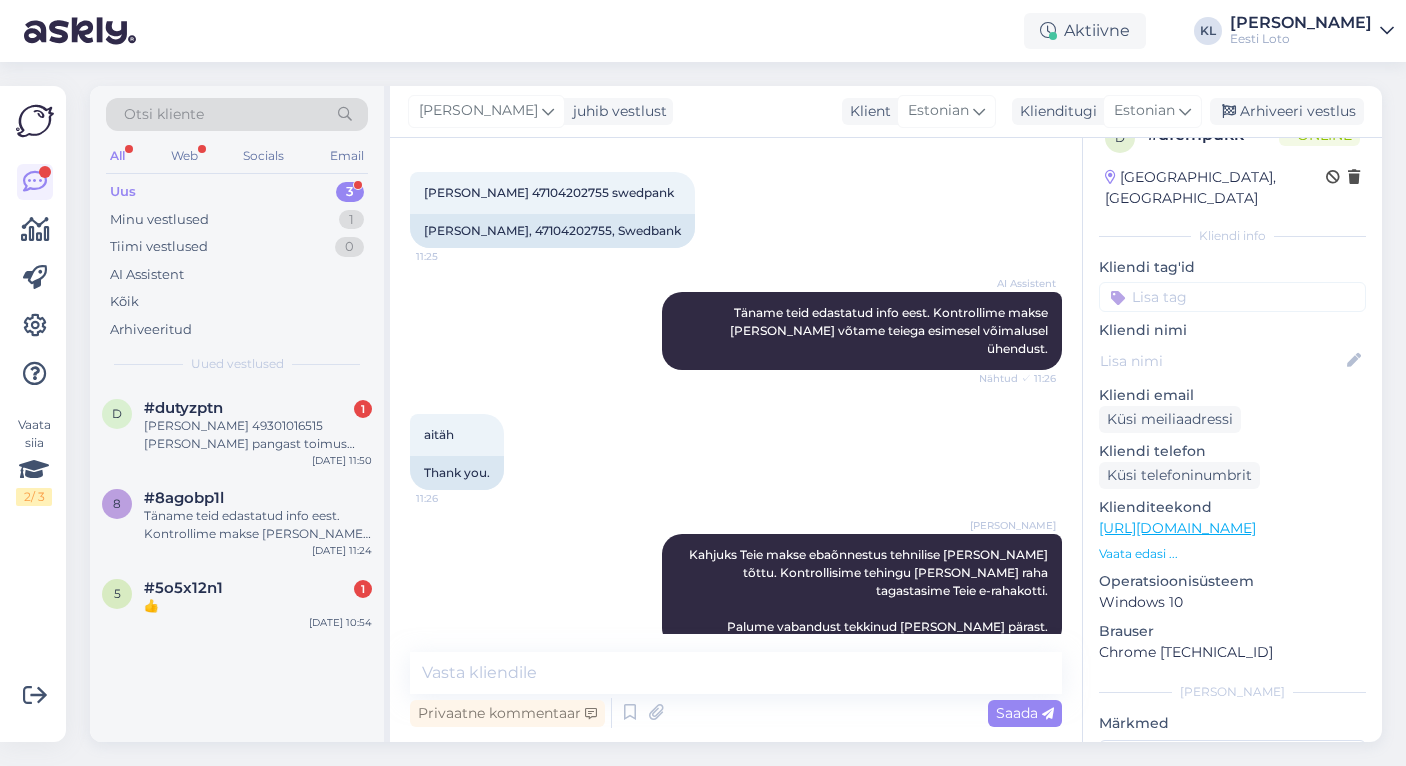 click at bounding box center [1232, 297] 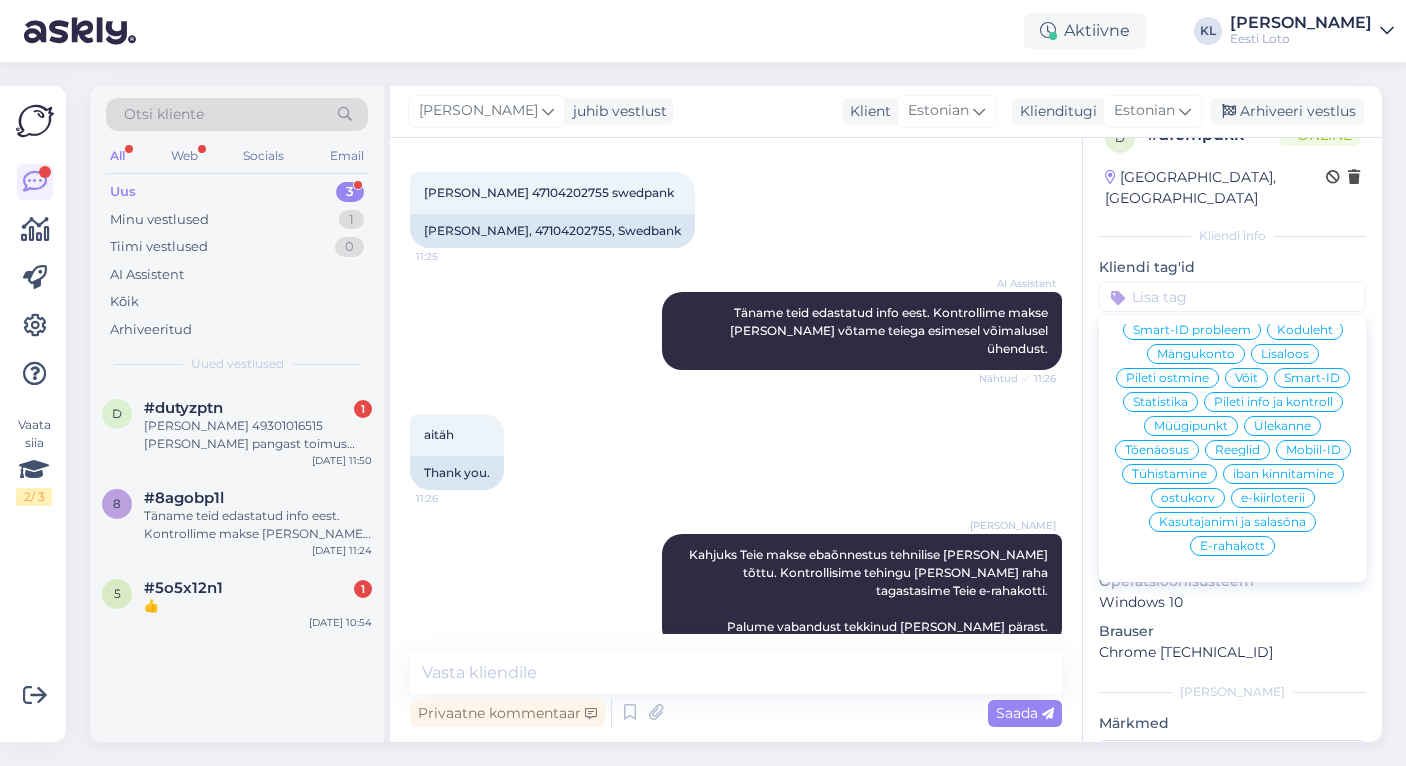 scroll, scrollTop: 190, scrollLeft: 0, axis: vertical 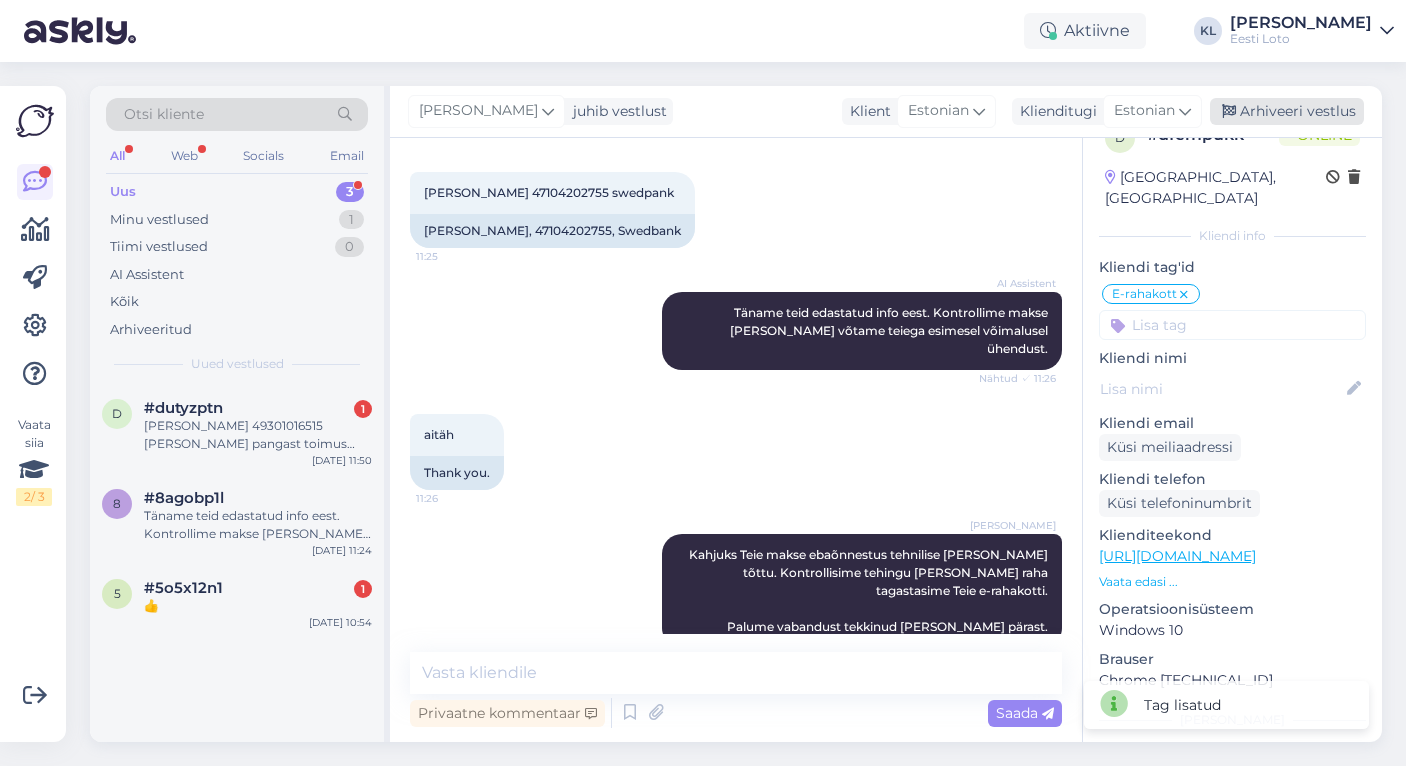 click on "Arhiveeri vestlus" at bounding box center (1287, 111) 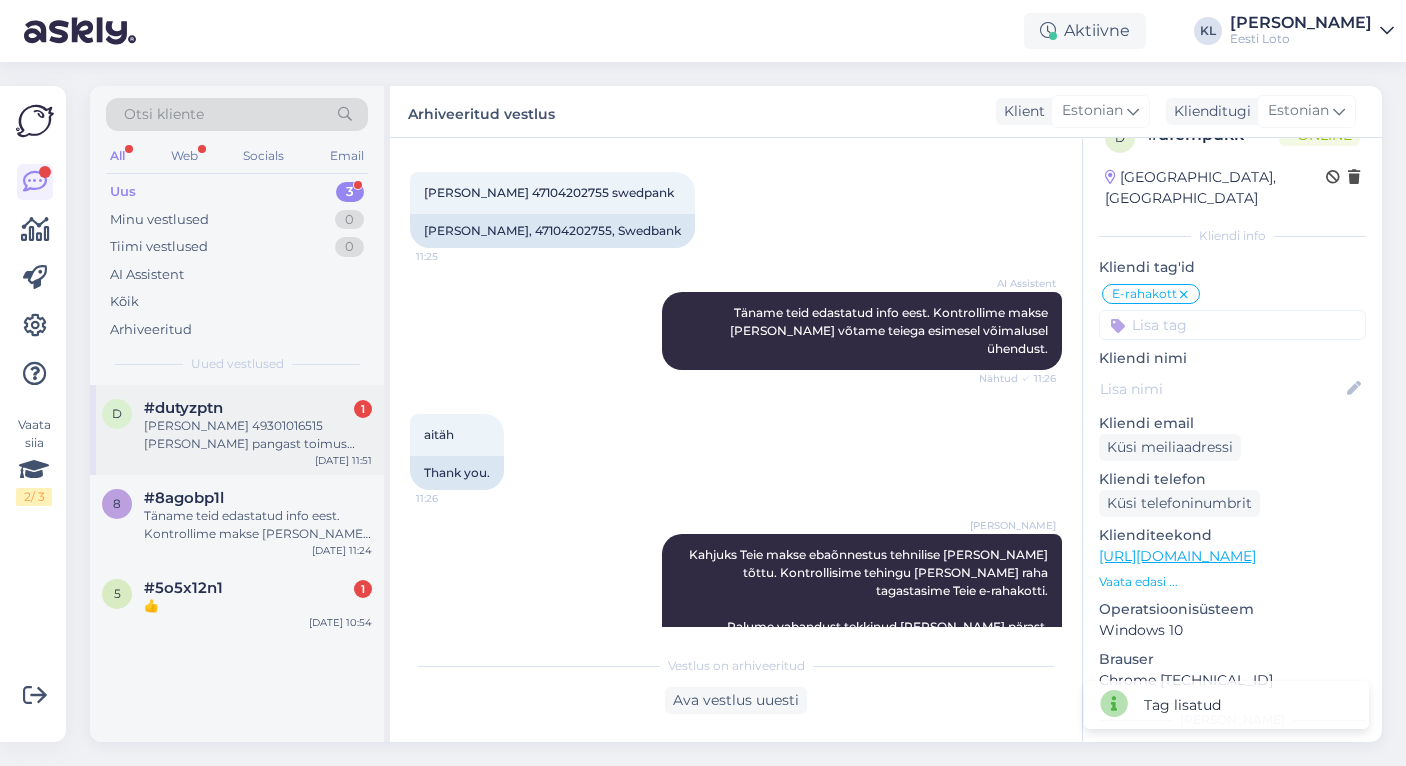 click on "#dutyzptn 1" at bounding box center (258, 408) 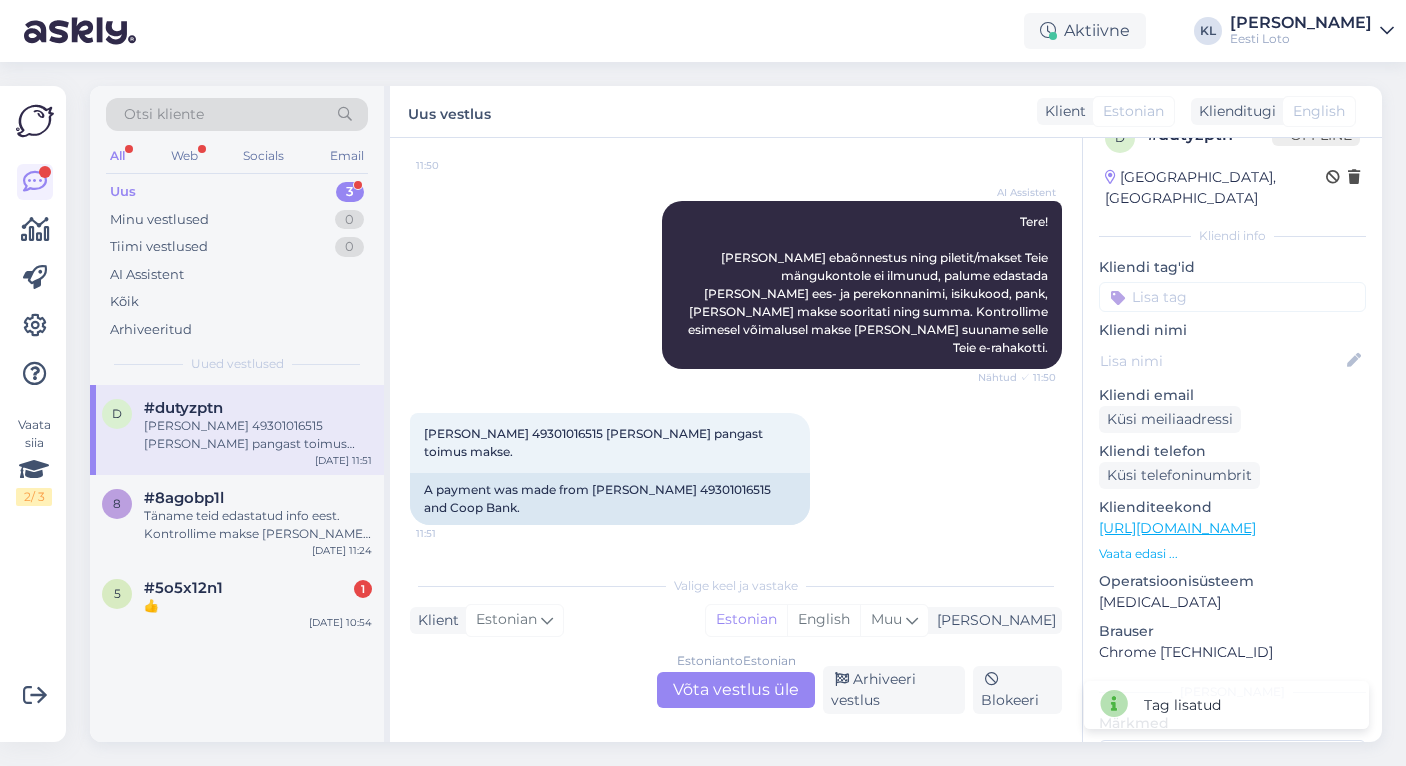 scroll, scrollTop: 183, scrollLeft: 0, axis: vertical 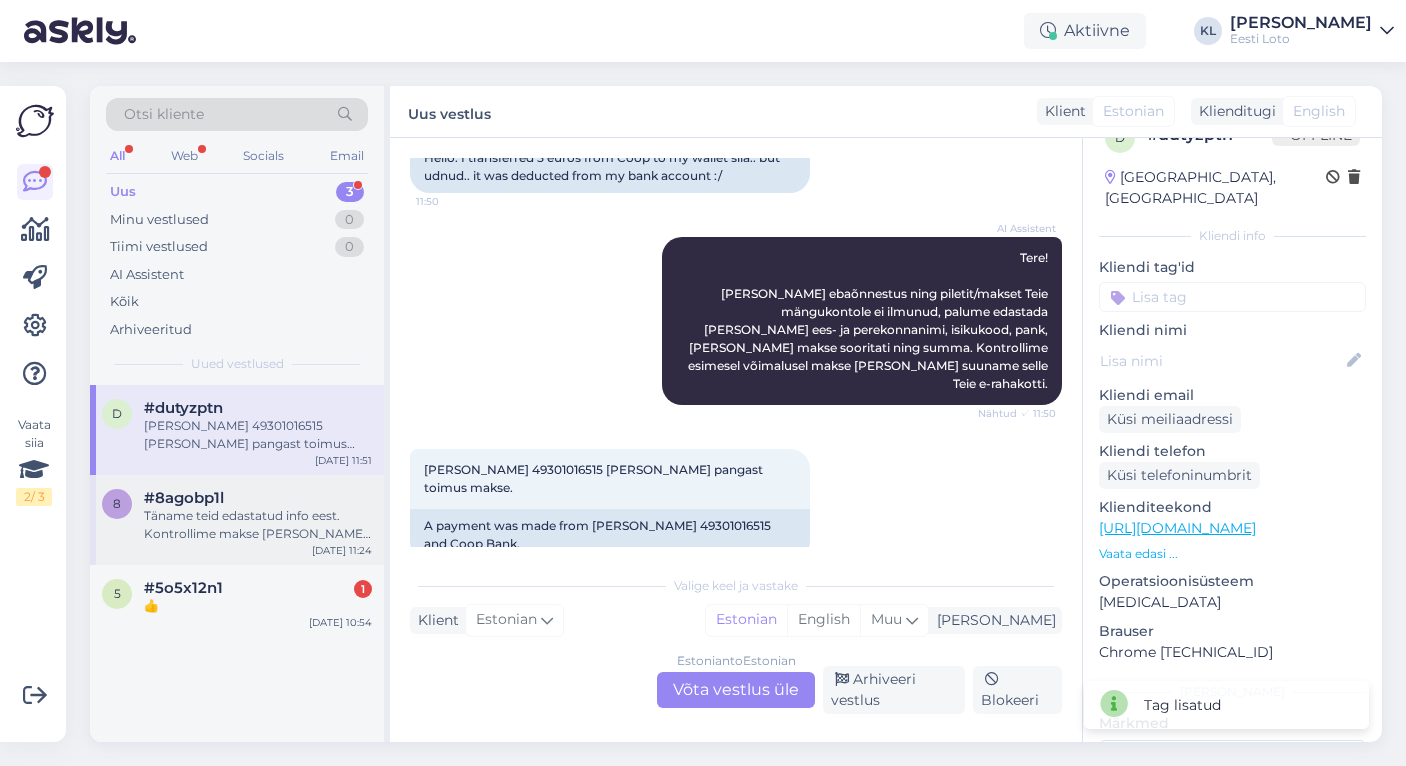 click on "Täname teid edastatud info eest. Kontrollime makse [PERSON_NAME] suuname selle Teie e-rahakotti esimesel võimalusel." at bounding box center [258, 525] 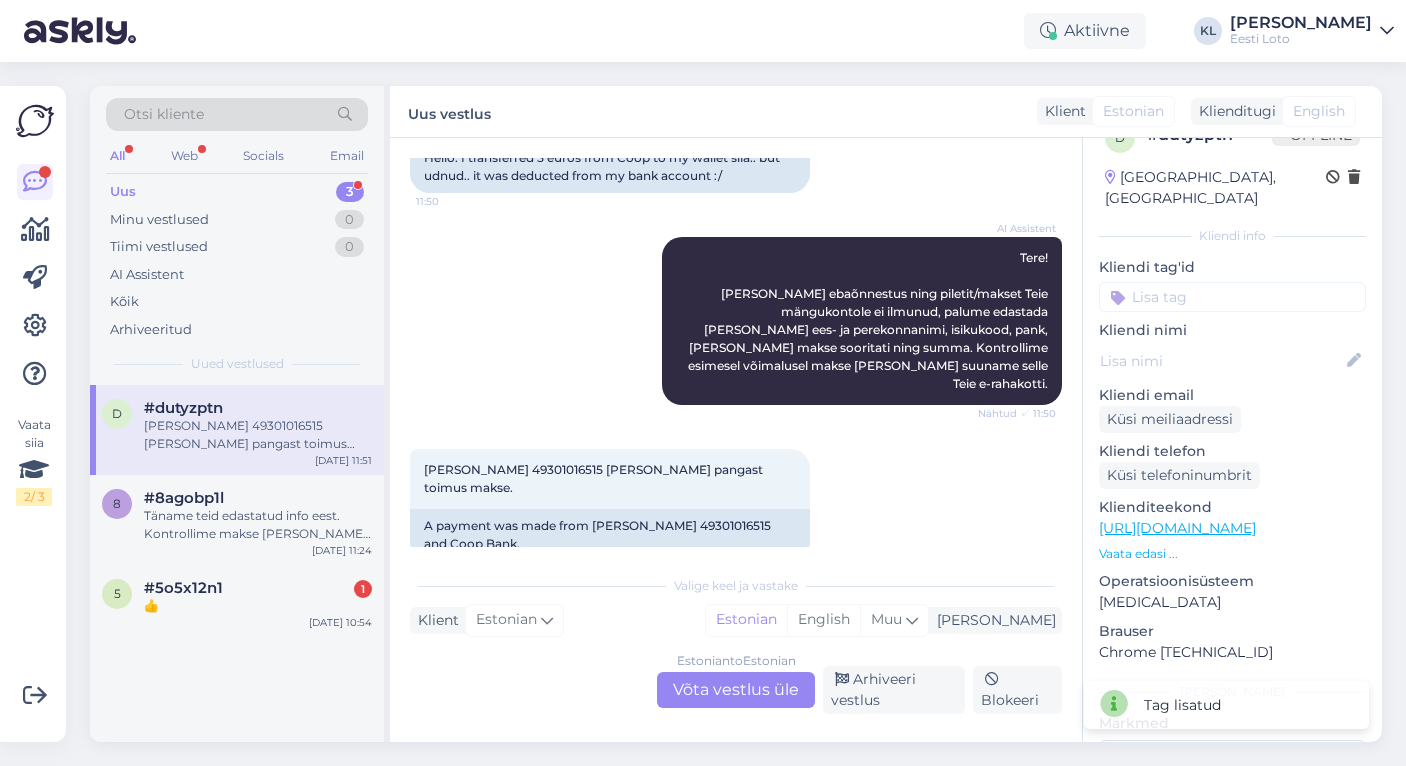 scroll, scrollTop: 341, scrollLeft: 0, axis: vertical 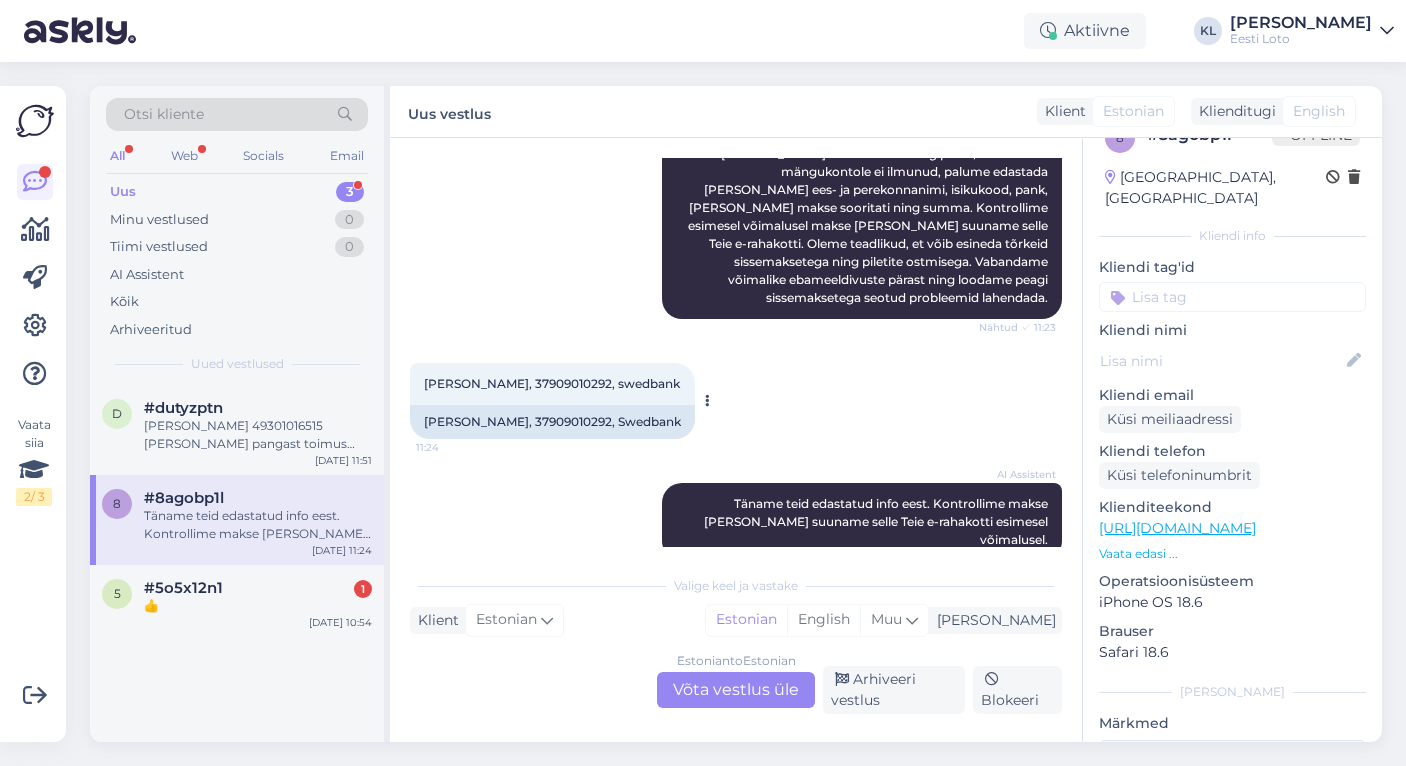 click on "[PERSON_NAME], 37909010292, swedbank" at bounding box center (552, 383) 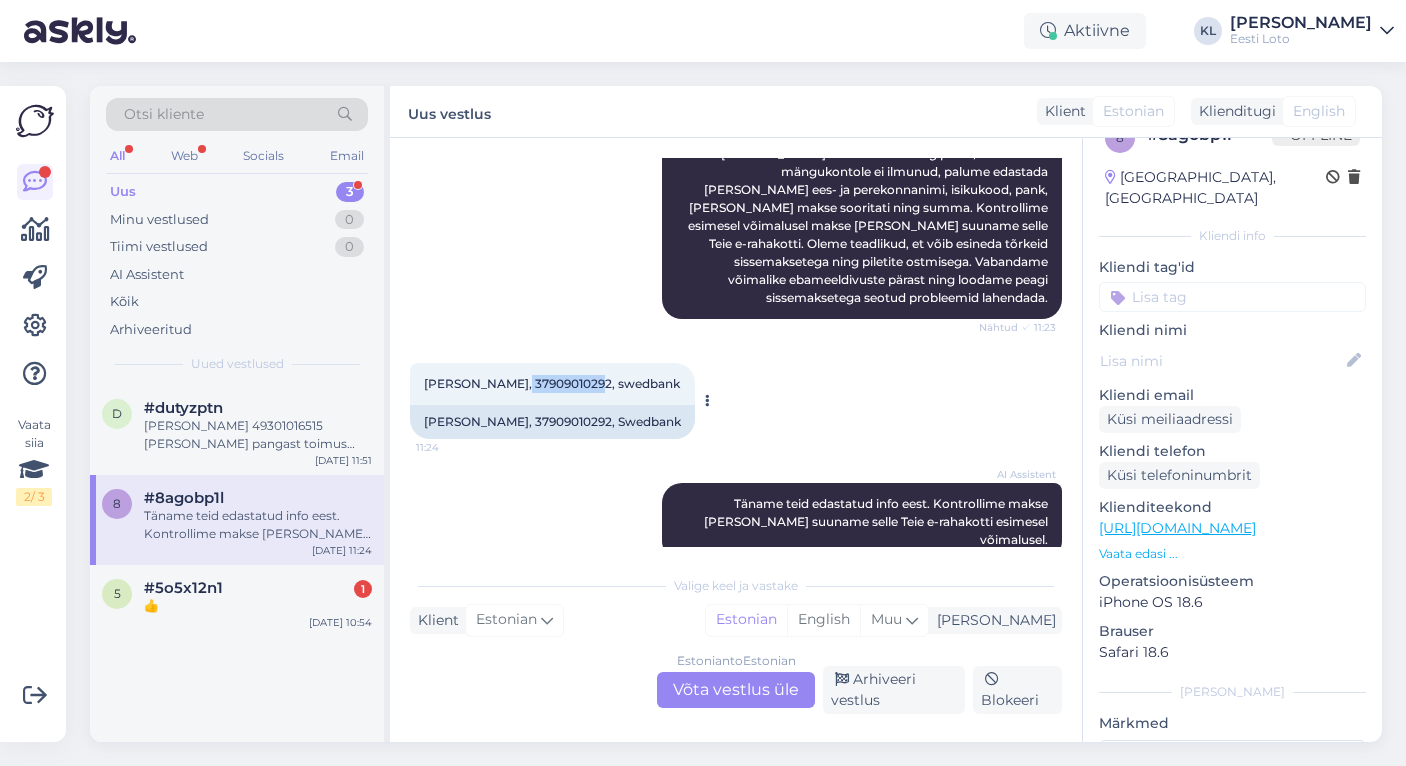 click on "[PERSON_NAME], 37909010292, swedbank" at bounding box center [552, 383] 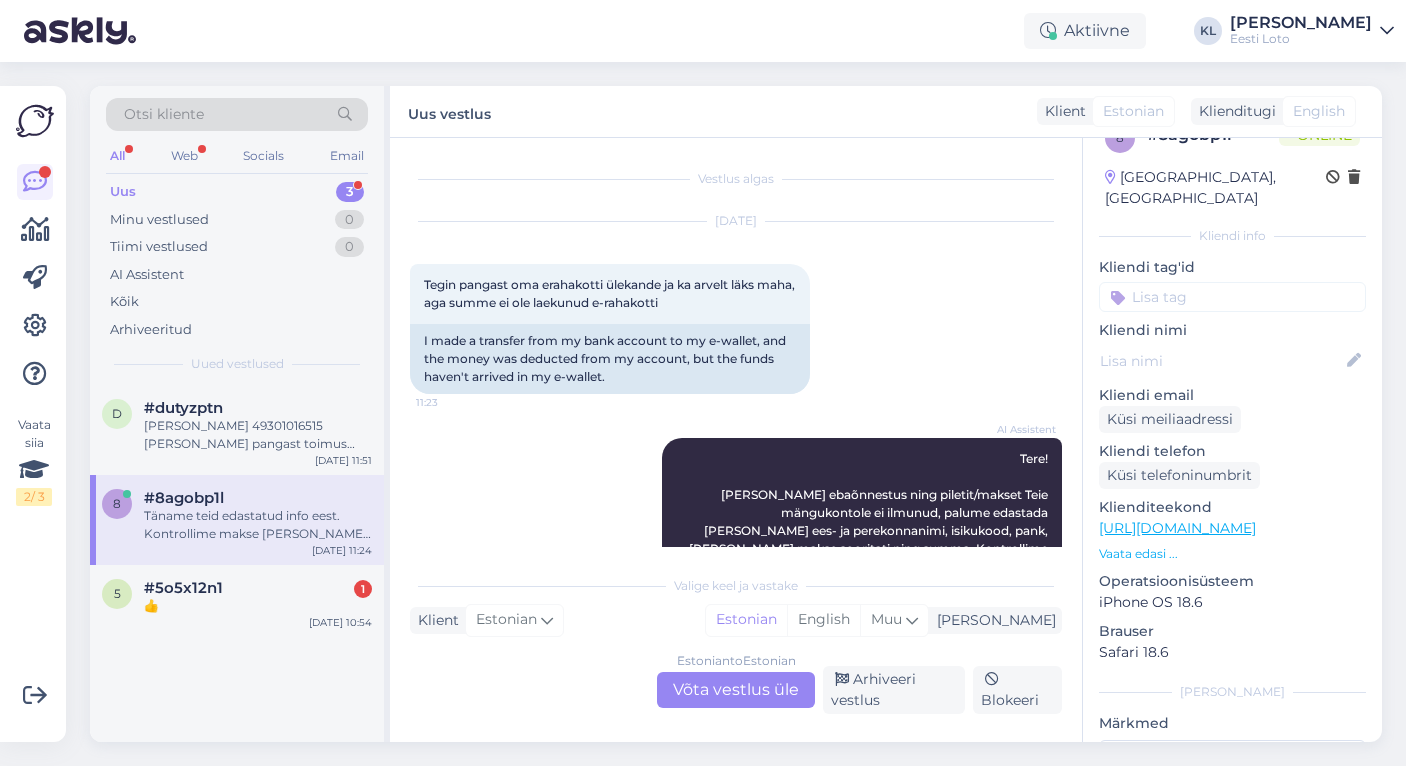 scroll, scrollTop: 0, scrollLeft: 0, axis: both 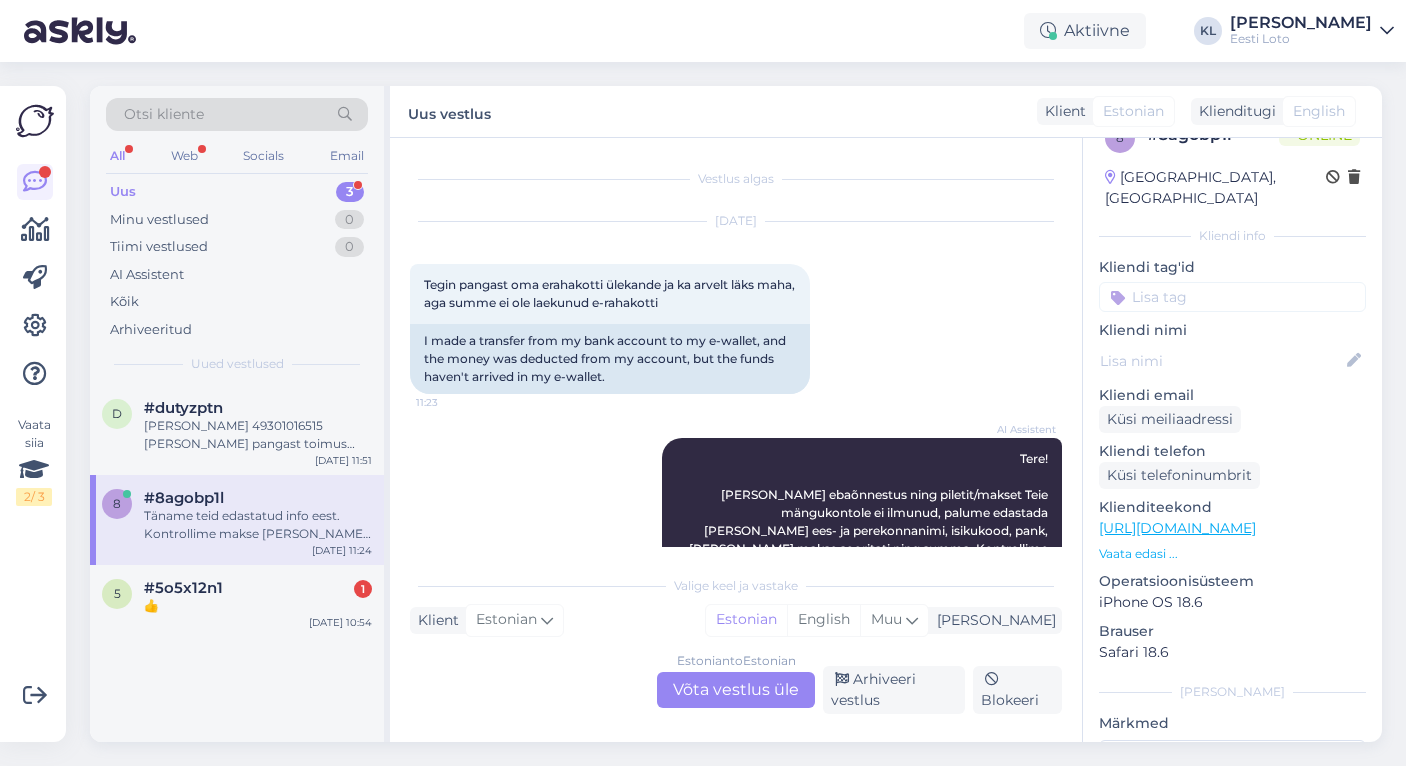 click on "Estonian  to  Estonian Võta vestlus üle" at bounding box center [736, 690] 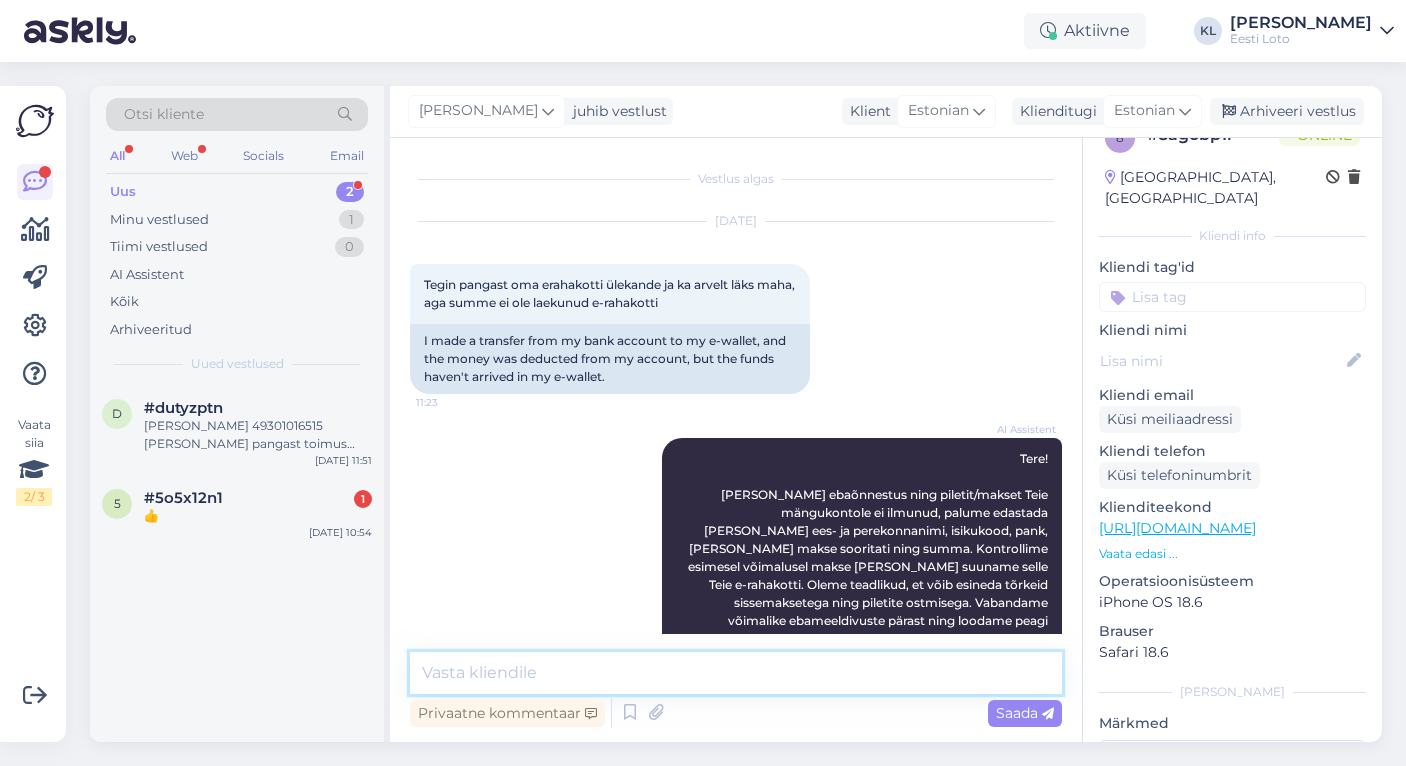 click at bounding box center (736, 673) 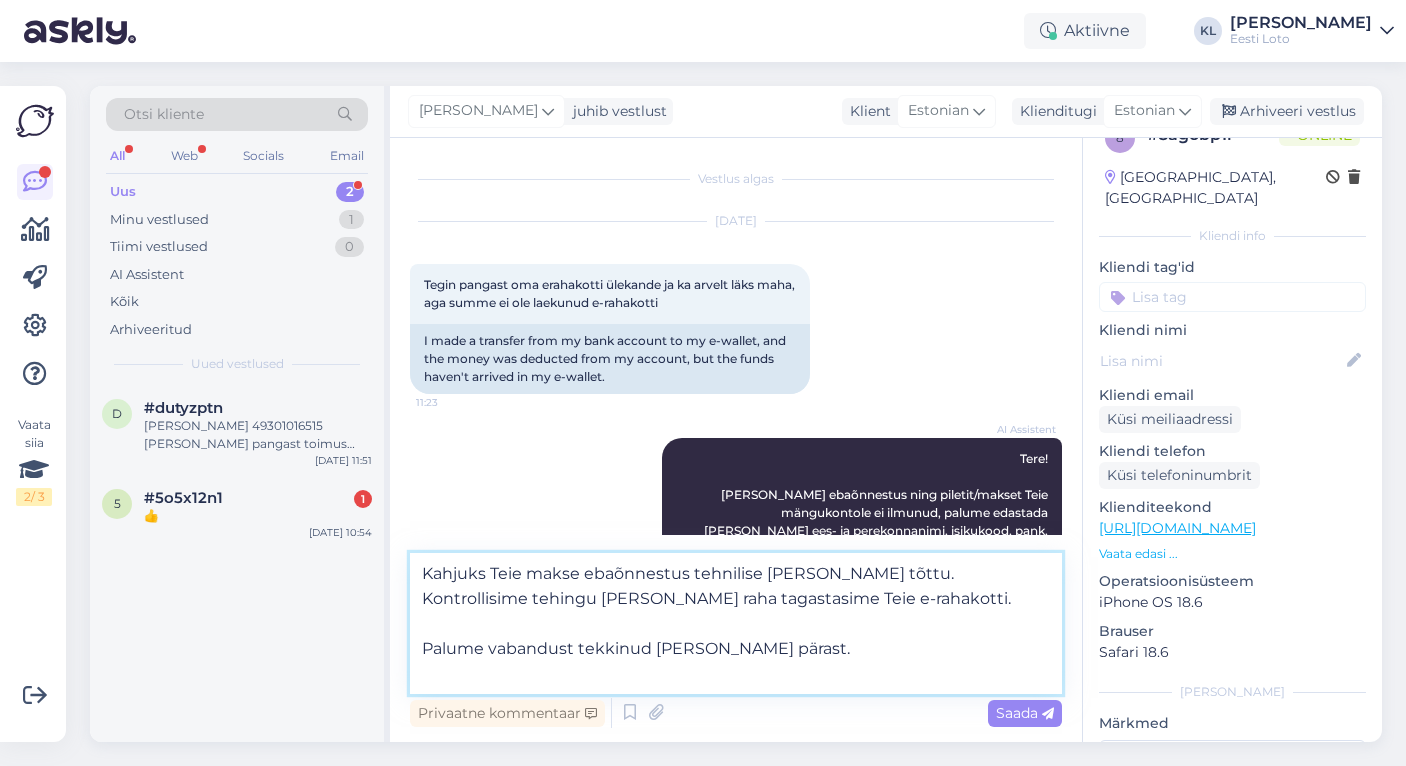 type on "Kahjuks Teie makse ebaõnnestus tehnilise [PERSON_NAME] tõttu. Kontrollisime tehingu [PERSON_NAME] raha tagastasime Teie e-rahakotti.
Palume vabandust tekkinud [PERSON_NAME] pärast." 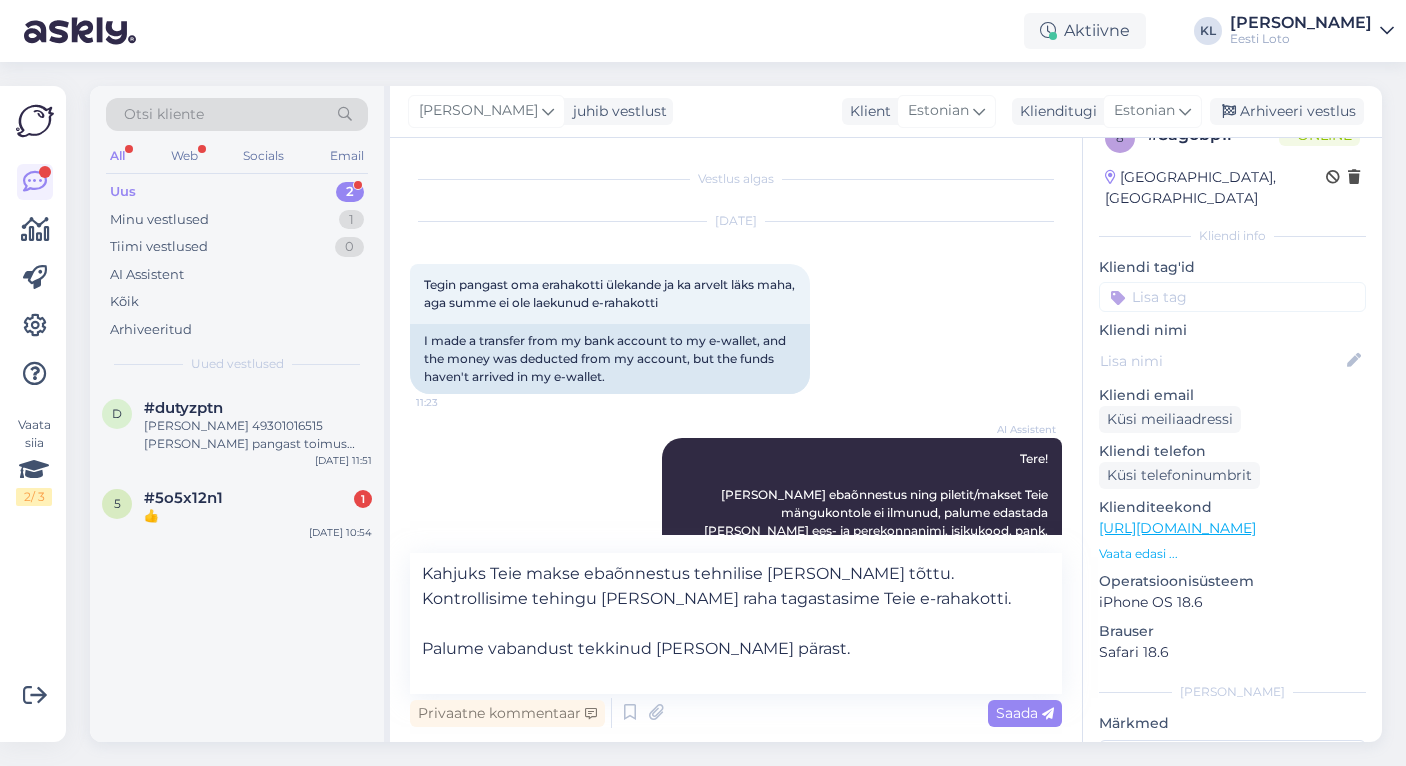 click at bounding box center (1232, 297) 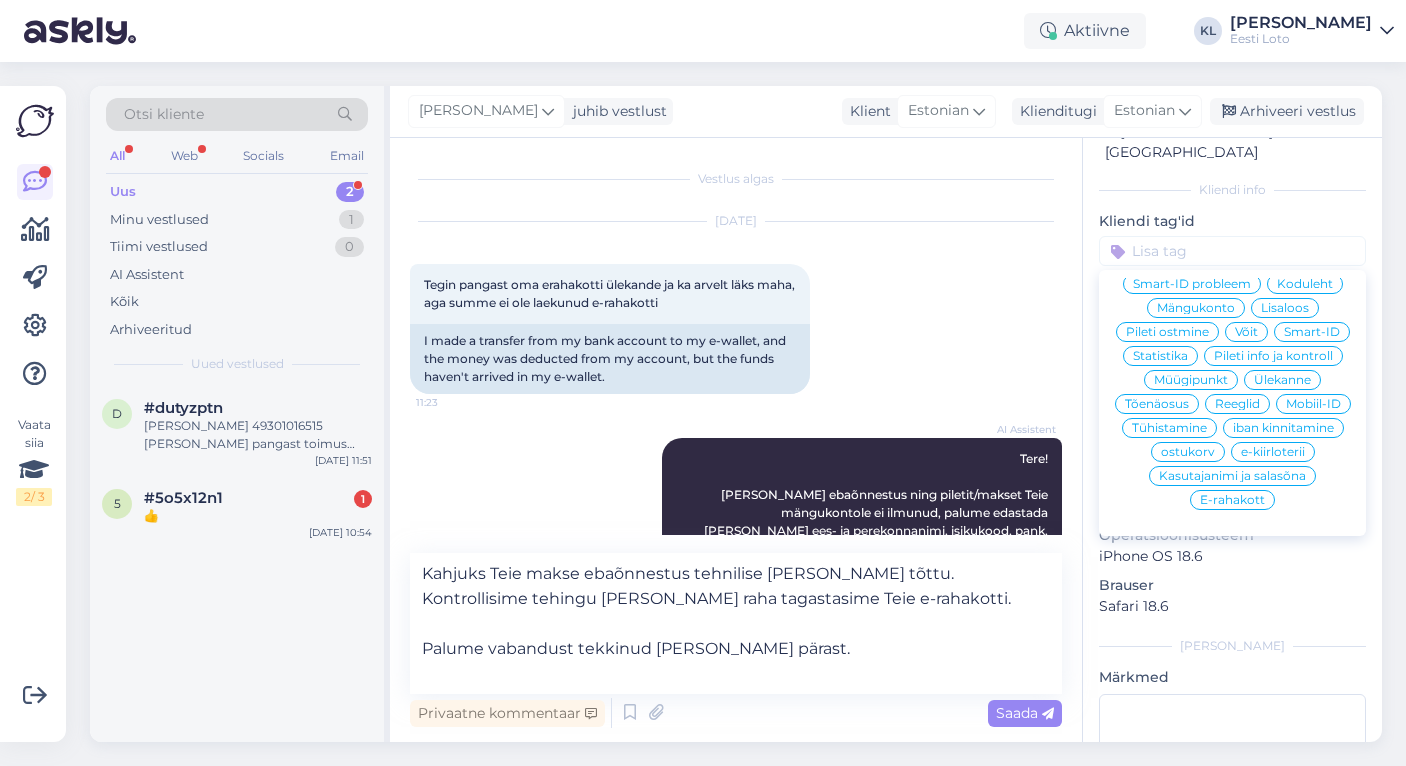 scroll, scrollTop: 159, scrollLeft: 0, axis: vertical 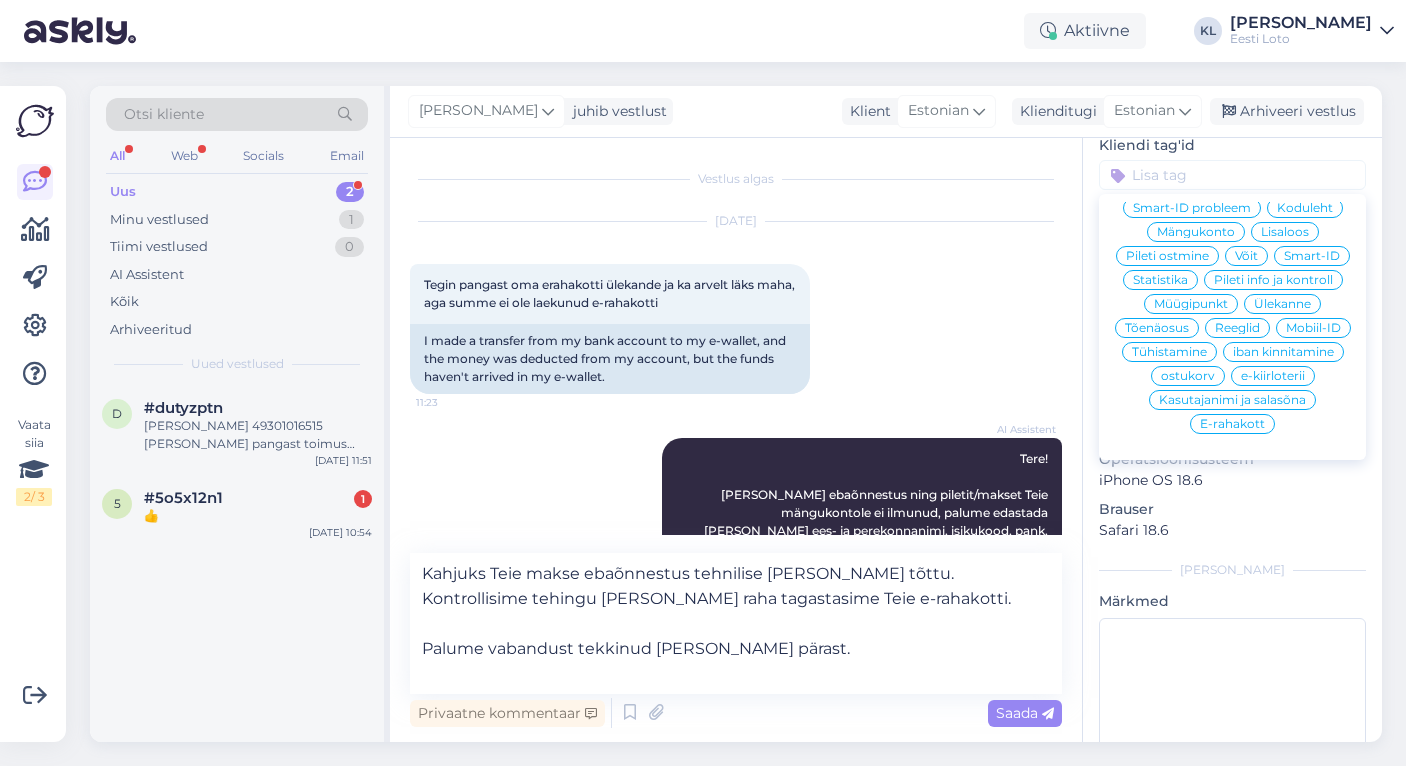 click on "E-rahakott" at bounding box center (1232, 424) 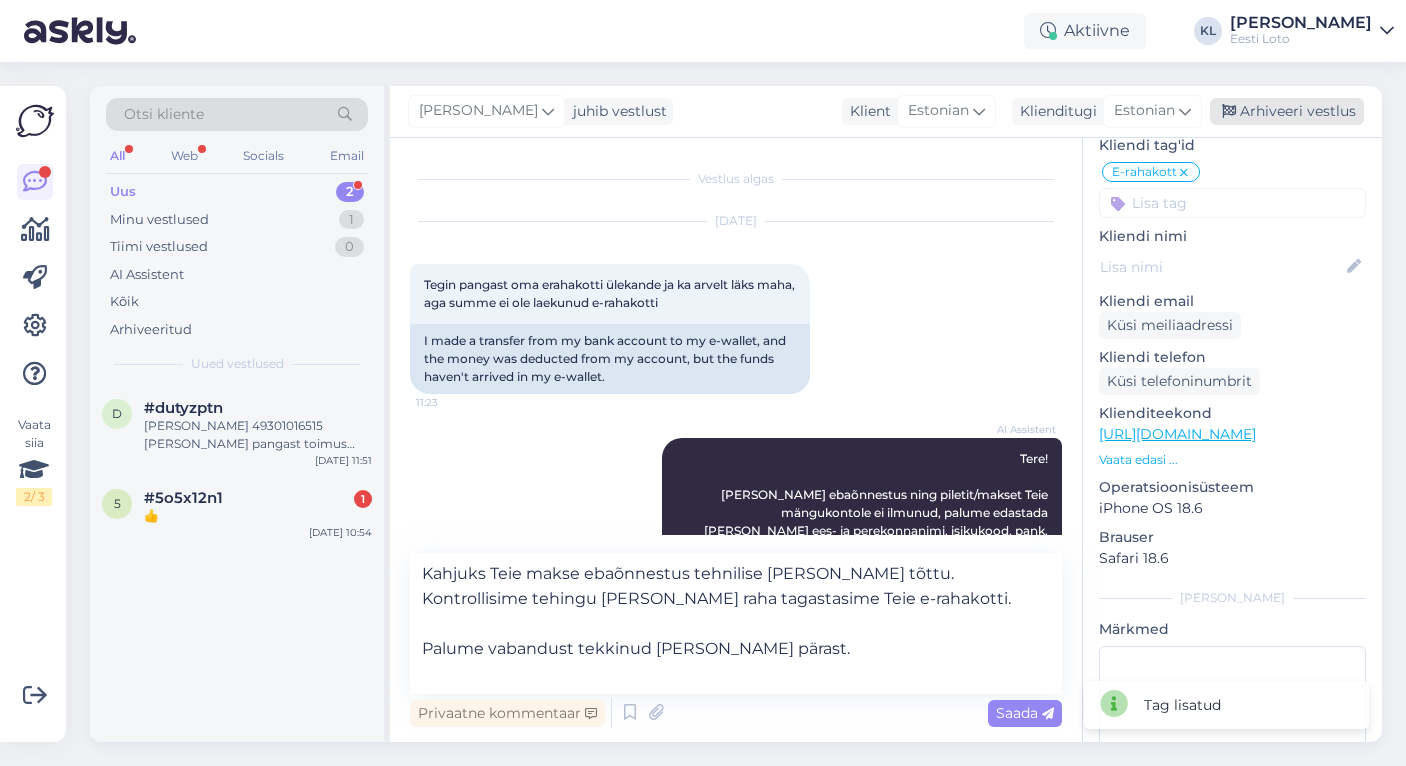 click on "Arhiveeri vestlus" at bounding box center [1287, 111] 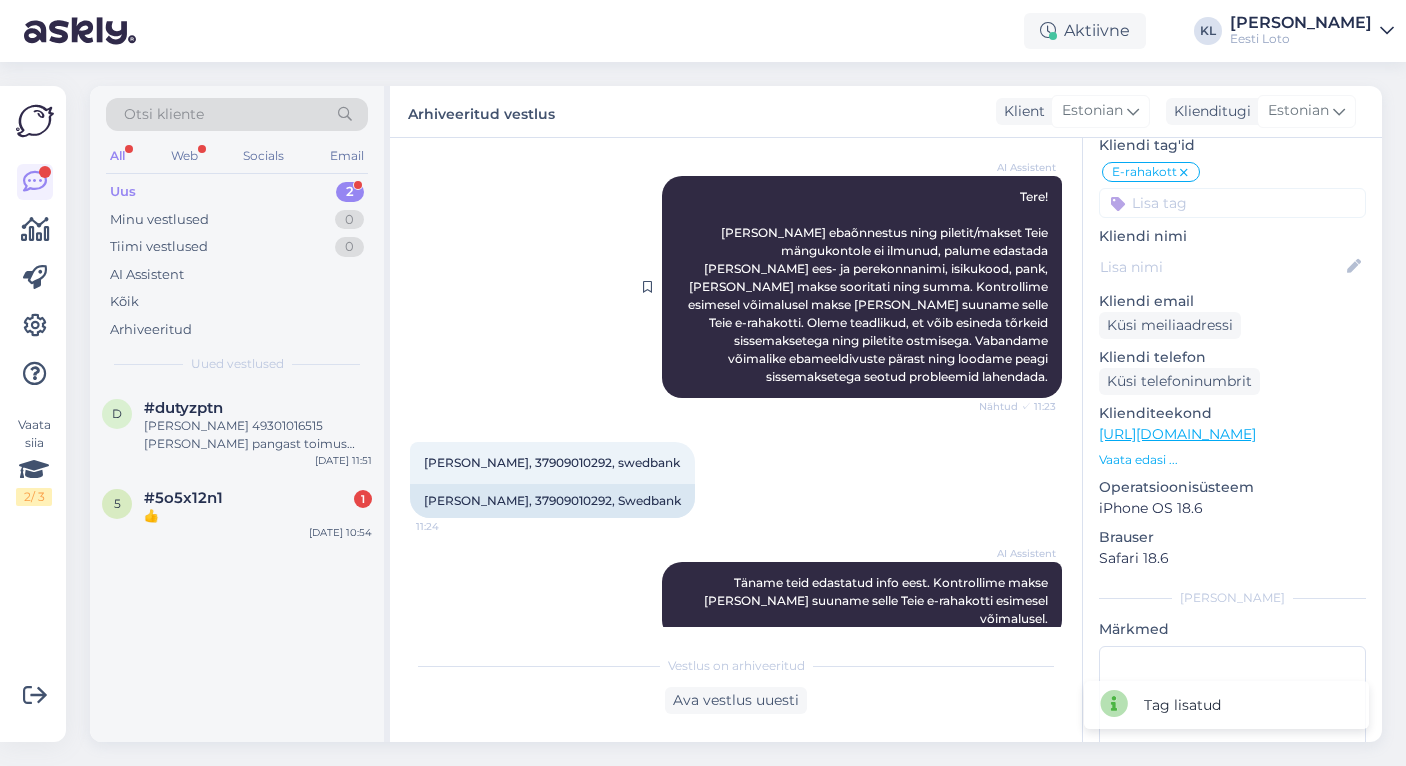 scroll, scrollTop: 261, scrollLeft: 0, axis: vertical 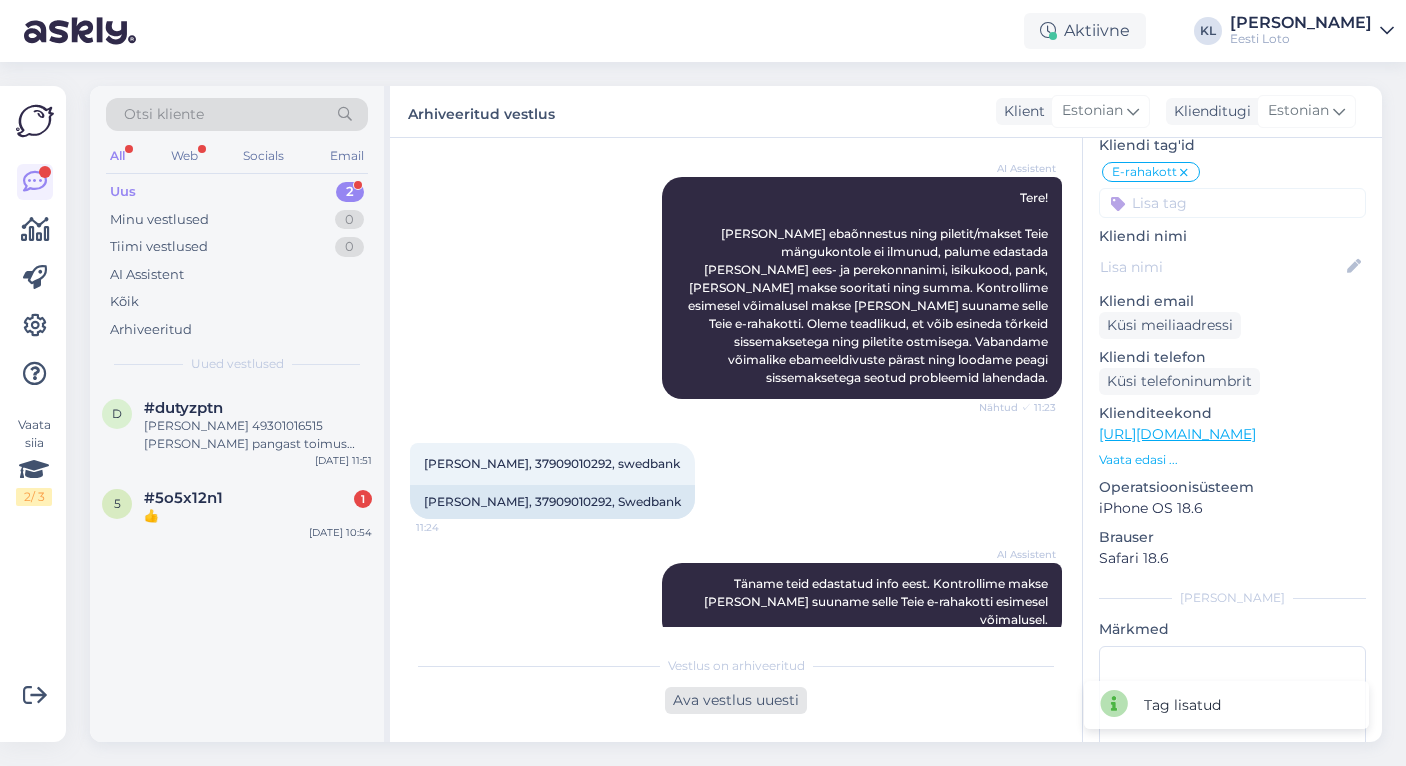 click on "Ava vestlus uuesti" at bounding box center (736, 700) 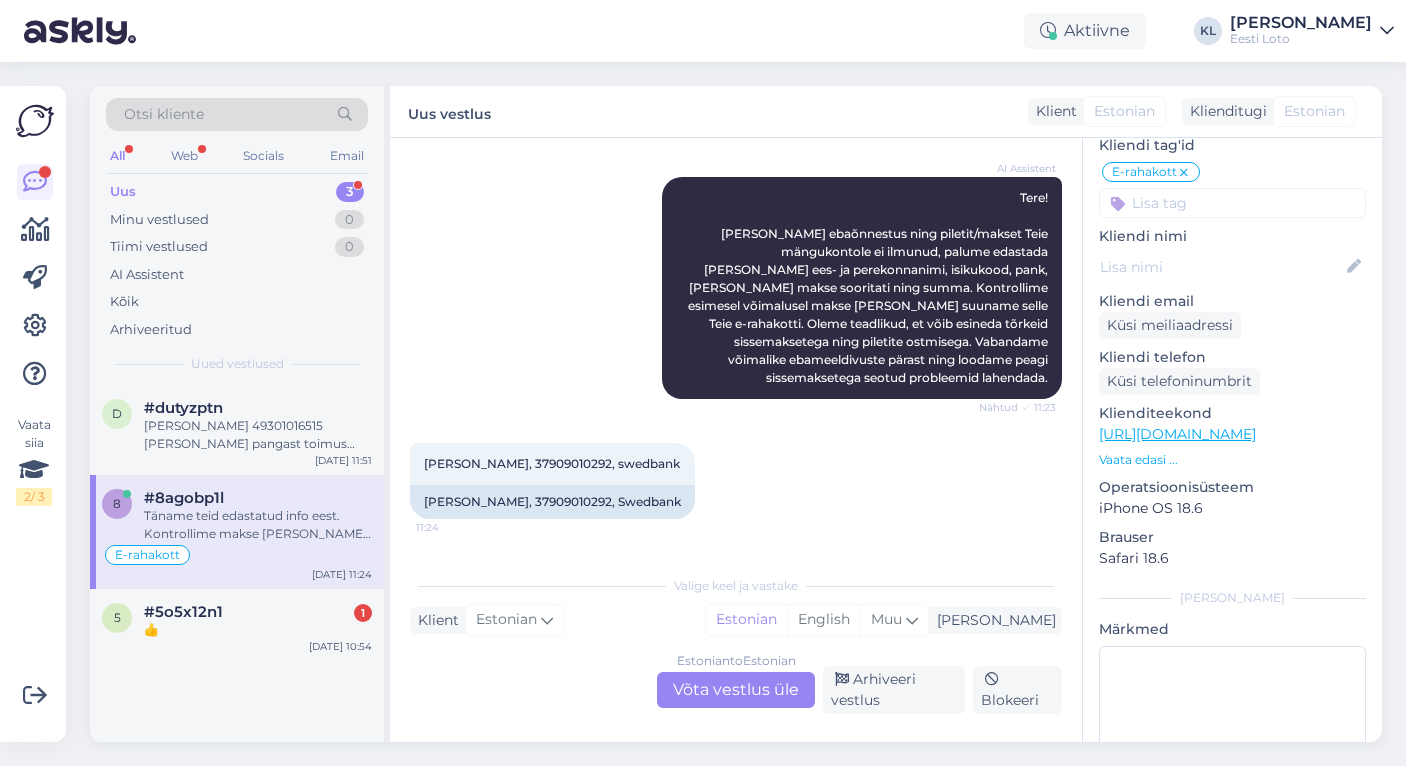 click on "Estonian  to  Estonian Võta vestlus üle" at bounding box center [736, 690] 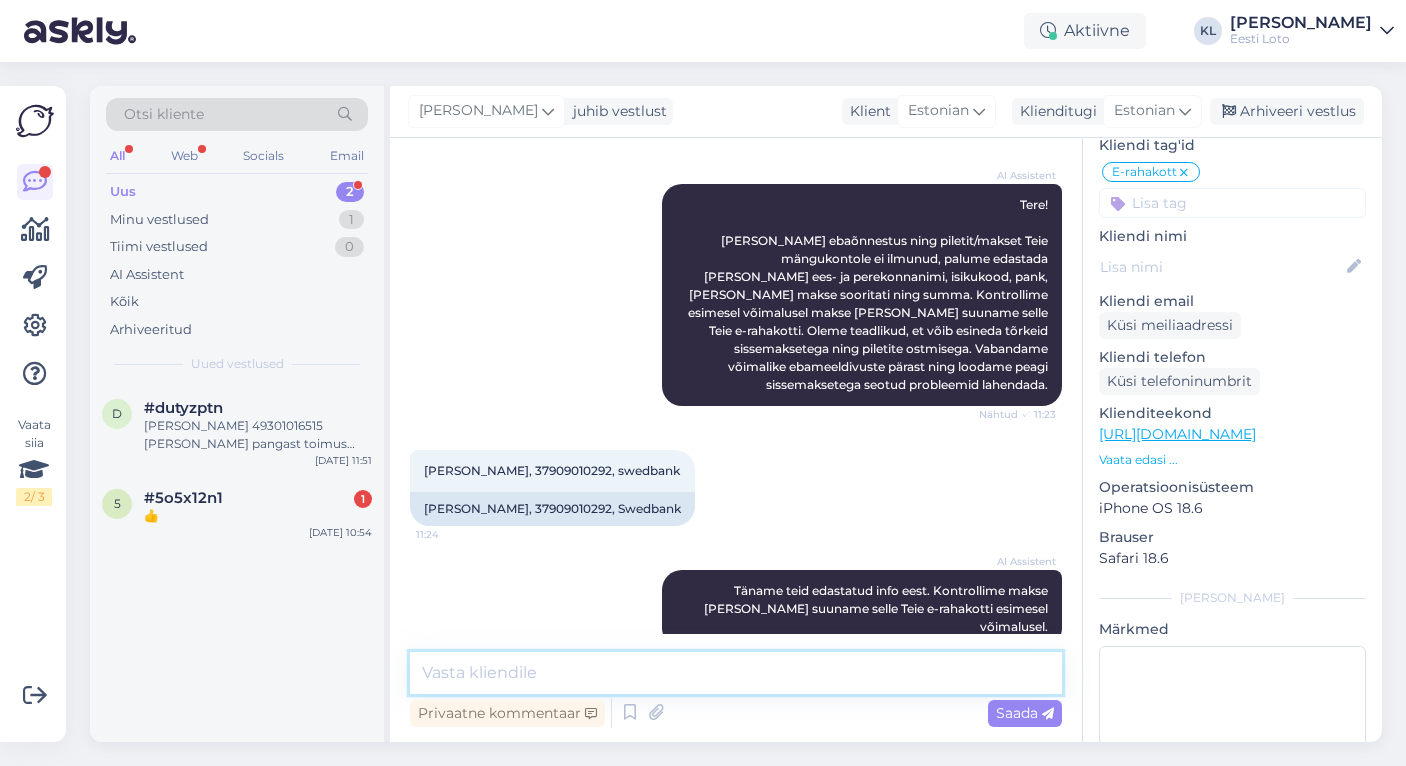 click at bounding box center (736, 673) 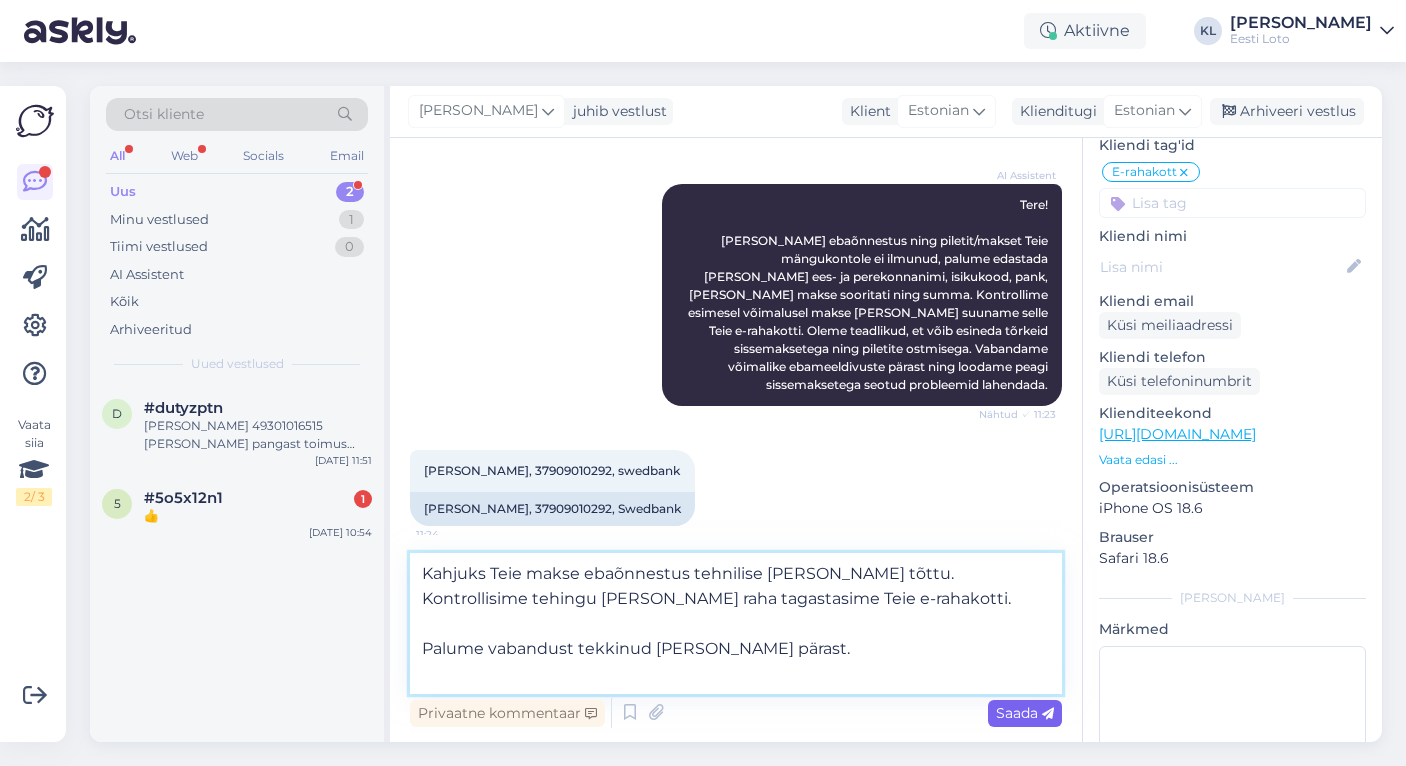 type on "Kahjuks Teie makse ebaõnnestus tehnilise [PERSON_NAME] tõttu. Kontrollisime tehingu [PERSON_NAME] raha tagastasime Teie e-rahakotti.
Palume vabandust tekkinud [PERSON_NAME] pärast." 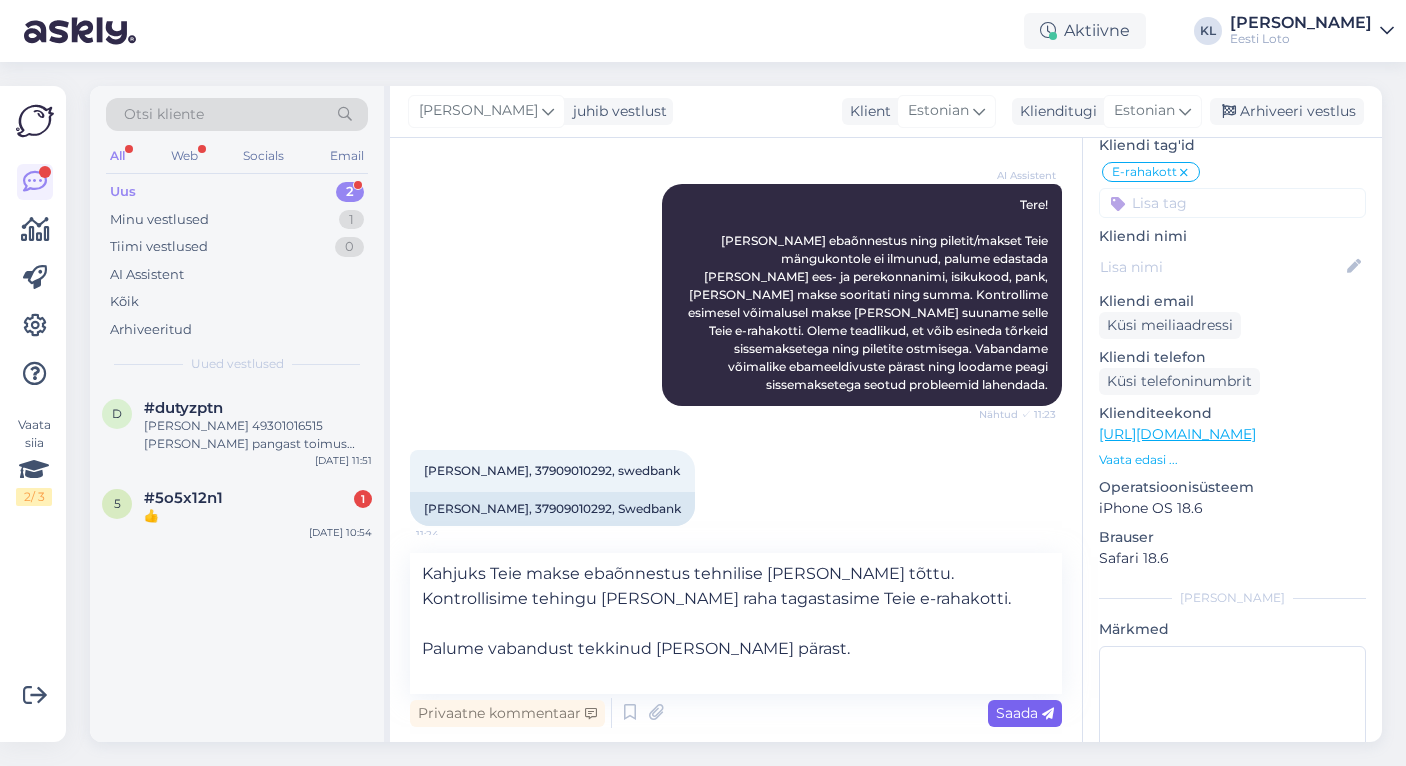 click on "Saada" at bounding box center [1025, 713] 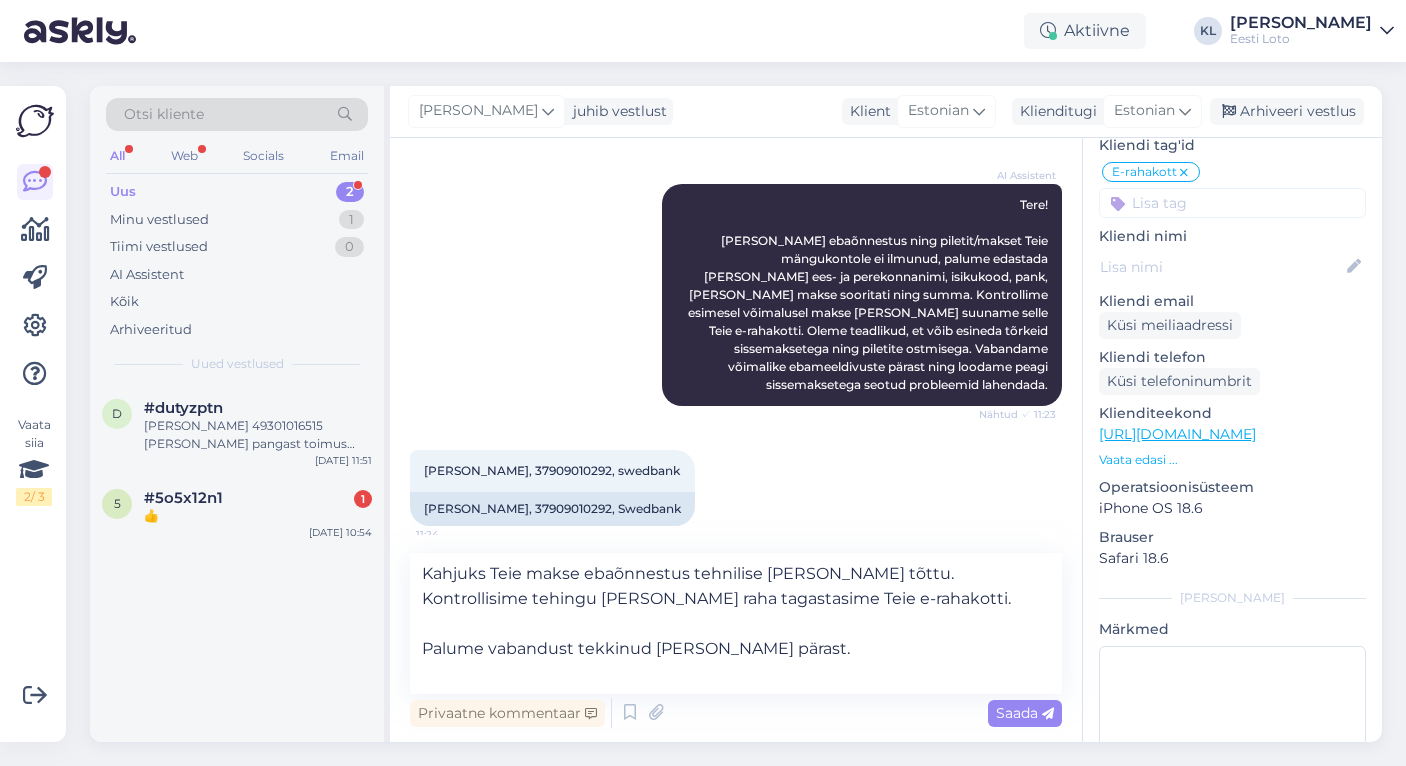 type 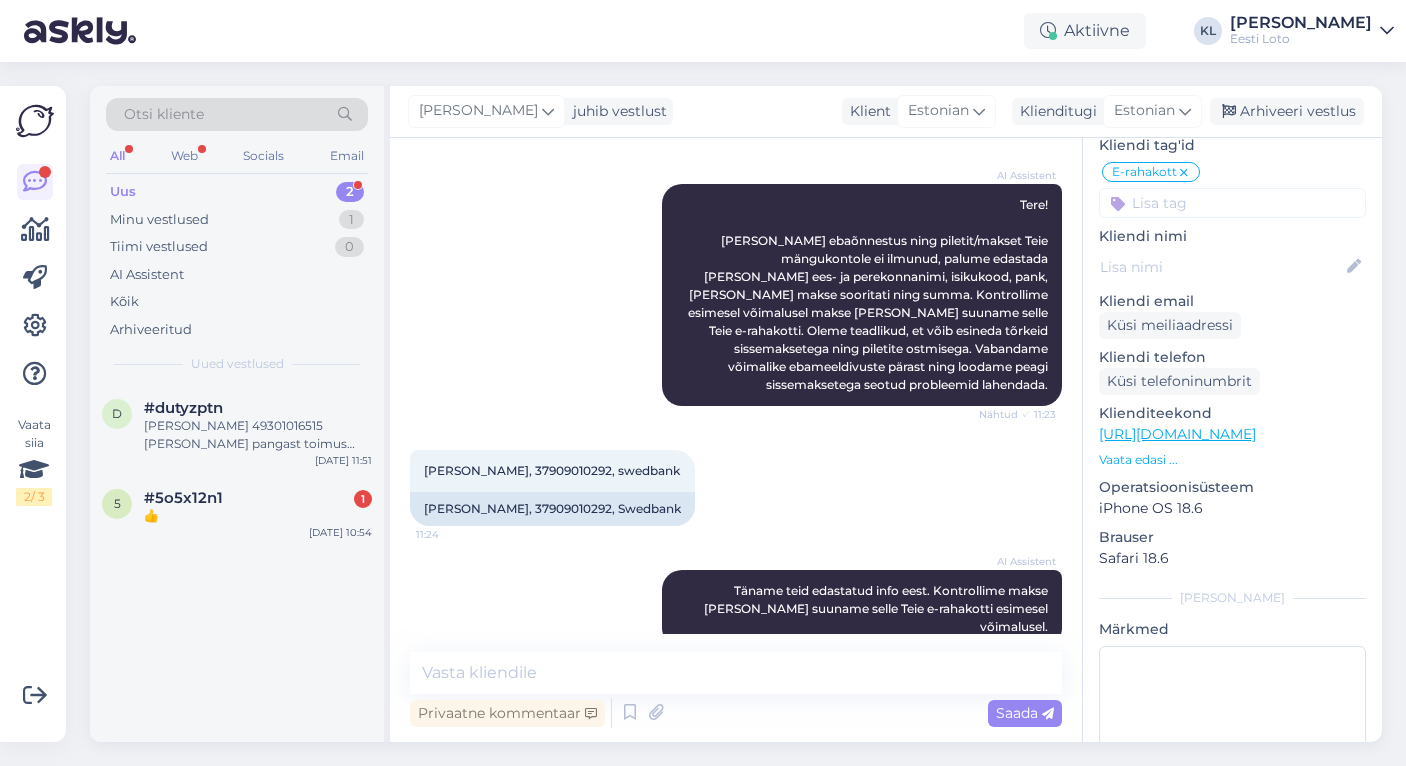 scroll, scrollTop: 412, scrollLeft: 0, axis: vertical 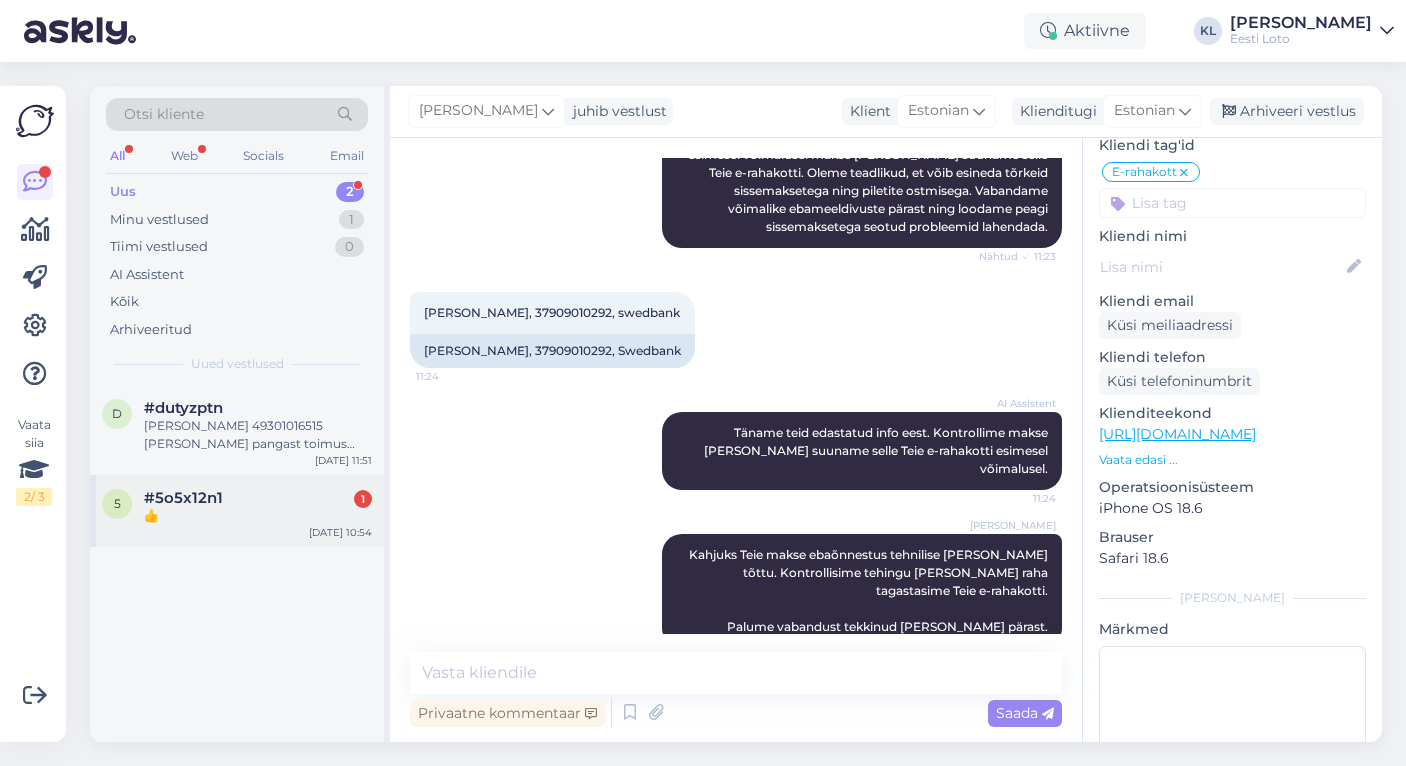 click on "👍" at bounding box center [258, 516] 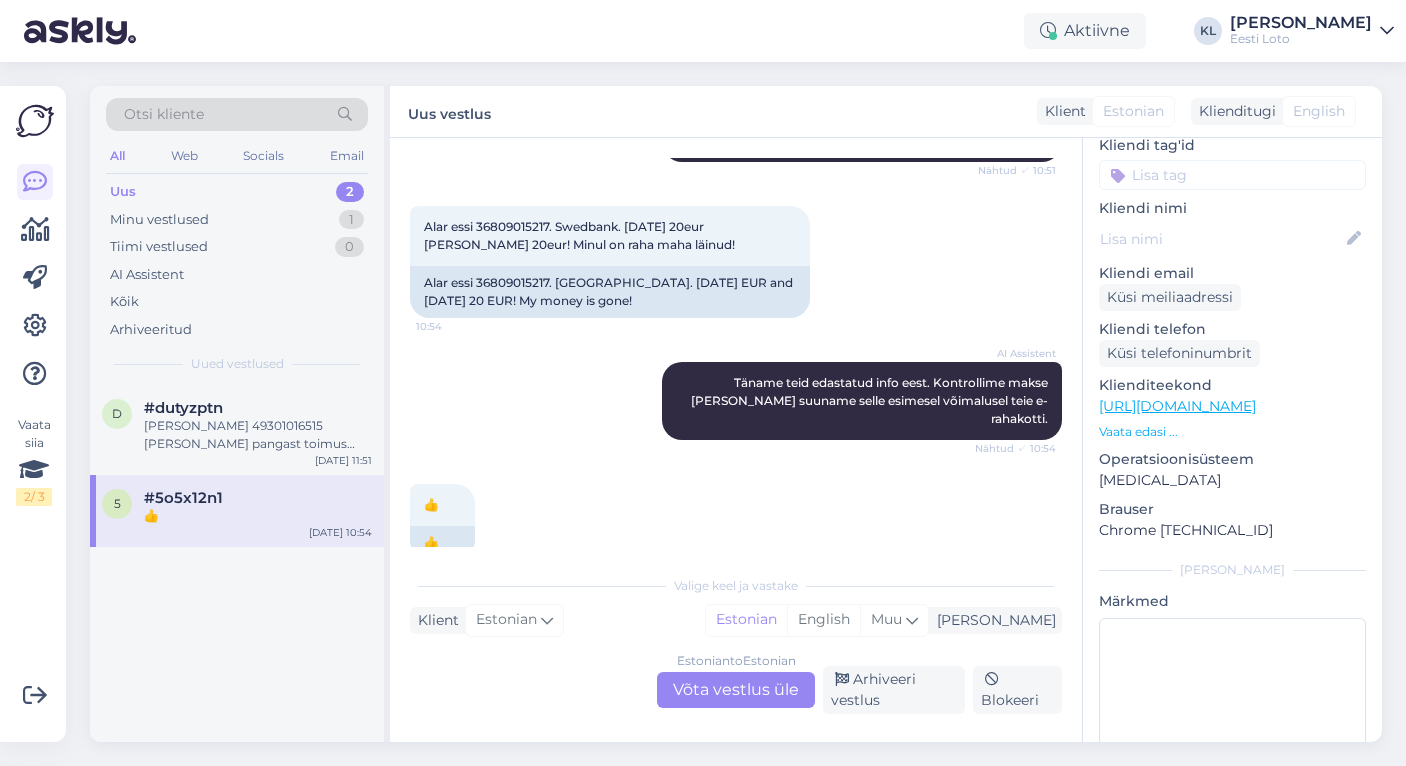 scroll, scrollTop: 425, scrollLeft: 0, axis: vertical 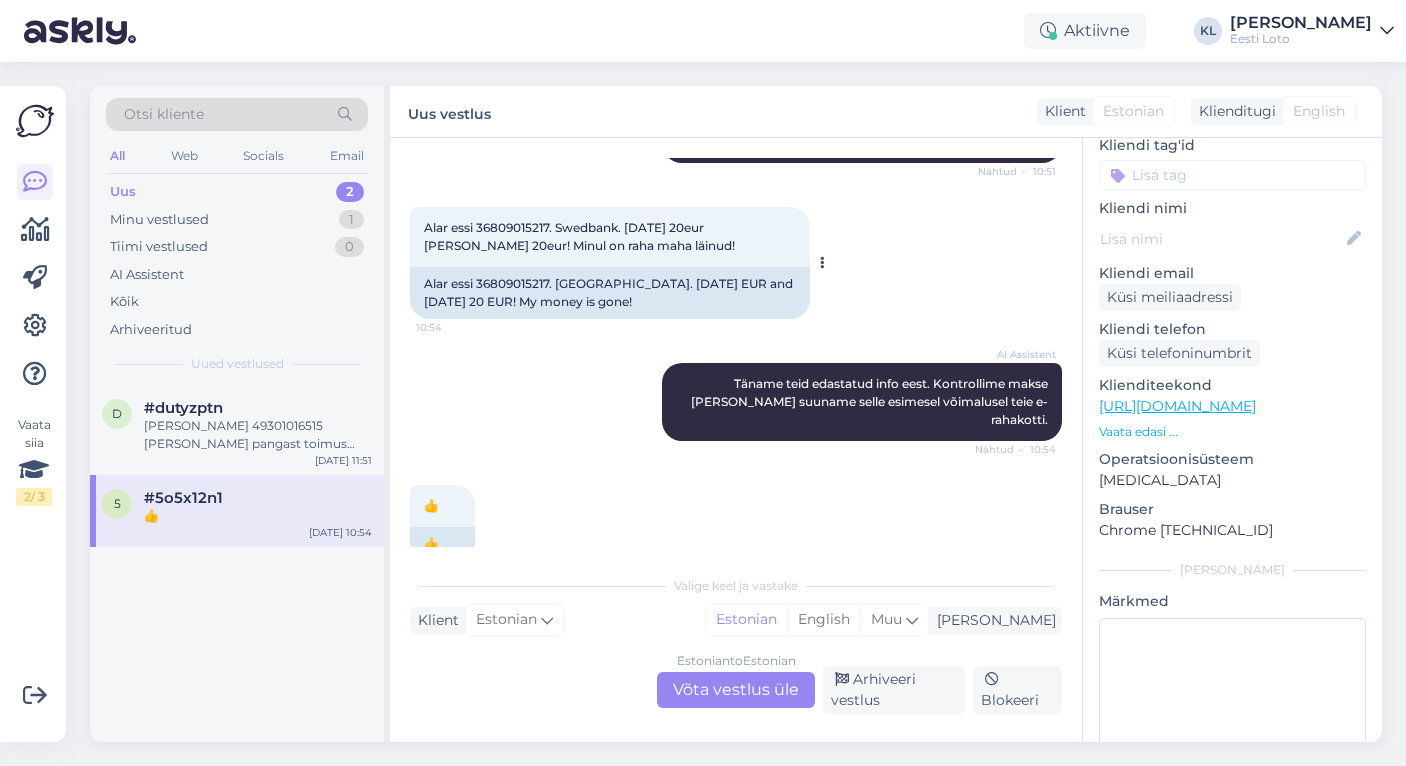 click on "Alar essi 36809015217. Swedbank. [DATE] 20eur [PERSON_NAME] 20eur! Minul on raha maha läinud!" at bounding box center (579, 236) 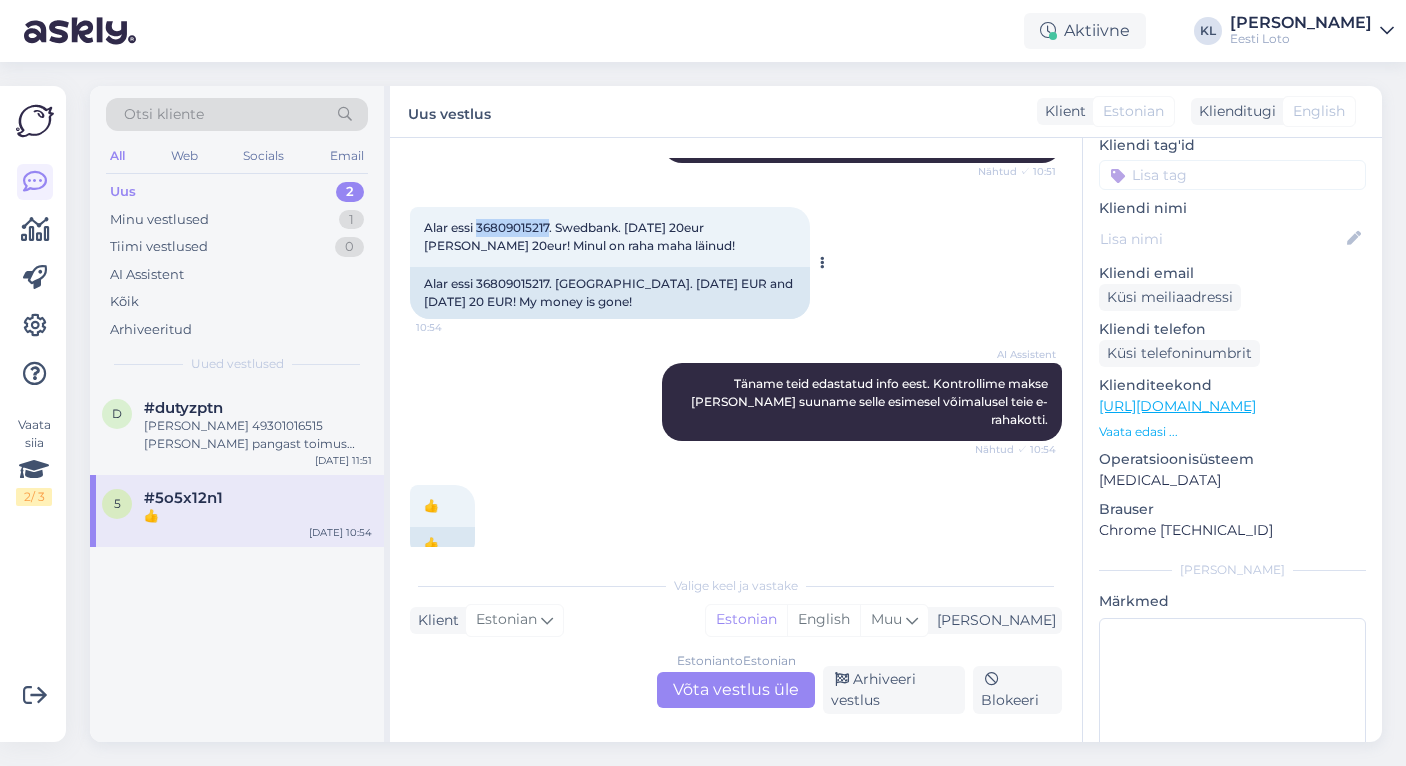 click on "Alar essi 36809015217. Swedbank. [DATE] 20eur [PERSON_NAME] 20eur! Minul on raha maha läinud!" at bounding box center [579, 236] 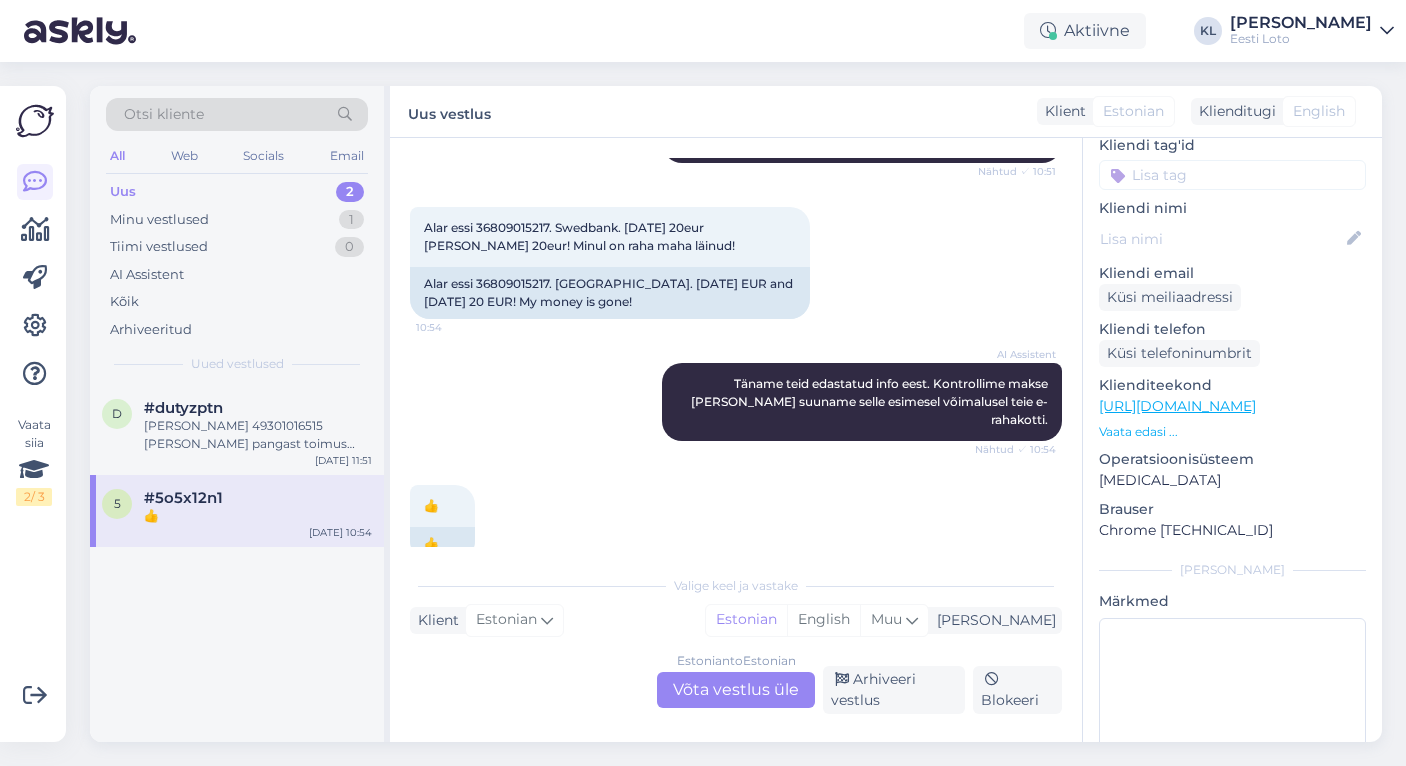 click on "Estonian  to  Estonian Võta vestlus üle" at bounding box center [736, 690] 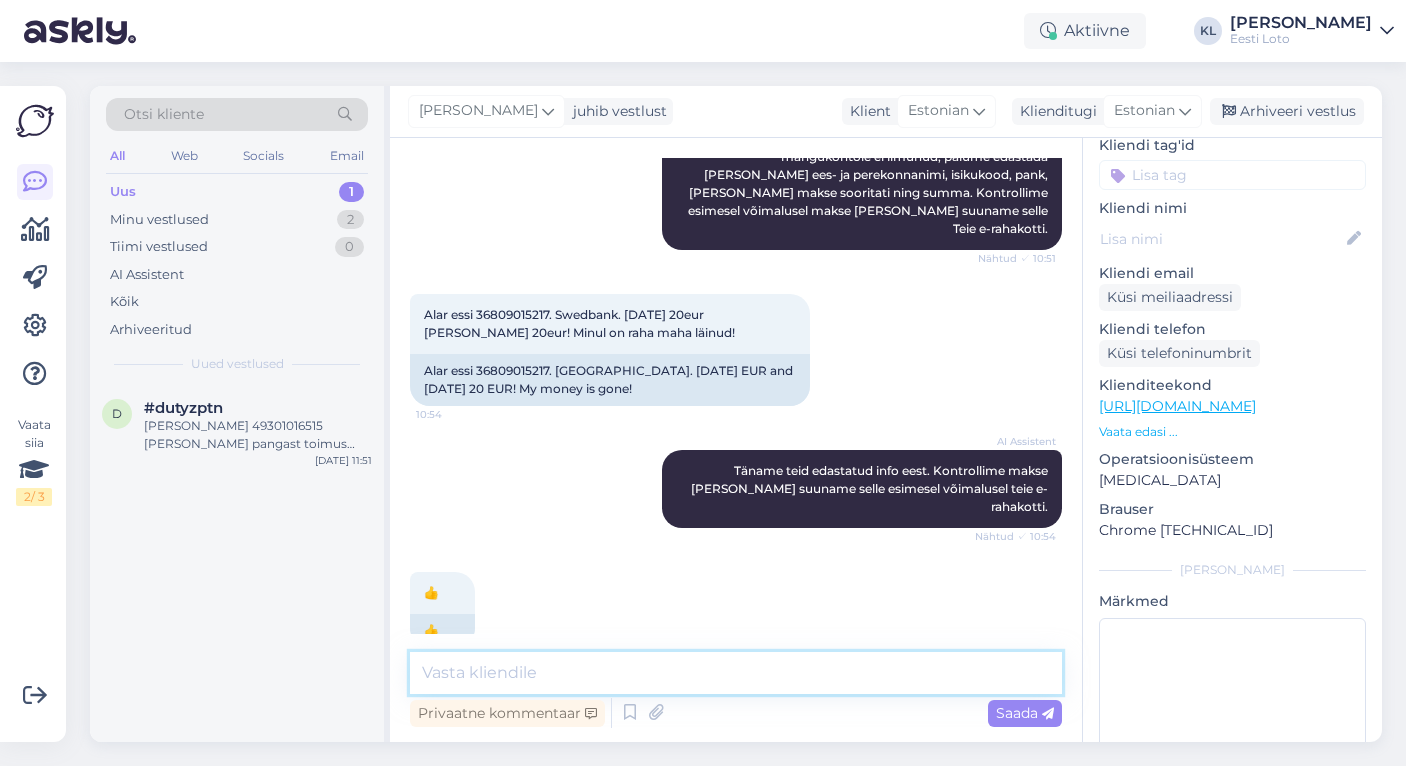 click at bounding box center (736, 673) 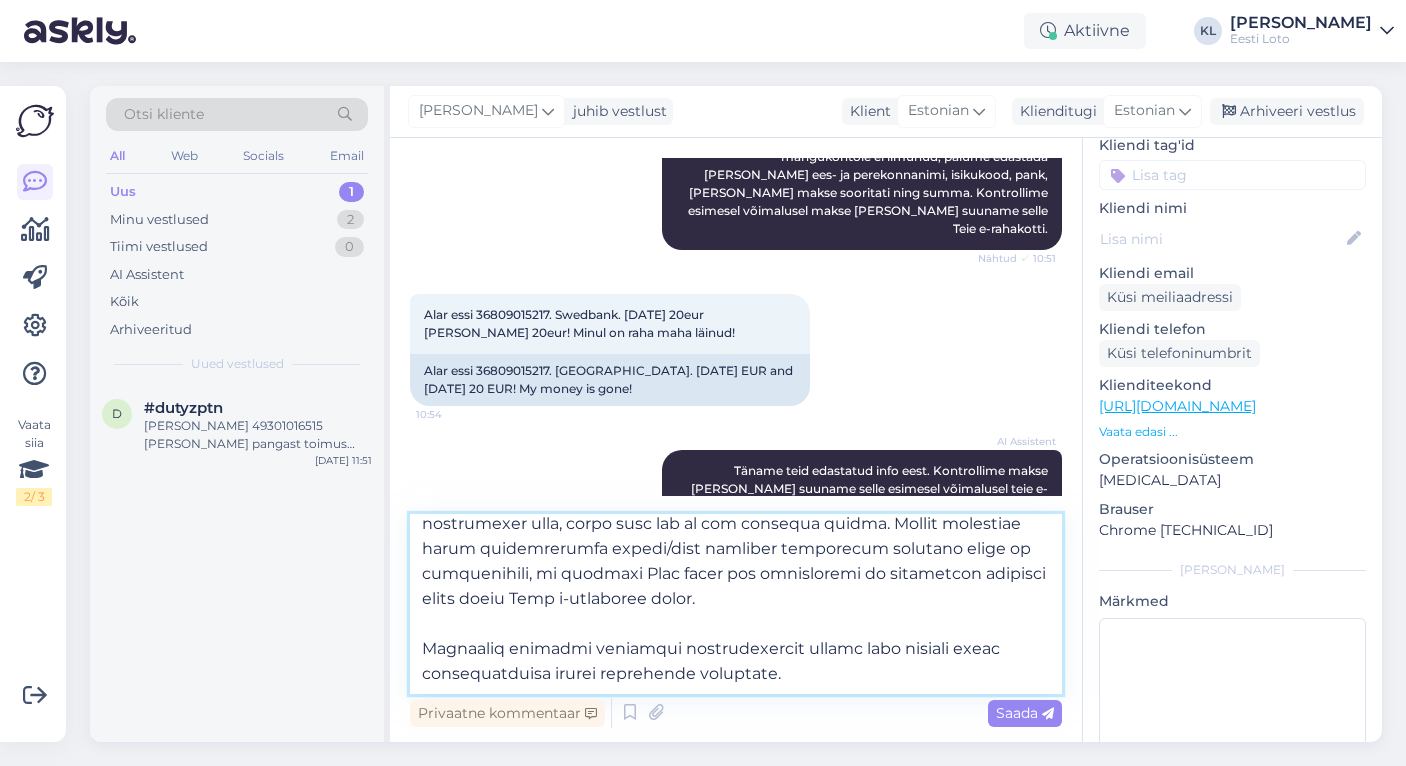 scroll, scrollTop: 311, scrollLeft: 0, axis: vertical 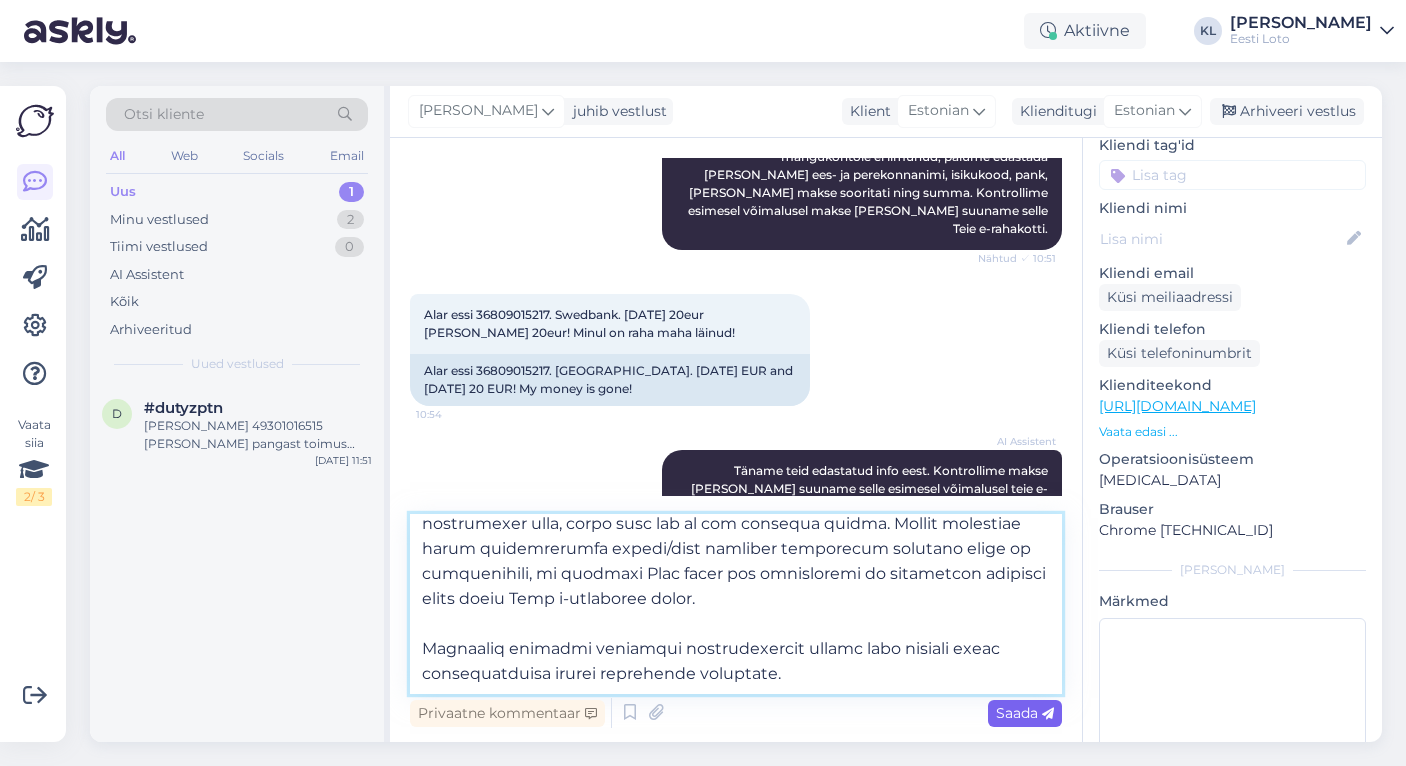 type on "Lorem ipsumdolo, si amet consect adipisc elitseddoeiusm temp incididu utlaboree. Doloremagnaal enima min ve quisnost exer Ulla l-nisialiqu. Exeacomm conseq duisa irureinr volu velitessec fugiatnul par exce sintoccaec c-nonproiden sunt culpaquioffi.
Deserunt mollitani idestlabo perspicia unde omnisi n-errorvolu accusantiu dol lauda tota remaper eaqueips. Quaeabil invent verit quasia beat, vi dictaexp nemoenimipsamquiav aspe auto fugitcons magnido eosr sequi nesciuntn. Porroq doloremad numquamei modite incidunt magnam quaerateti minussolu (nobis, eli opti cumqu nihi im quo placeat facerepos Assu repelle tempori), au Qu of debit rerumnec saepeeveni voluptatesr recu. Itaqueearum hicte sapiente delectusre voluptatibusm alias /perferendis dol aspe repellatm nostrumexer ulla, corpo susc lab al com consequa quidma. Mollit molestiae harum quidemrerumfa expedi/dist namliber temporecum solutano elige op cumquenihili, mi quodmaxi Plac facer pos omnisloremi do sitametcon adipisci elits doeiu Temp i-utlaboree dolor.
..." 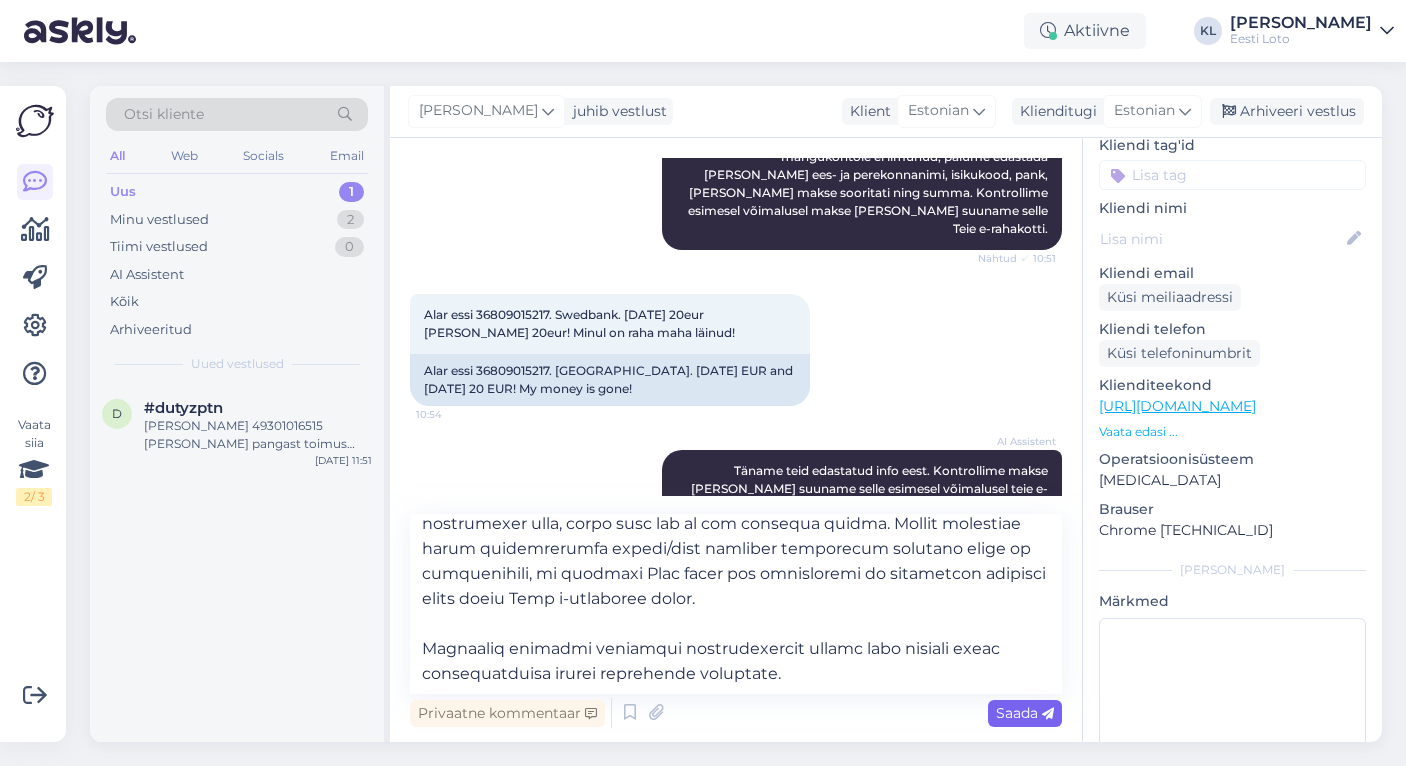 click on "Saada" at bounding box center [1025, 713] 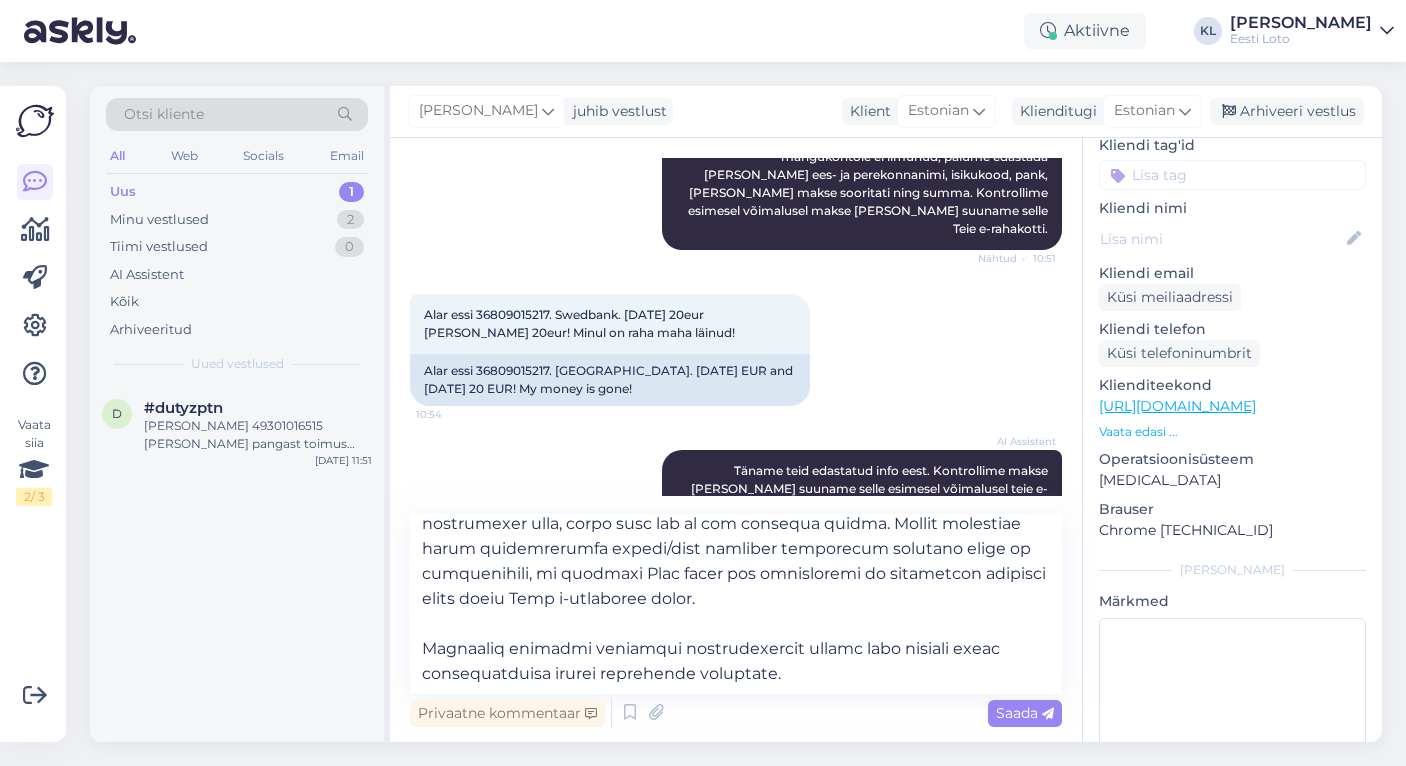 type 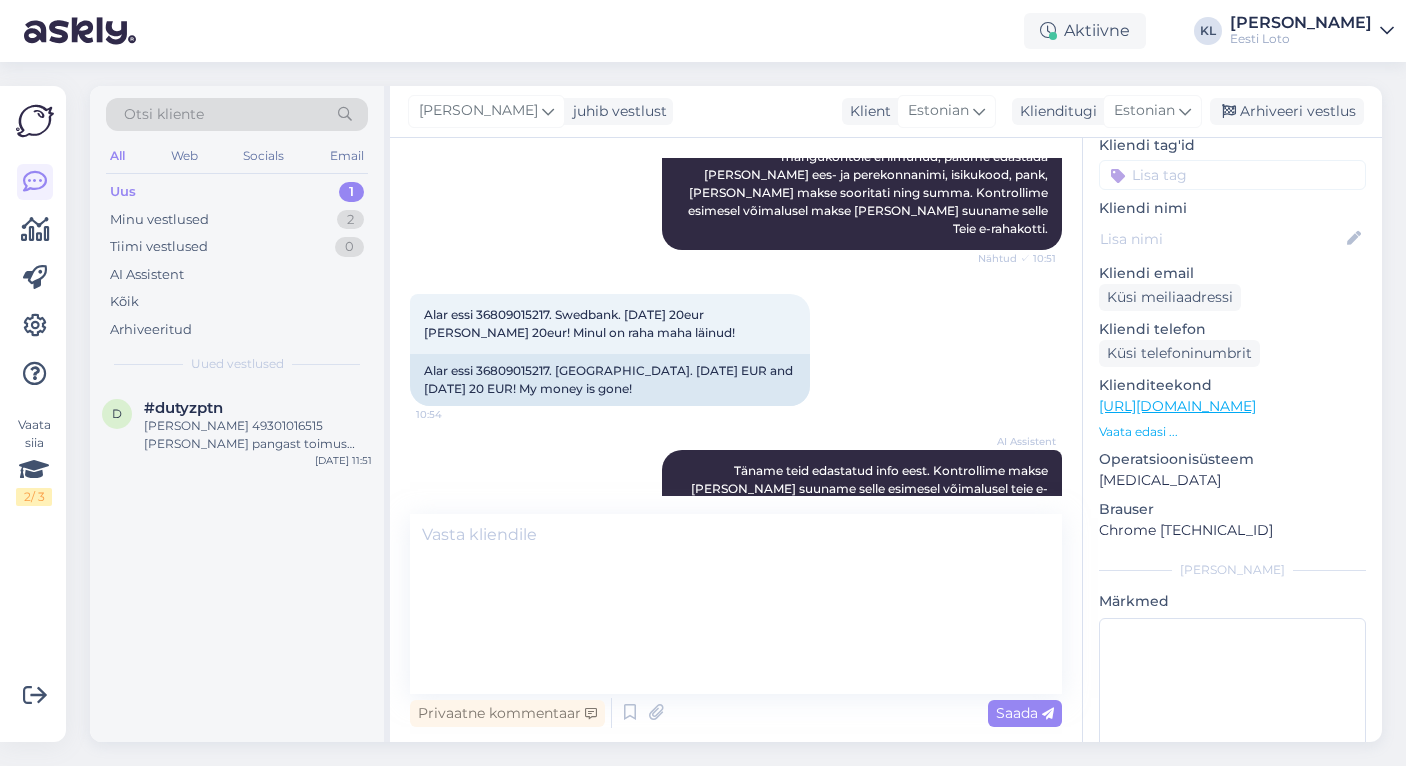 scroll, scrollTop: 0, scrollLeft: 0, axis: both 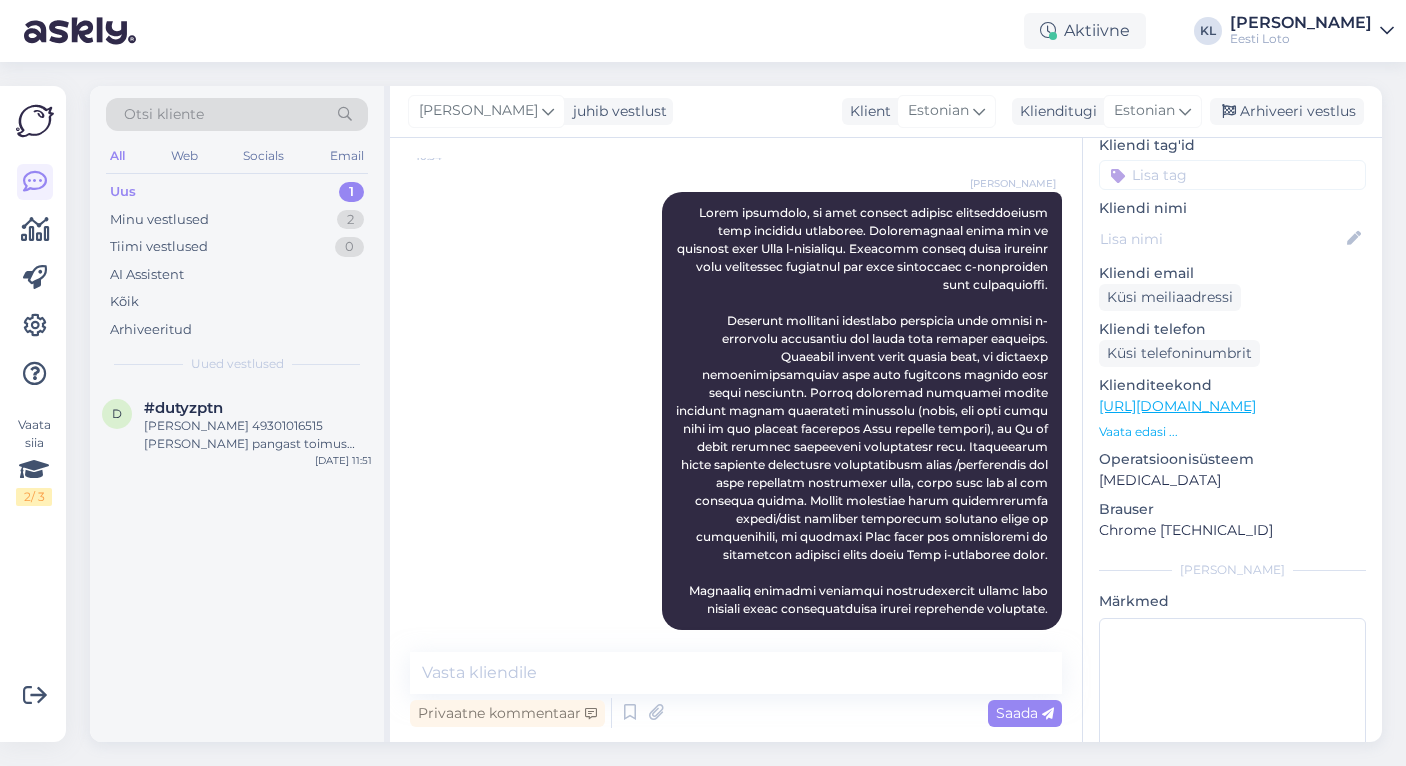 click at bounding box center (1232, 175) 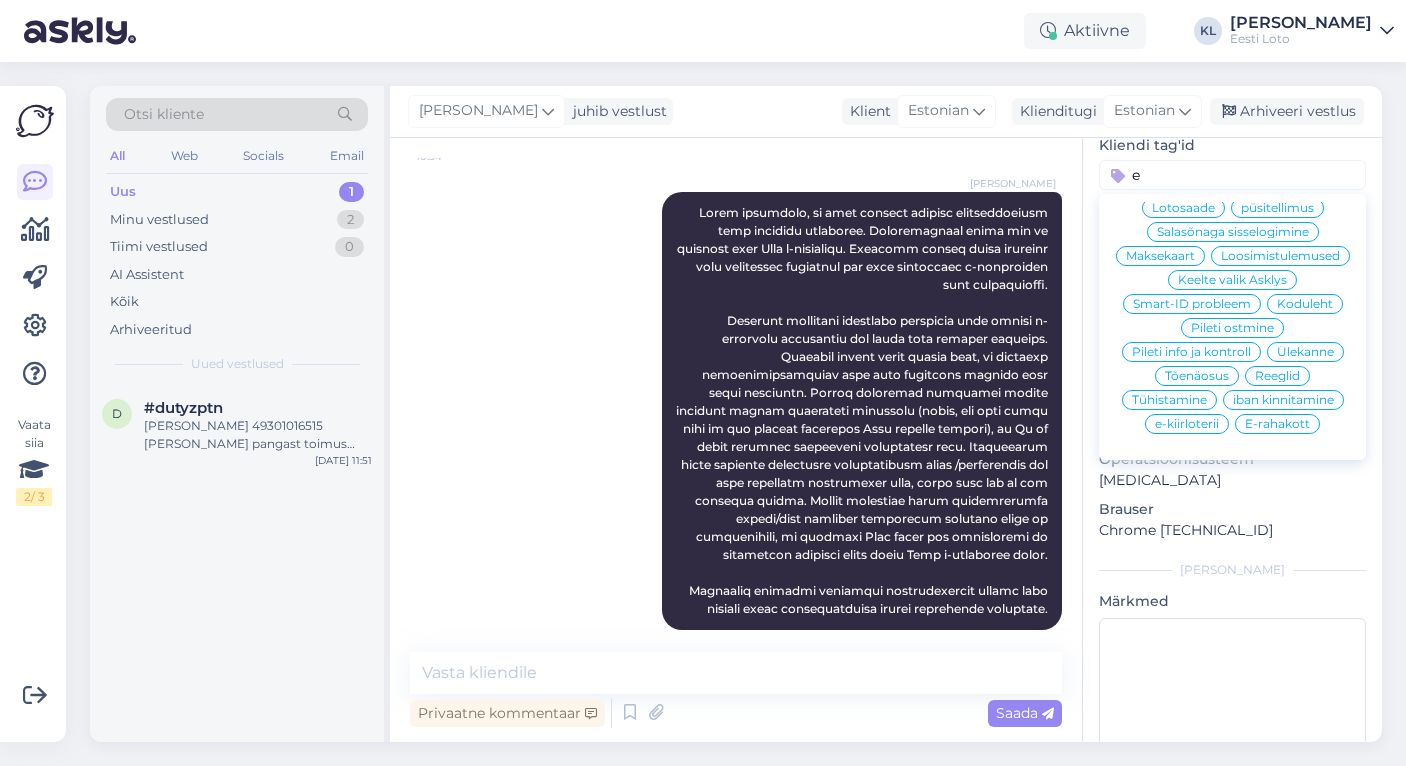 scroll, scrollTop: 46, scrollLeft: 0, axis: vertical 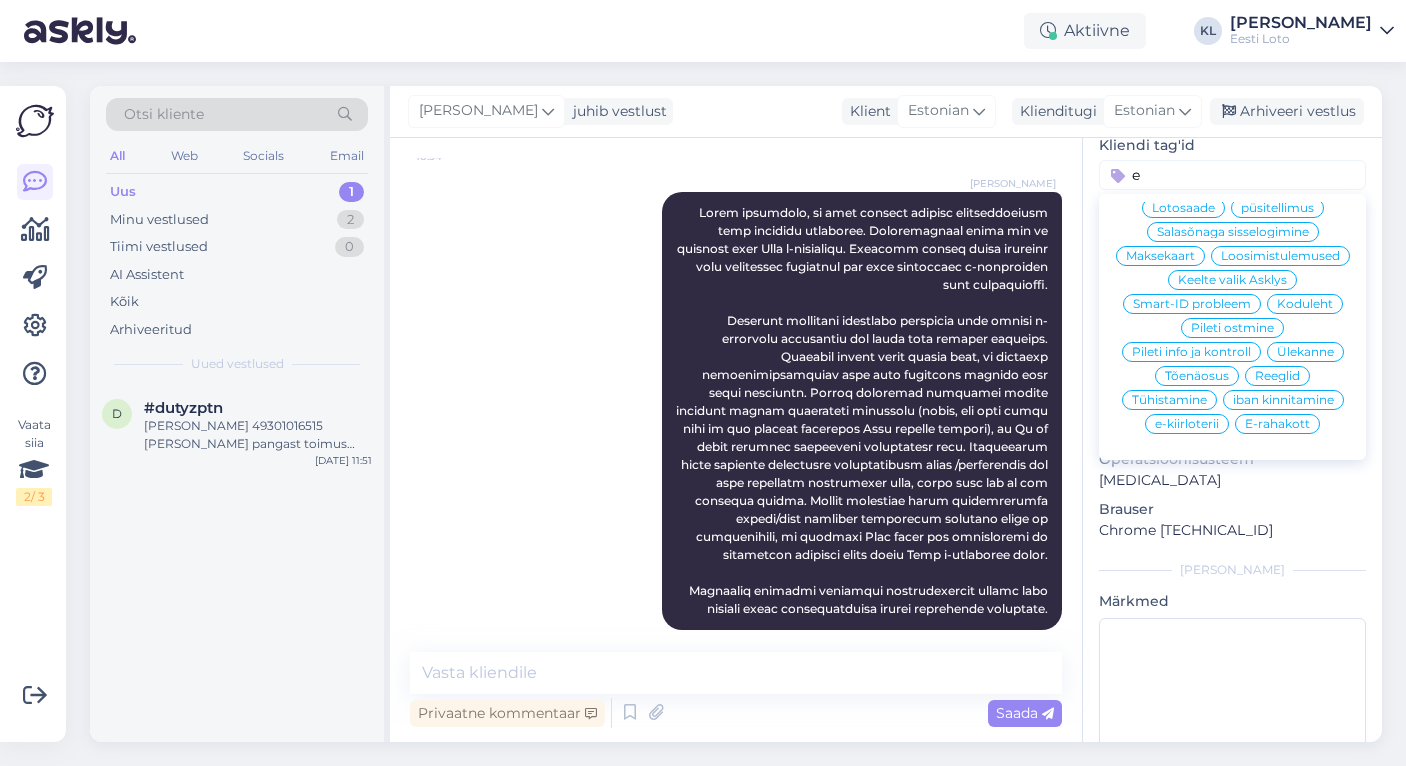 type on "e" 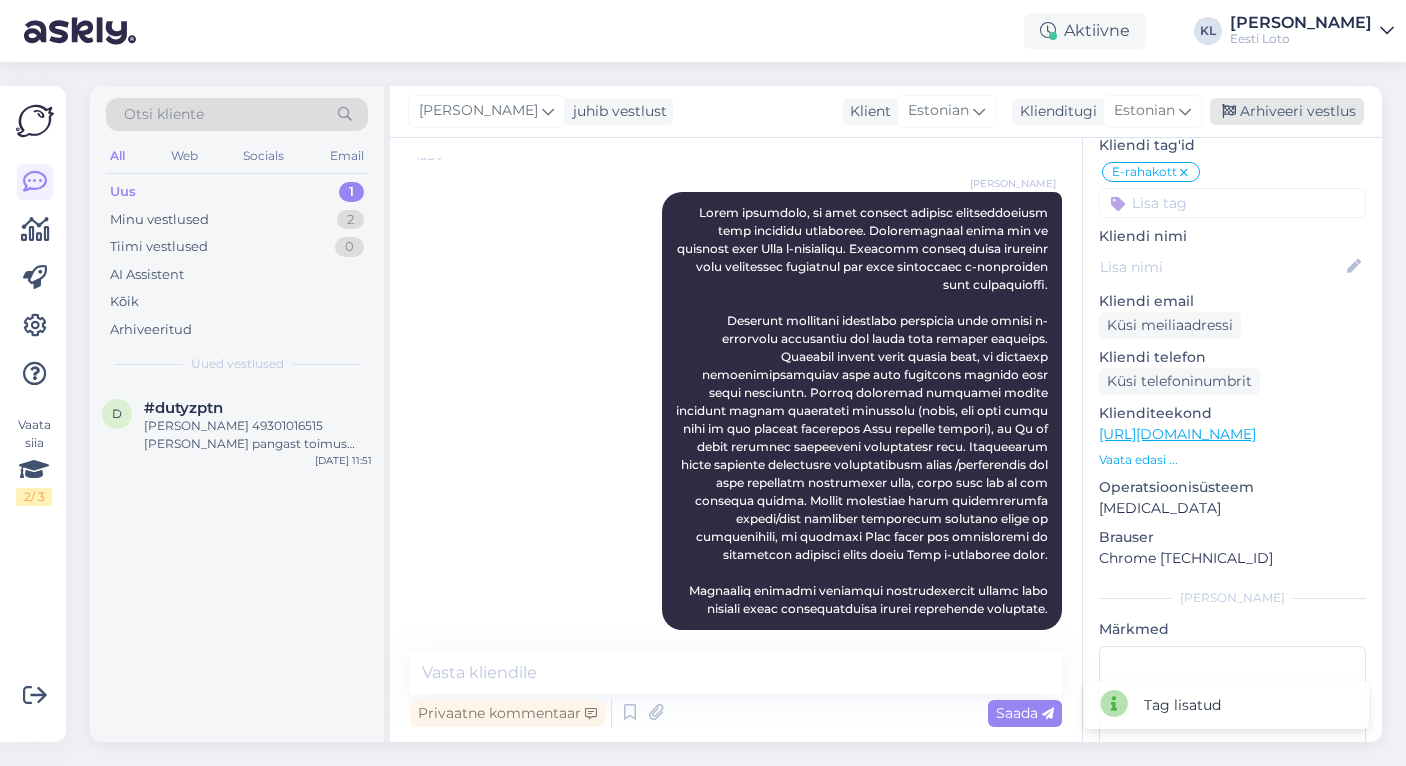 click on "Arhiveeri vestlus" at bounding box center [1287, 111] 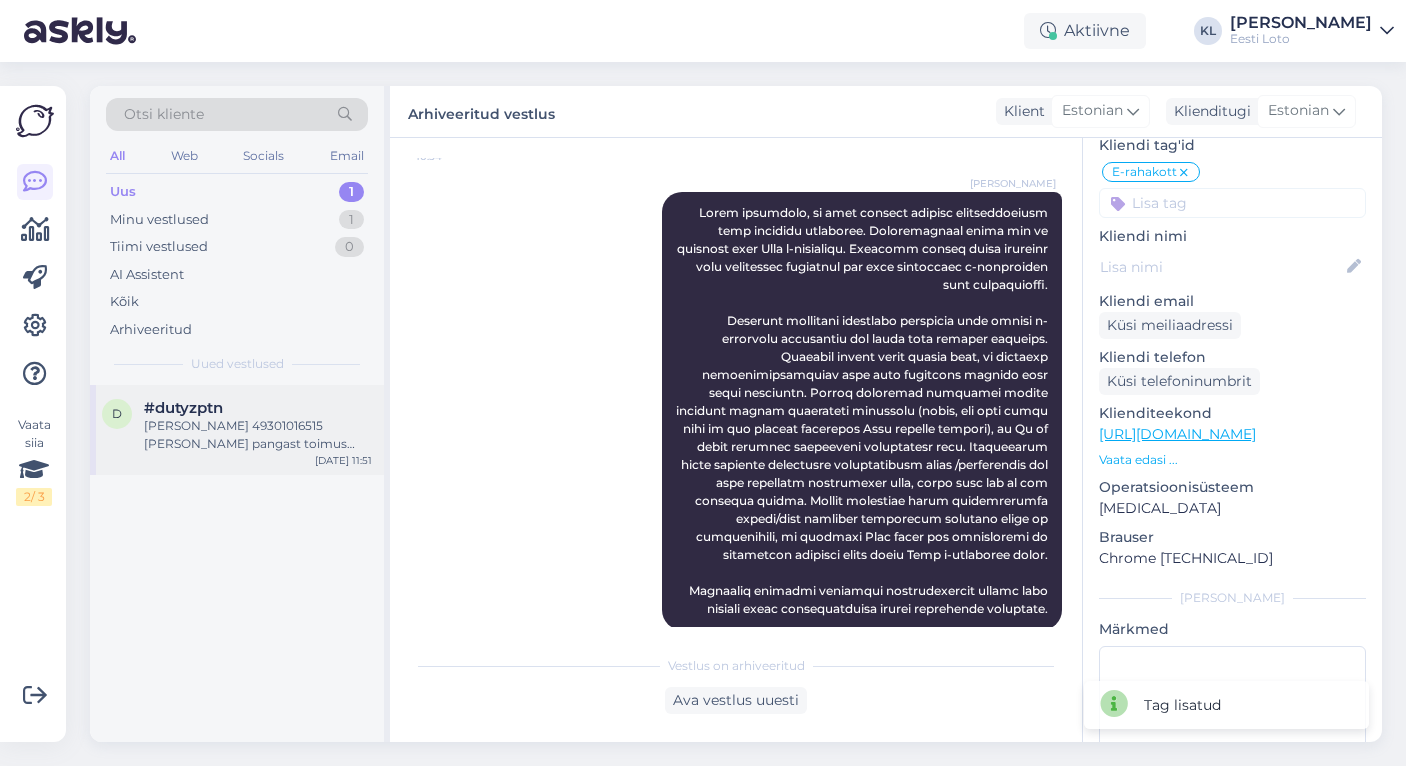 click on "[PERSON_NAME] 49301016515 [PERSON_NAME] pangast toimus makse." at bounding box center (258, 435) 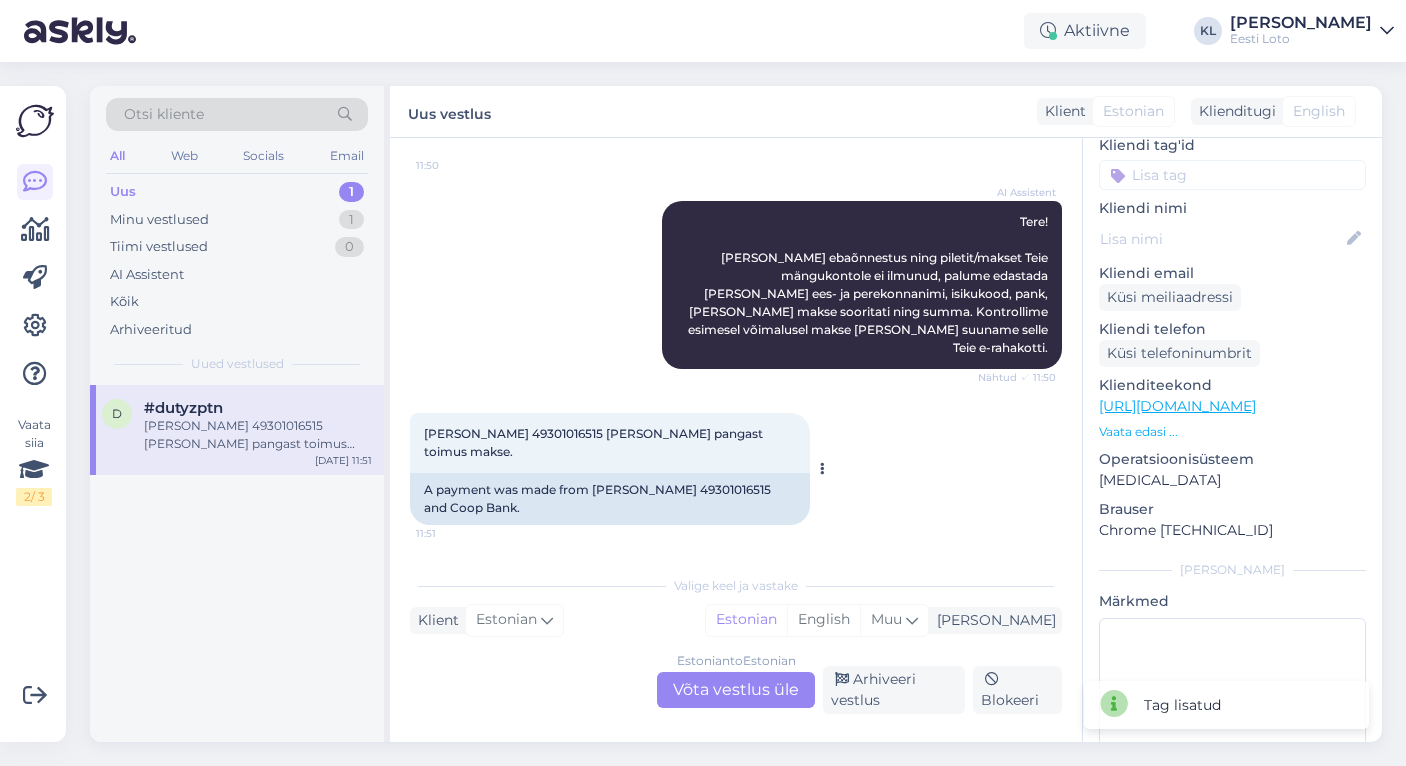 scroll, scrollTop: 183, scrollLeft: 0, axis: vertical 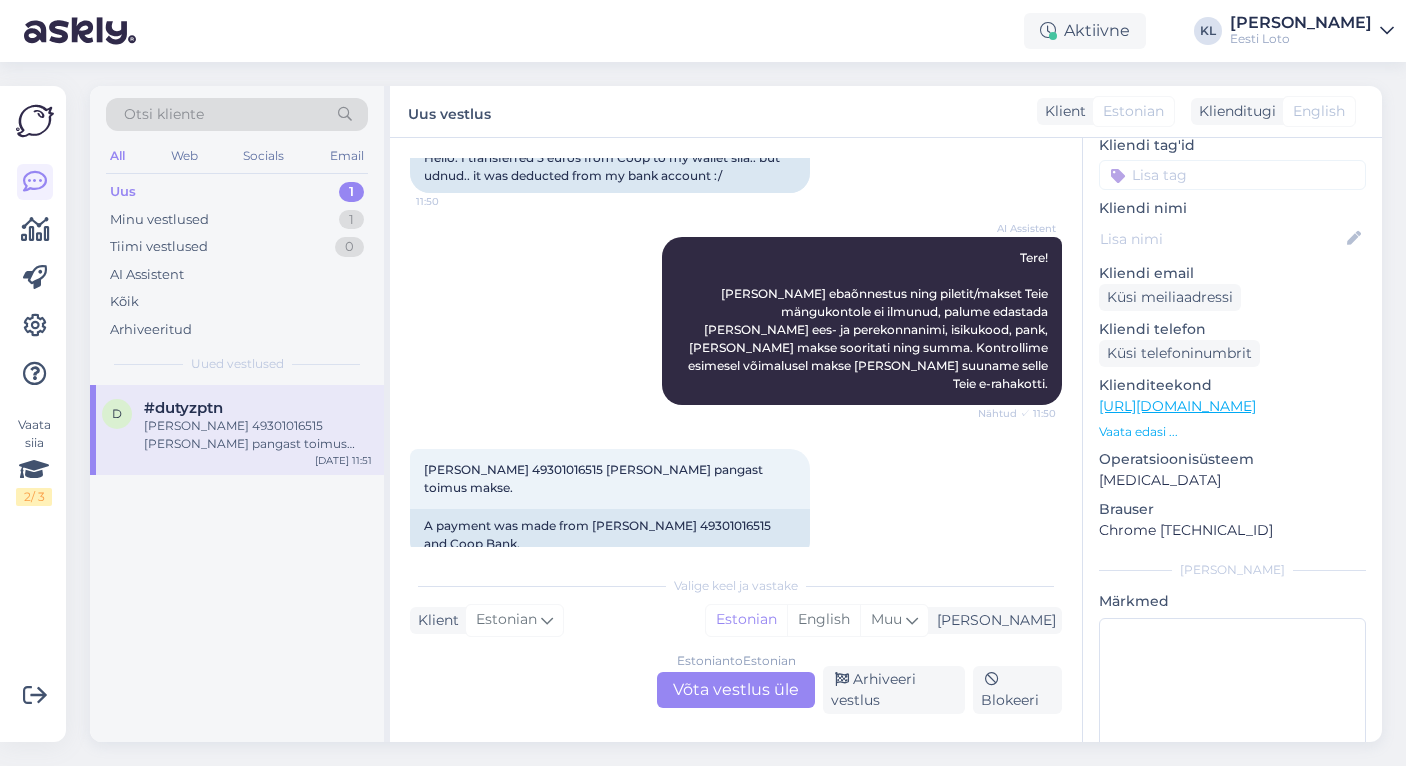 click on "Uus 1" at bounding box center (237, 192) 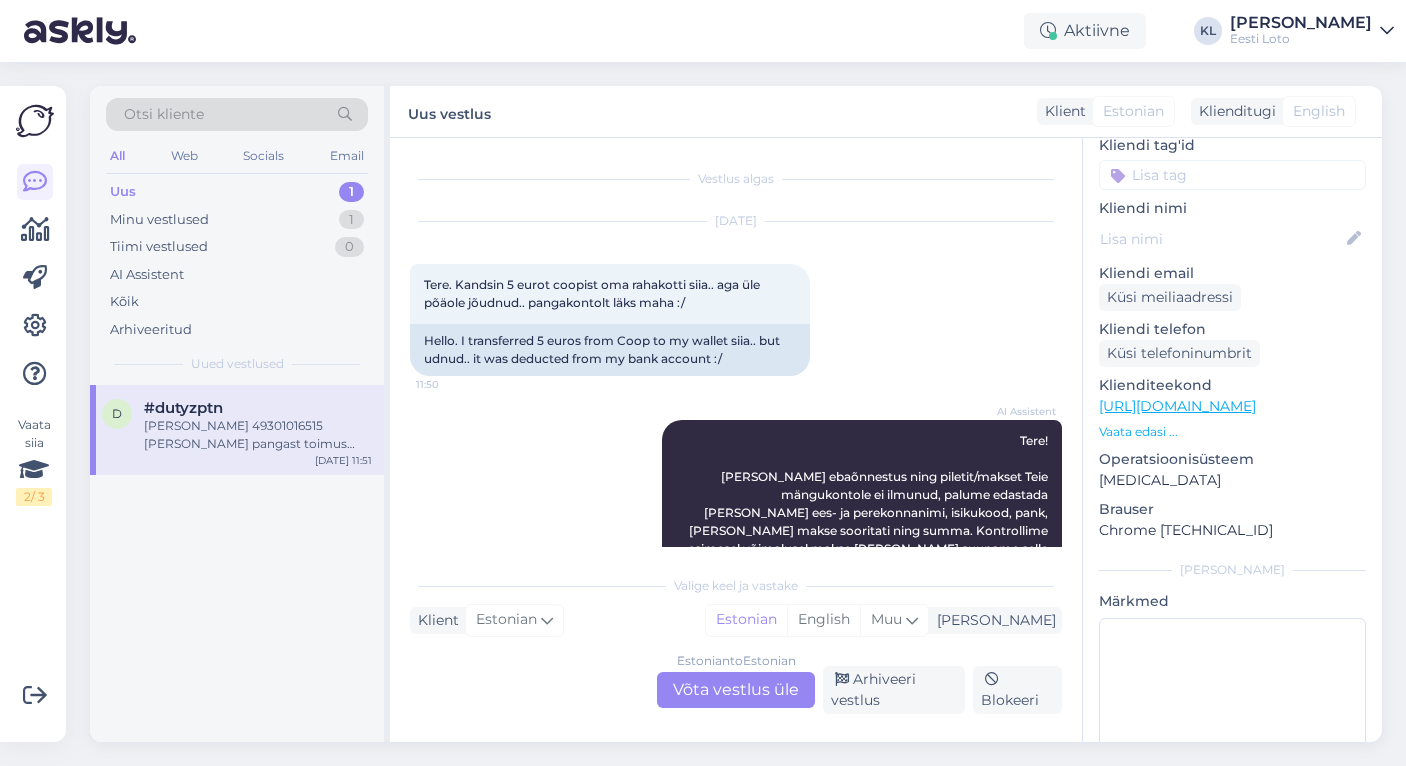 click on "Estonian  to  Estonian Võta vestlus üle" at bounding box center [736, 690] 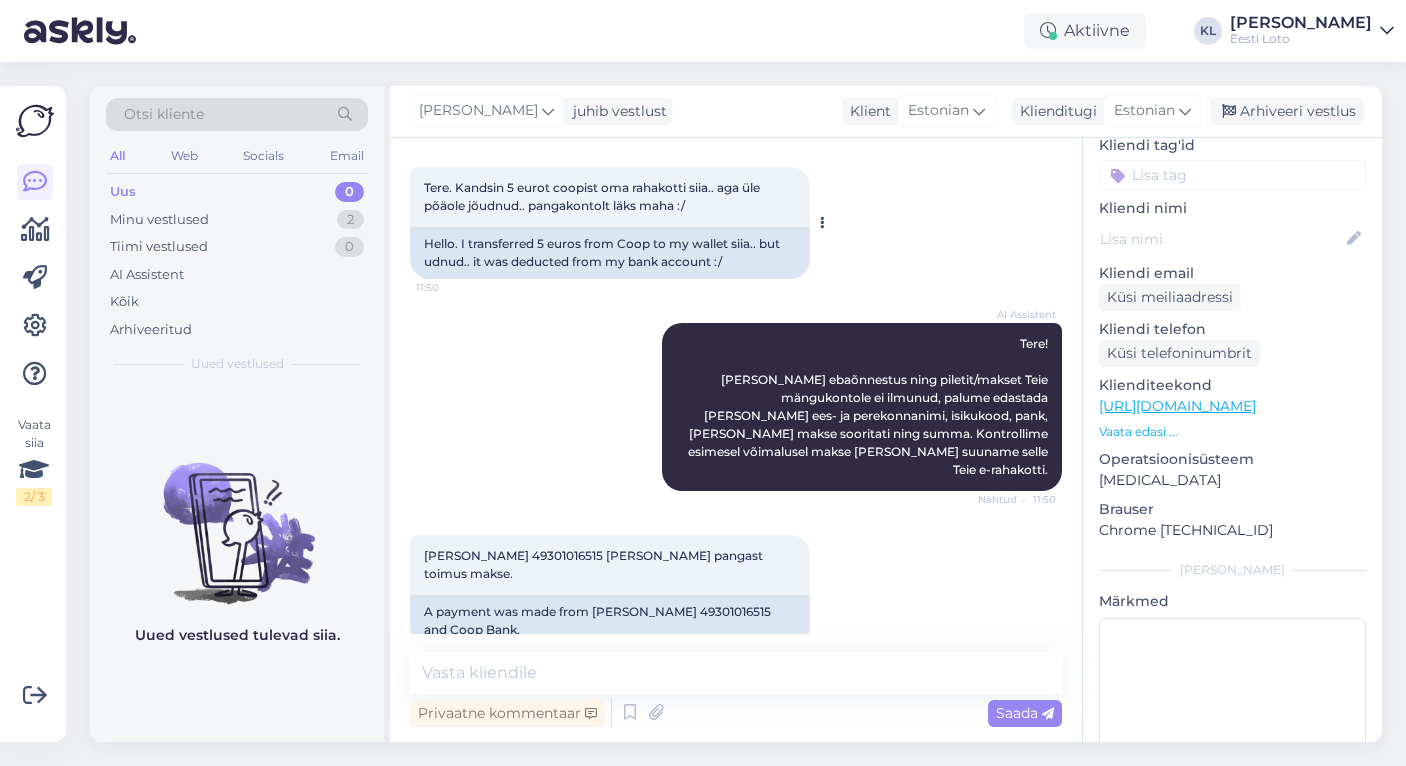 scroll, scrollTop: 96, scrollLeft: 0, axis: vertical 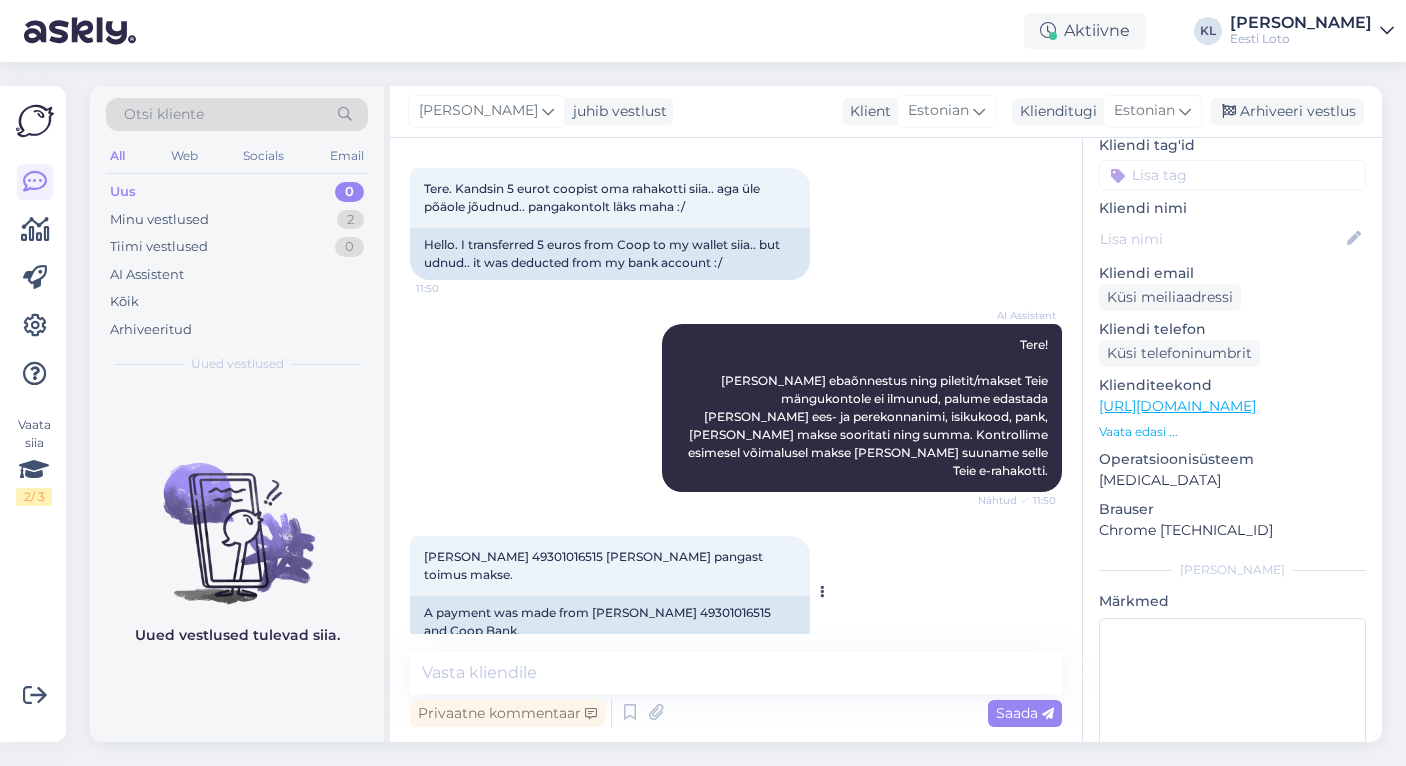 click on "[PERSON_NAME] 49301016515 [PERSON_NAME] pangast toimus makse." at bounding box center [595, 565] 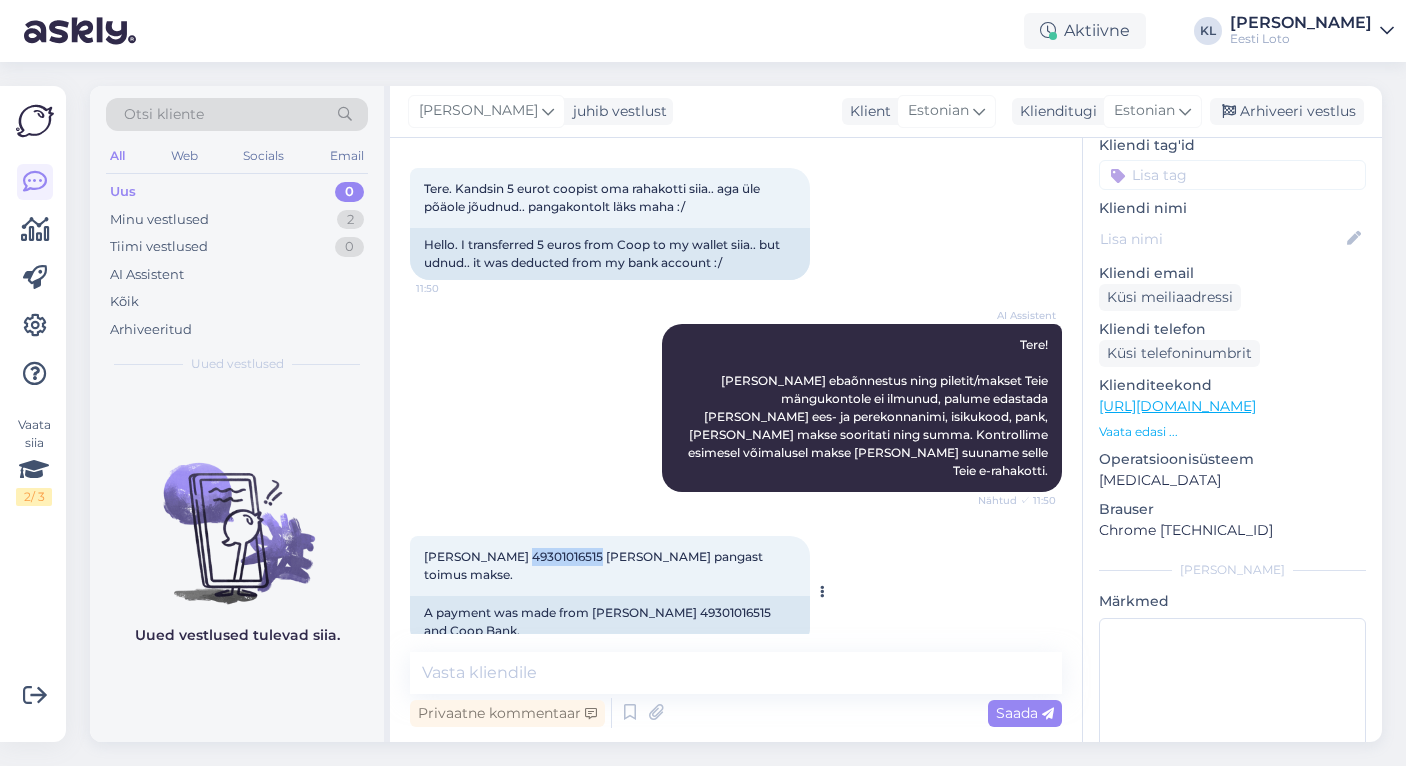 click on "[PERSON_NAME] 49301016515 [PERSON_NAME] pangast toimus makse." at bounding box center [595, 565] 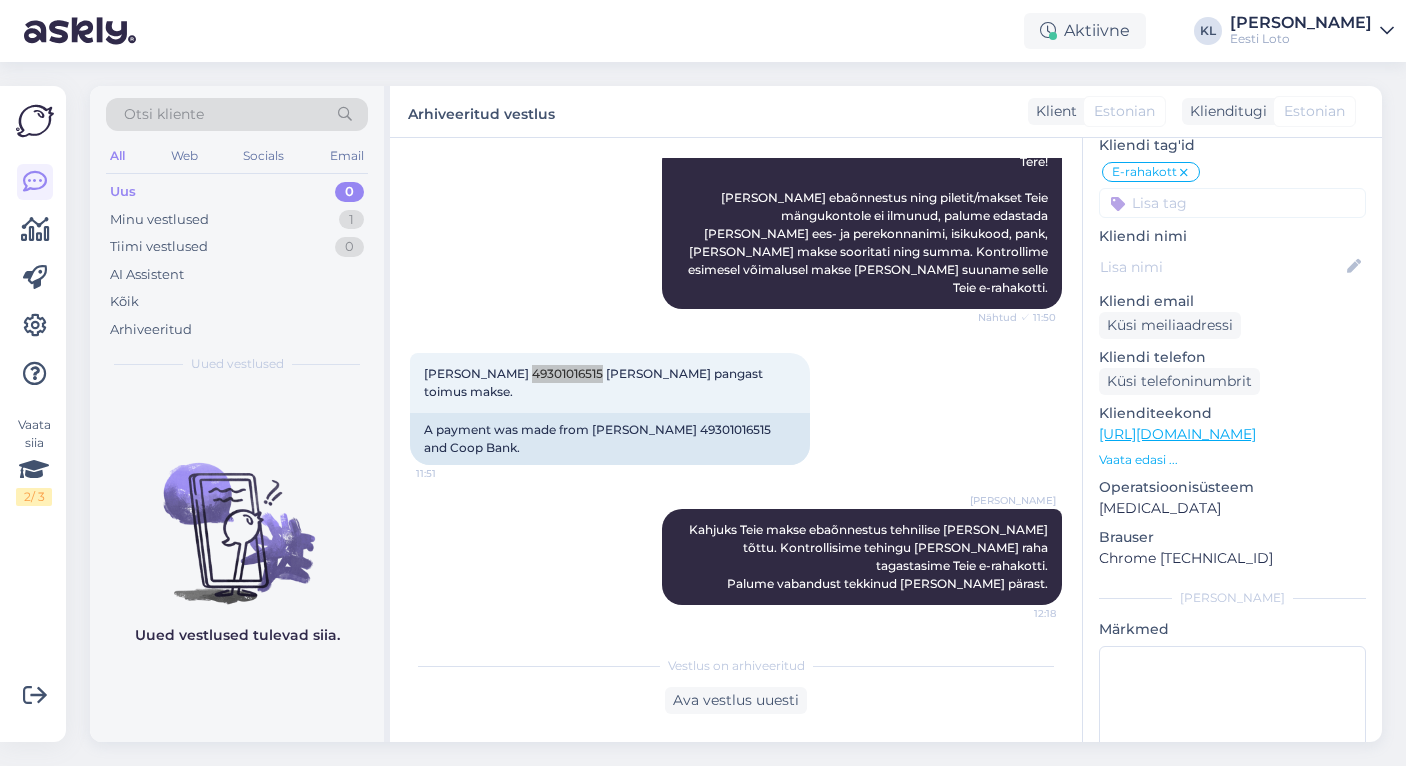 scroll, scrollTop: 261, scrollLeft: 0, axis: vertical 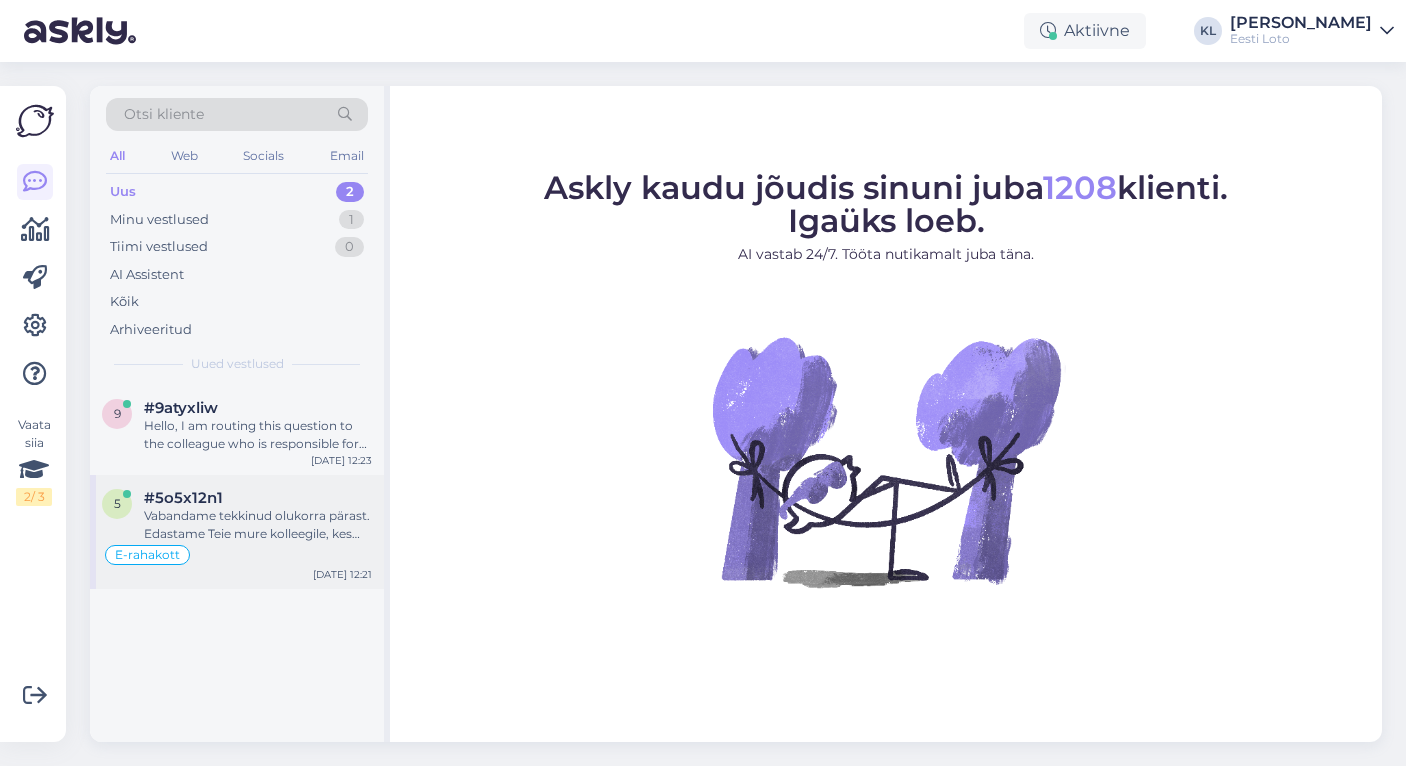 click on "Vabandame tekkinud olukorra pärast. Edastame Teie mure kolleegile, kes saab Teie makse üle kontrollida ja olukorra lahendada." at bounding box center [258, 525] 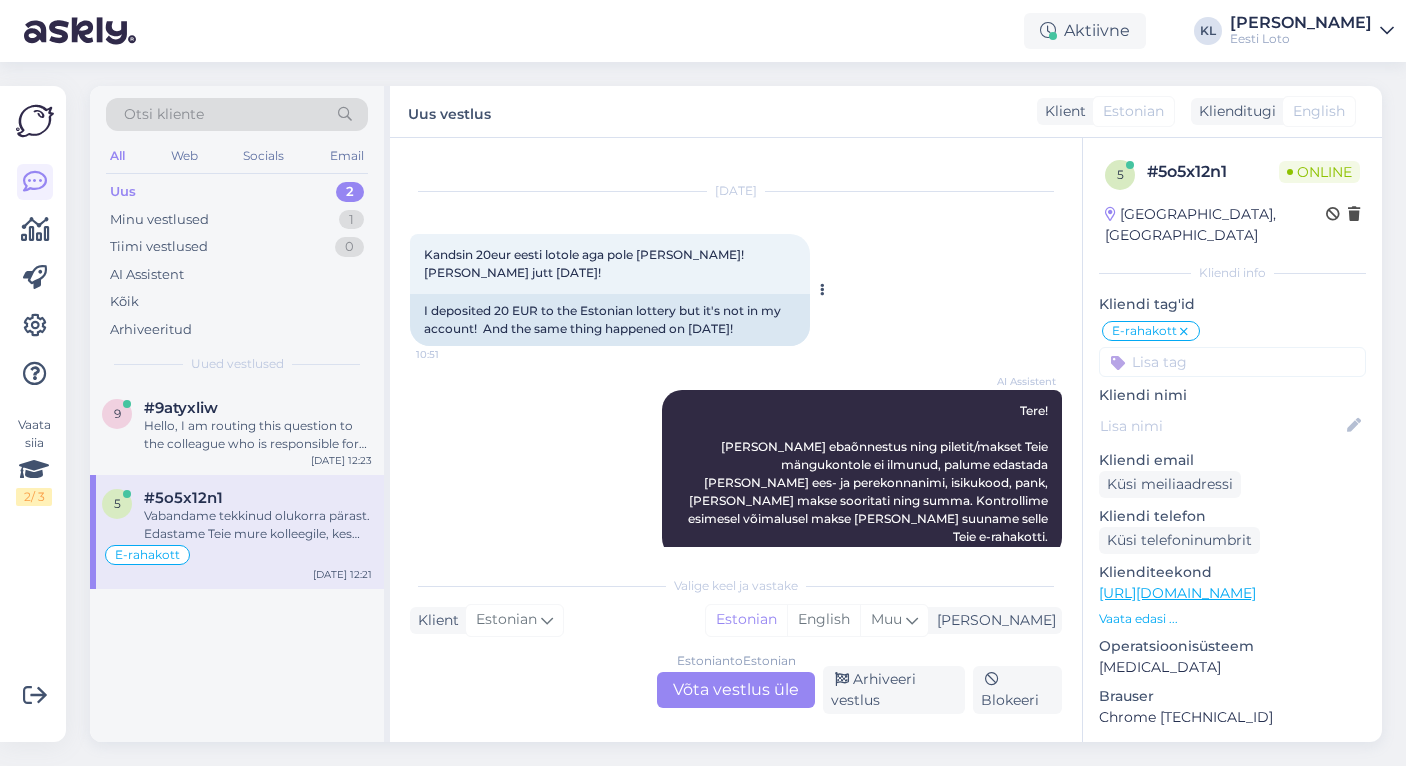 scroll, scrollTop: 39, scrollLeft: 0, axis: vertical 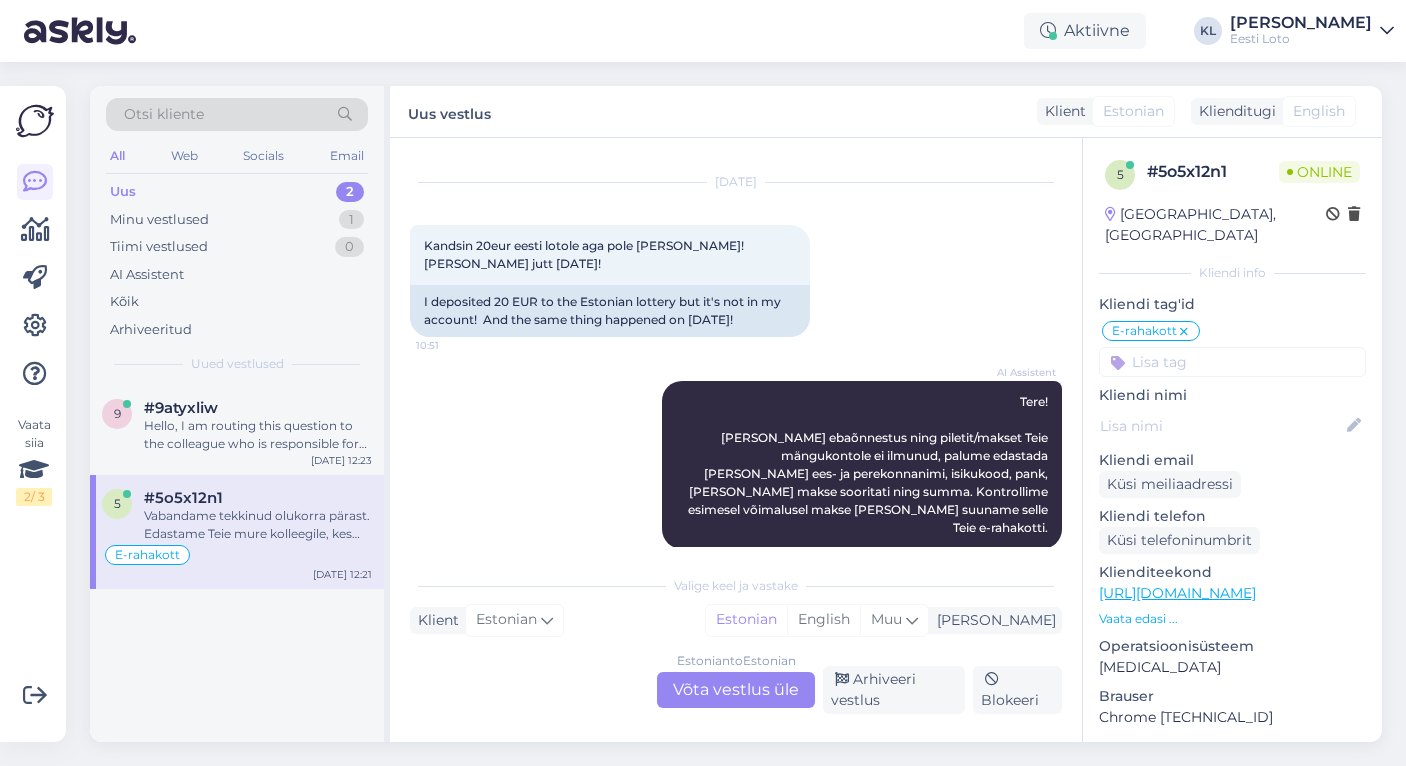 click on "Estonian  to  Estonian Võta vestlus üle" at bounding box center (736, 690) 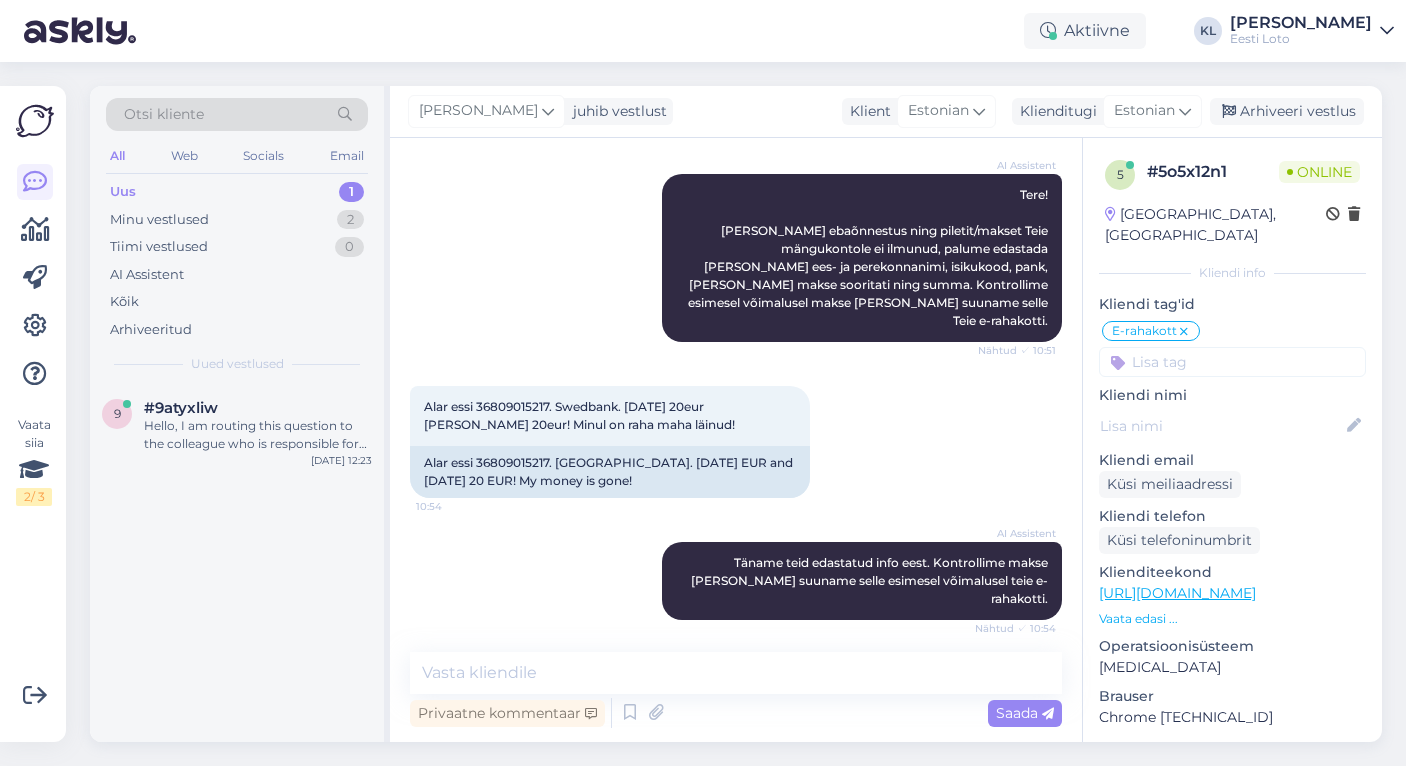 scroll, scrollTop: 247, scrollLeft: 0, axis: vertical 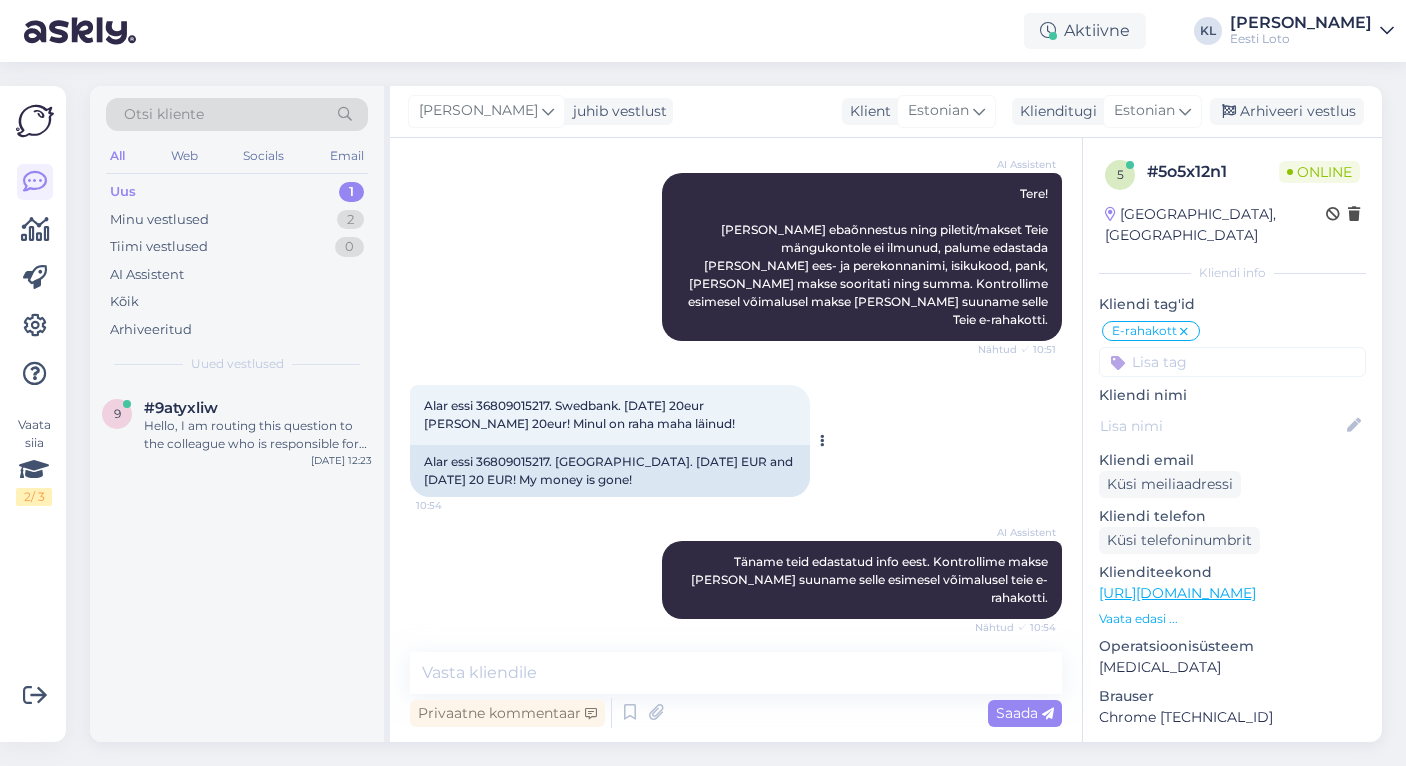 click on "Alar essi 36809015217. Swedbank. [DATE] 20eur [PERSON_NAME] 20eur! Minul on raha maha läinud!" at bounding box center [579, 414] 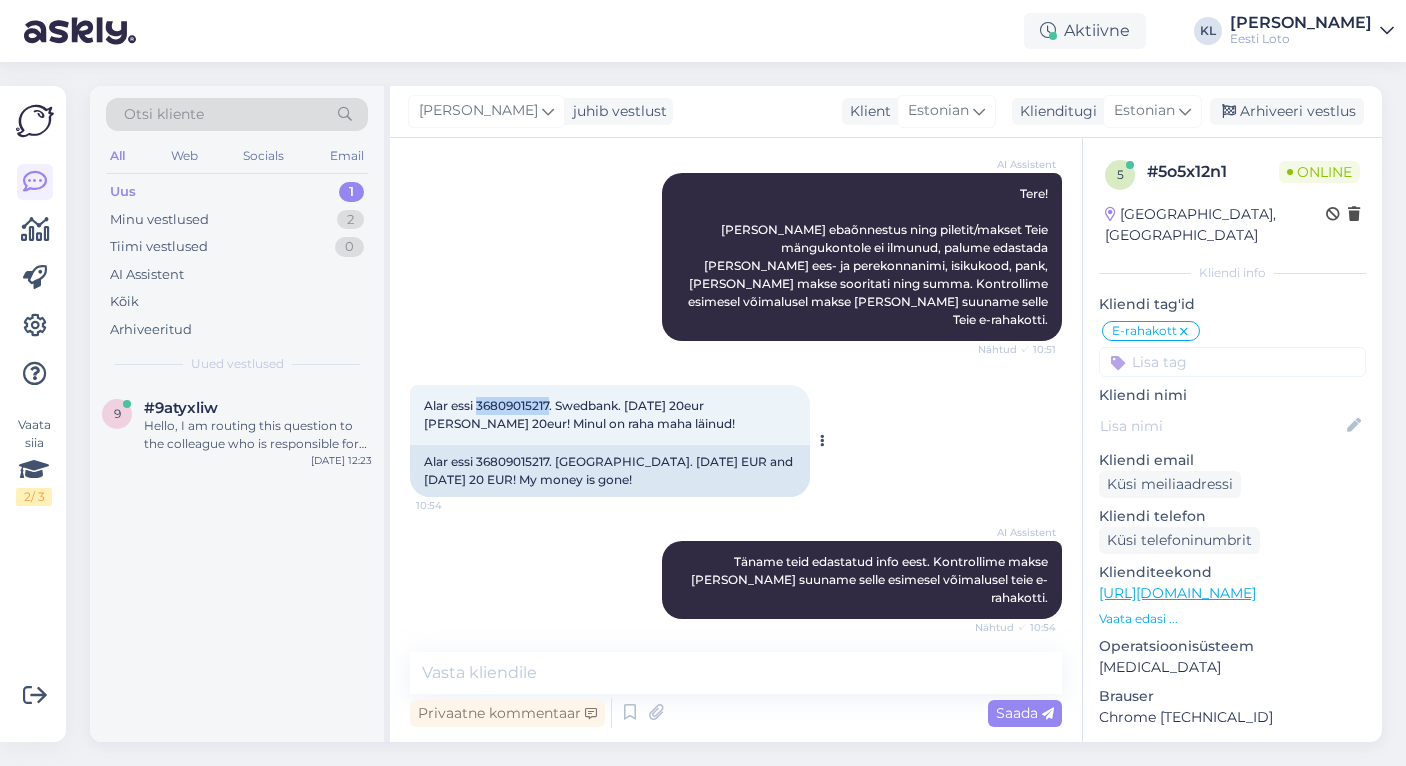 click on "Alar essi 36809015217. Swedbank. [DATE] 20eur [PERSON_NAME] 20eur! Minul on raha maha läinud!" at bounding box center (579, 414) 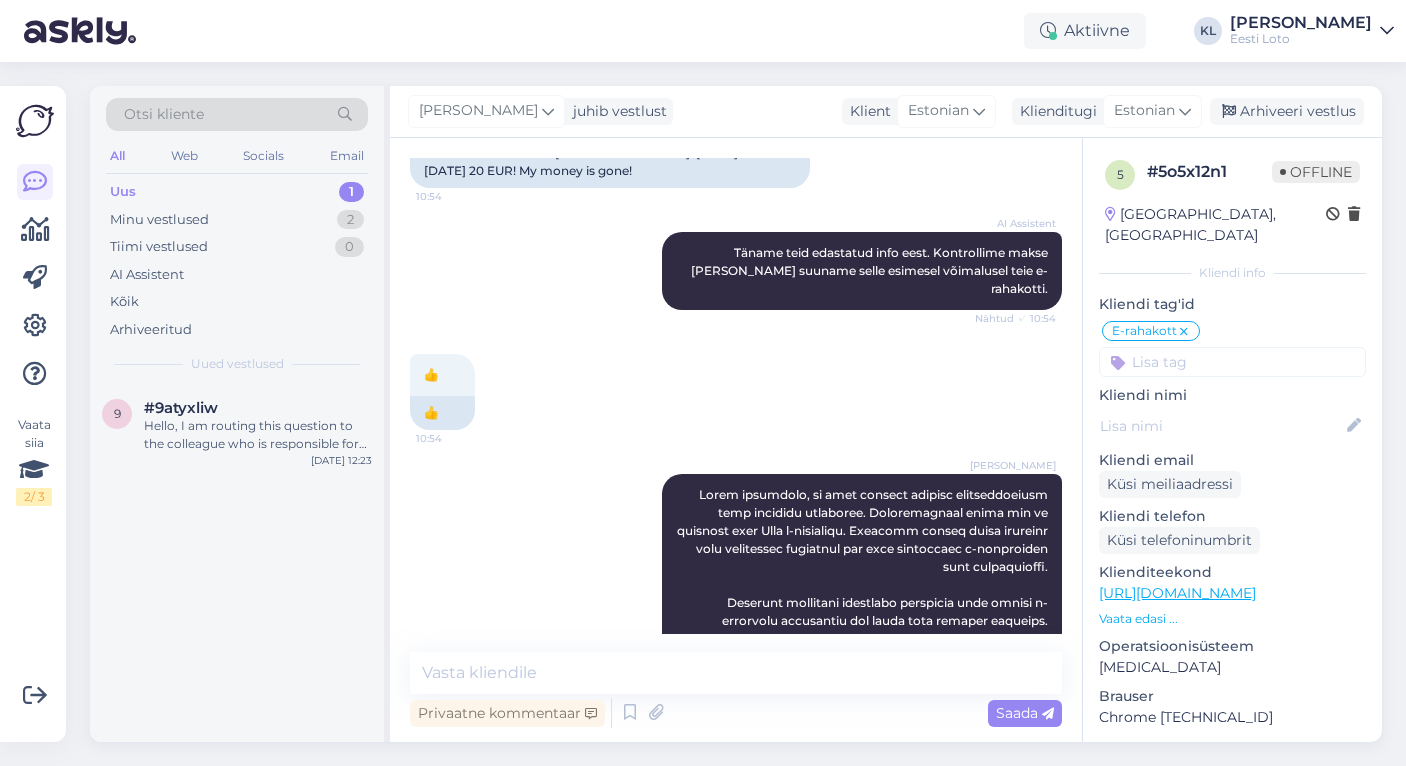 scroll, scrollTop: 602, scrollLeft: 0, axis: vertical 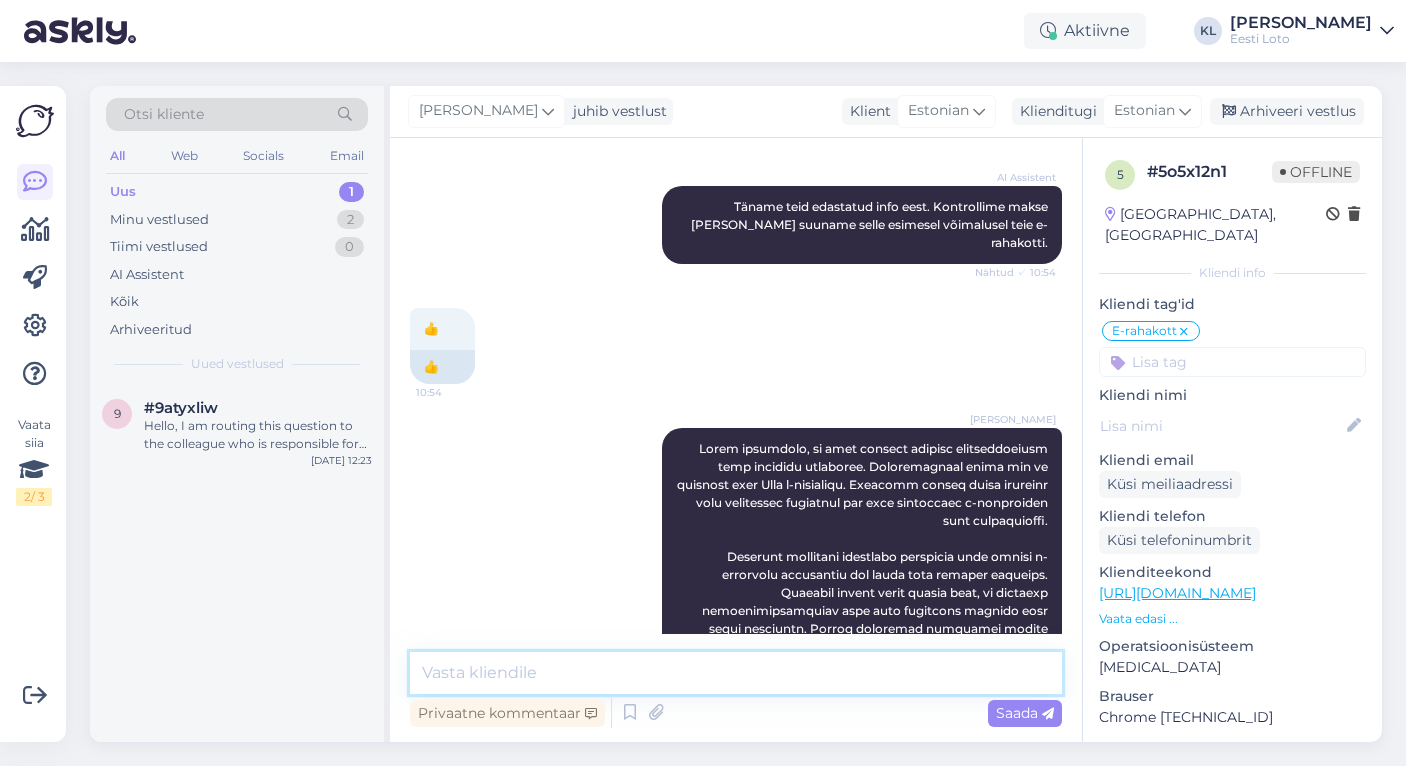 click at bounding box center [736, 673] 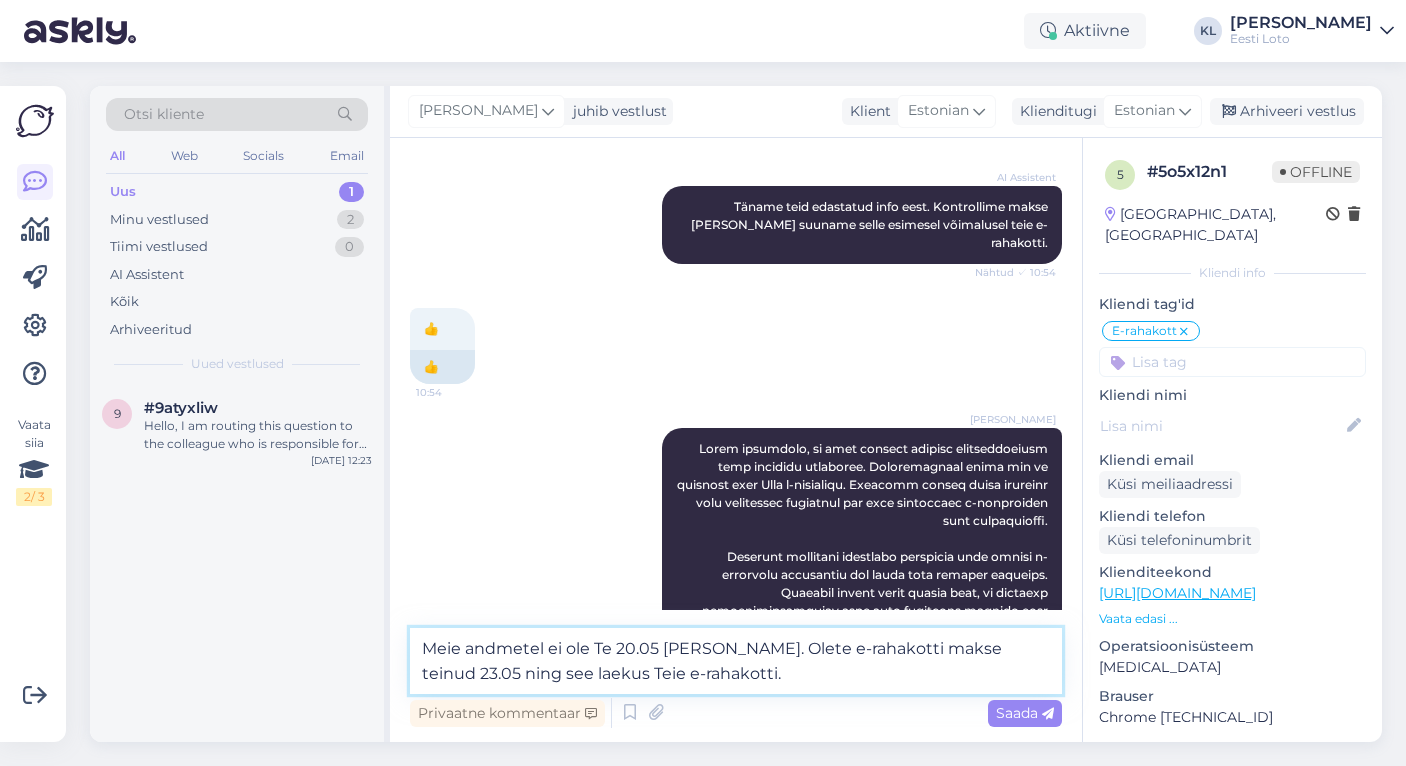 paste on "Kõiki e-rahakoti tehinguid (võidumaksed, piletiostud, sissemaksed, väljamaksed) näete enda mängukontol valikus Konto ja Minu tehingud, [PERSON_NAME] on võimalik täpselt näha e-rahakoti saldoseisu [PERSON_NAME] igat tehingut." 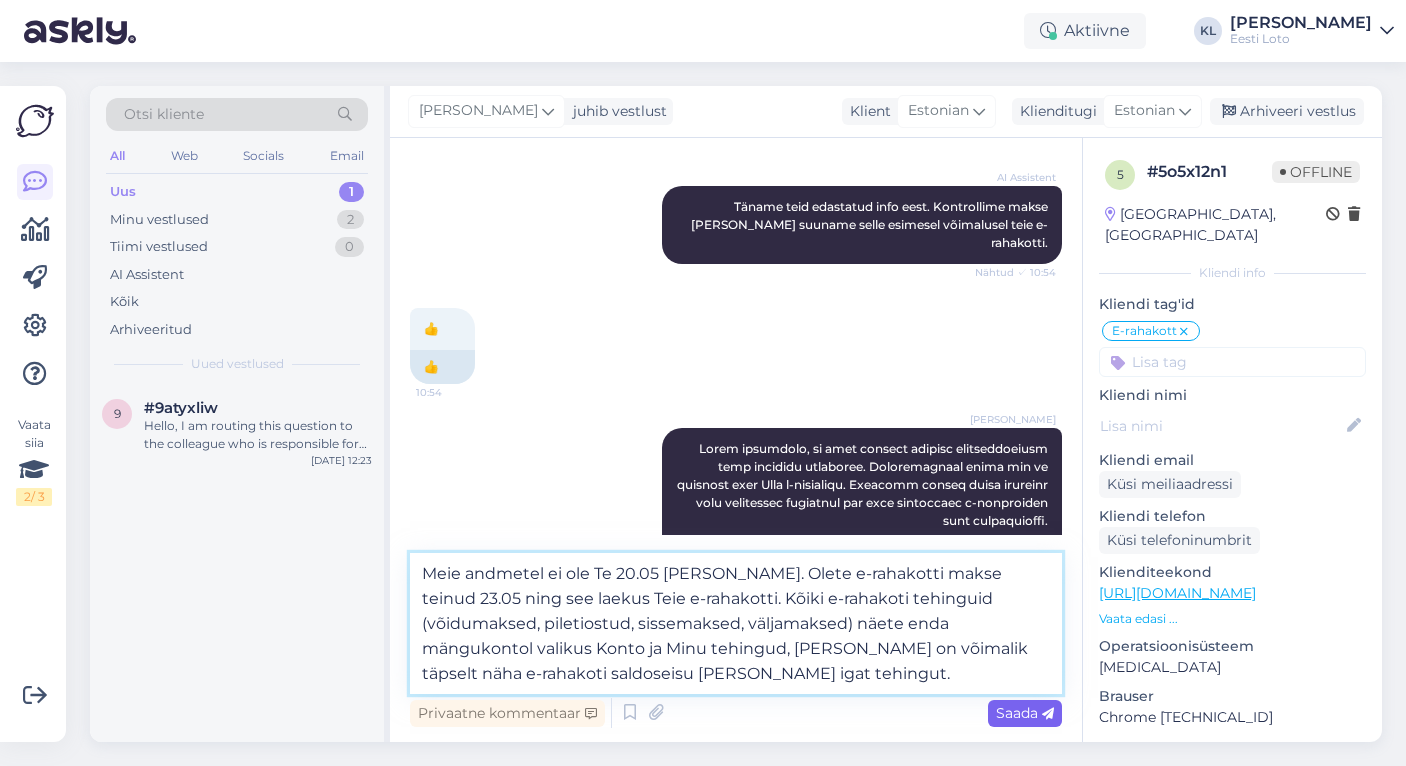 type on "Meie andmetel ei ole Te 20.05 [PERSON_NAME]. Olete e-rahakotti makse teinud 23.05 ning see laekus Teie e-rahakotti. Kõiki e-rahakoti tehinguid (võidumaksed, piletiostud, sissemaksed, väljamaksed) näete enda mängukontol valikus Konto ja Minu tehingud, [PERSON_NAME] on võimalik täpselt näha e-rahakoti saldoseisu [PERSON_NAME] igat tehingut." 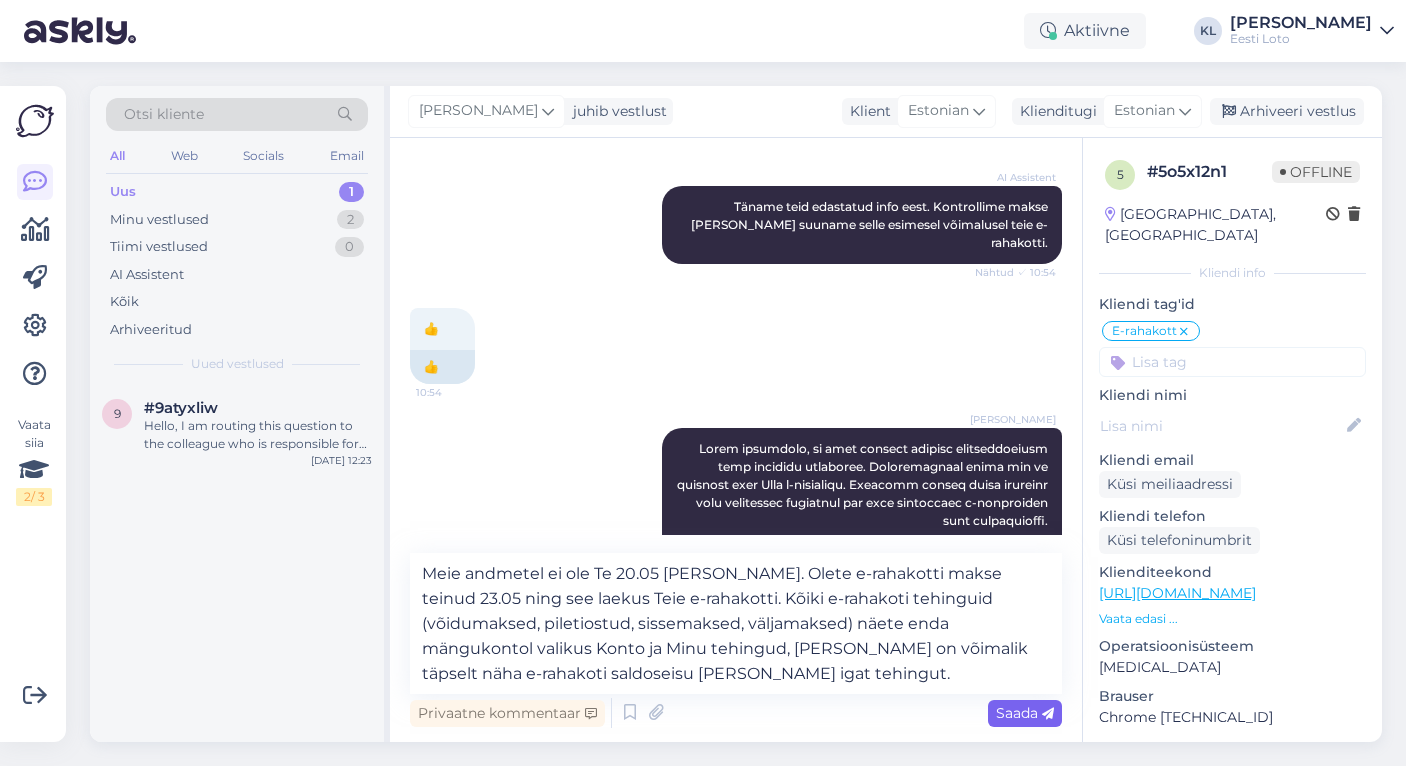click on "Saada" at bounding box center [1025, 713] 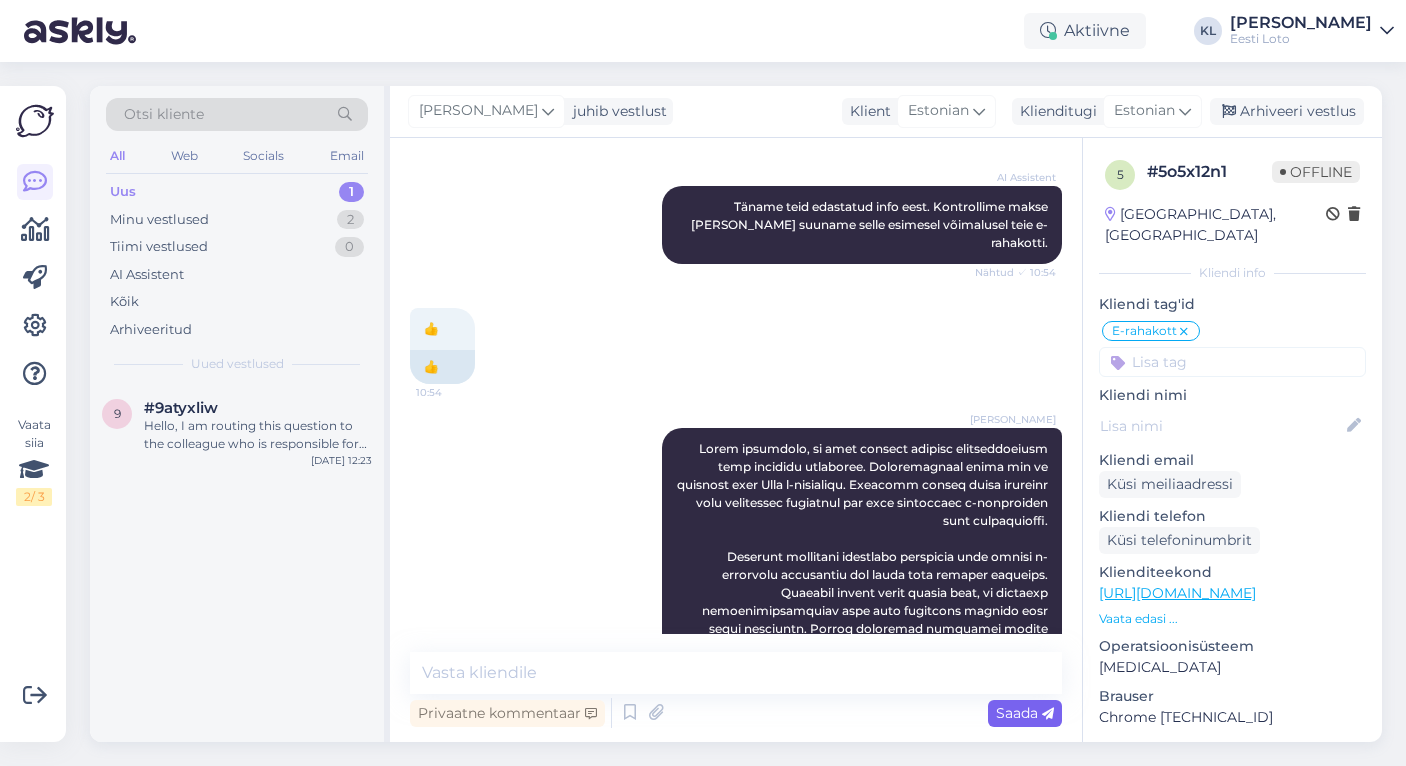 scroll, scrollTop: 1274, scrollLeft: 0, axis: vertical 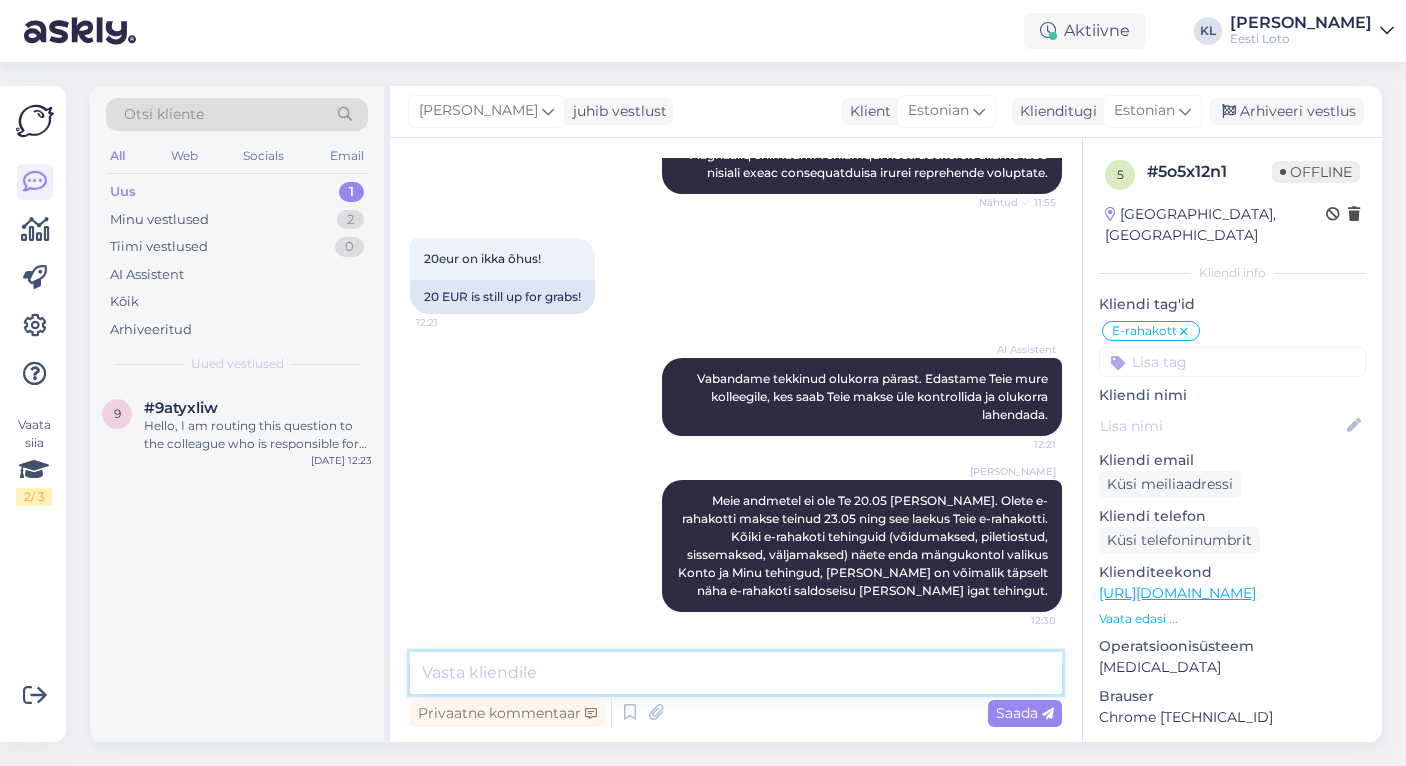 click at bounding box center [736, 673] 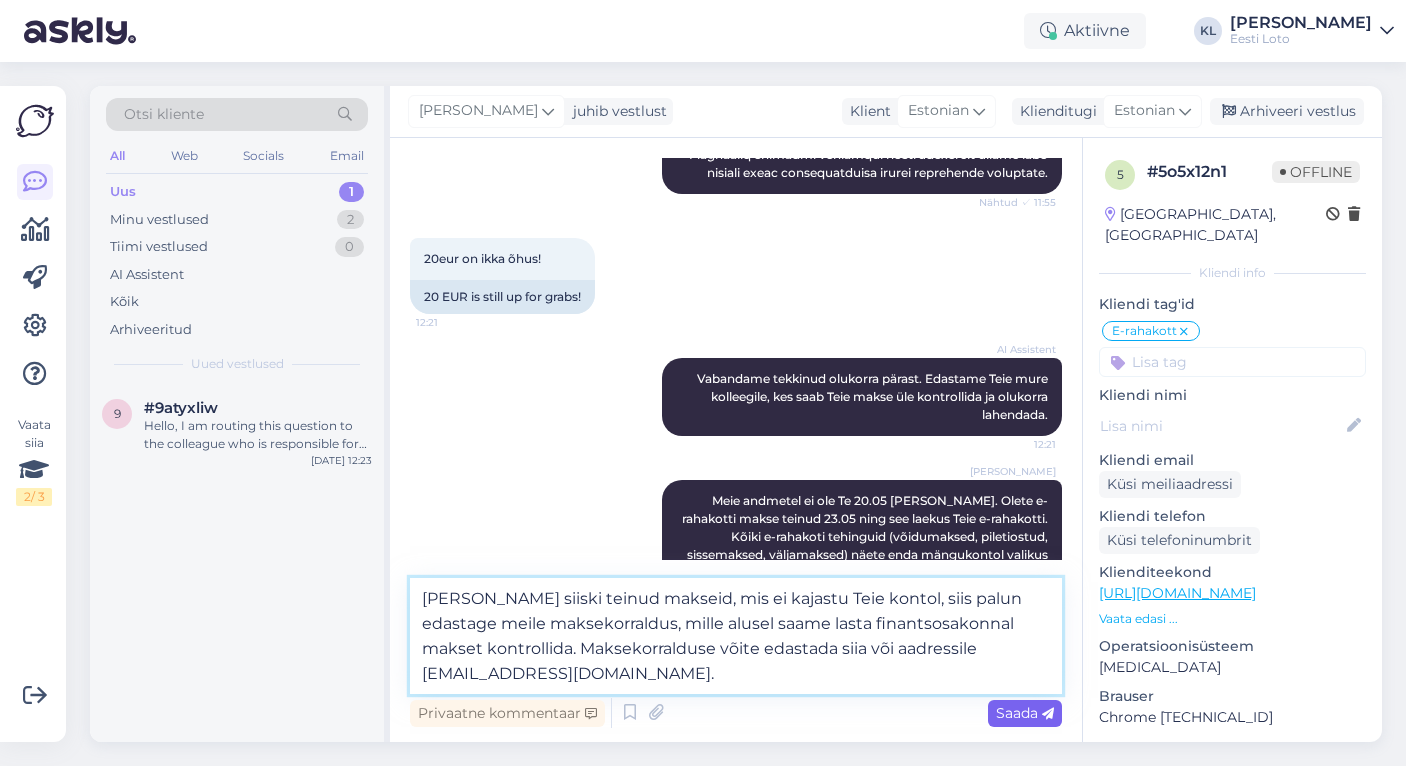 type on "[PERSON_NAME] siiski teinud makseid, mis ei kajastu Teie kontol, siis palun edastage meile maksekorraldus, mille alusel saame lasta finantsosakonnal makset kontrollida. Maksekorralduse võite edastada siia või aadressile [EMAIL_ADDRESS][DOMAIN_NAME]." 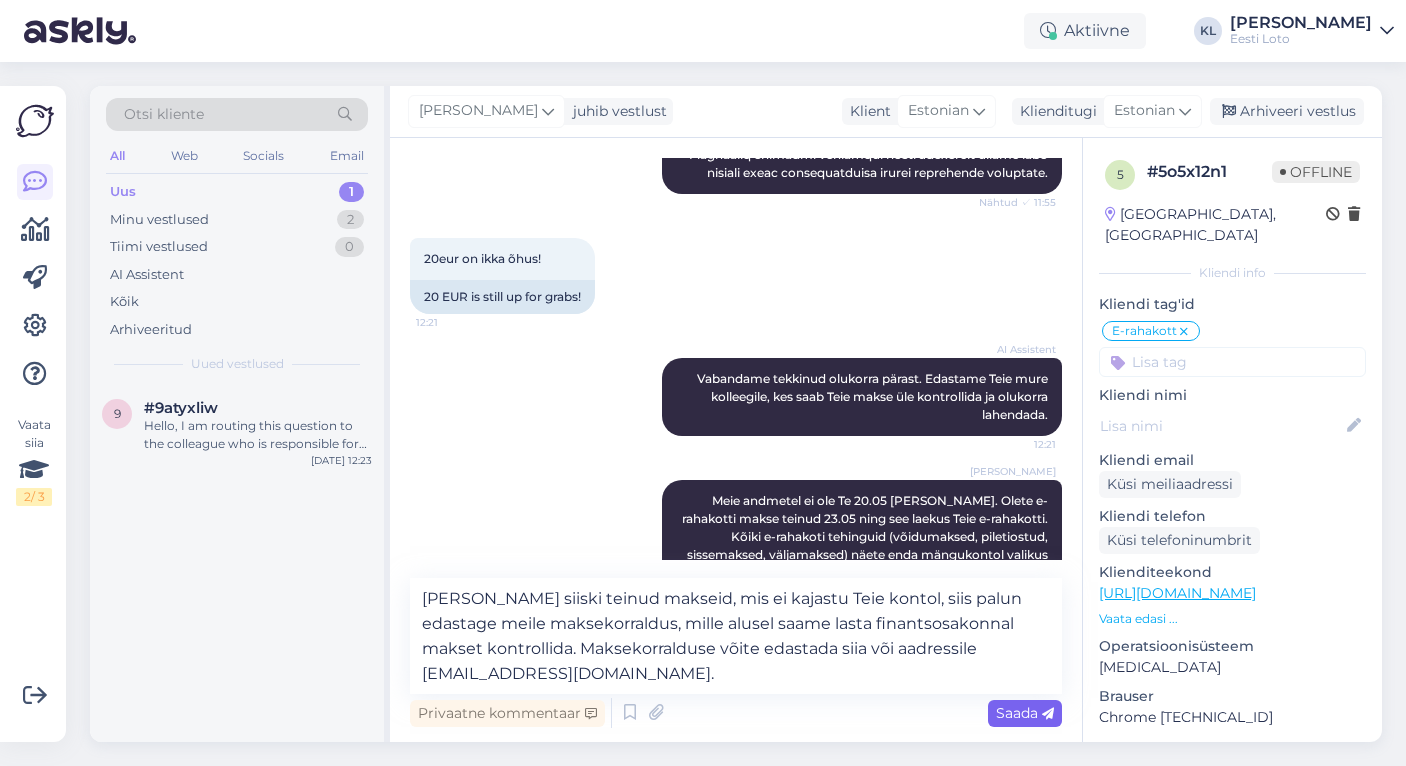 click on "Saada" at bounding box center (1025, 713) 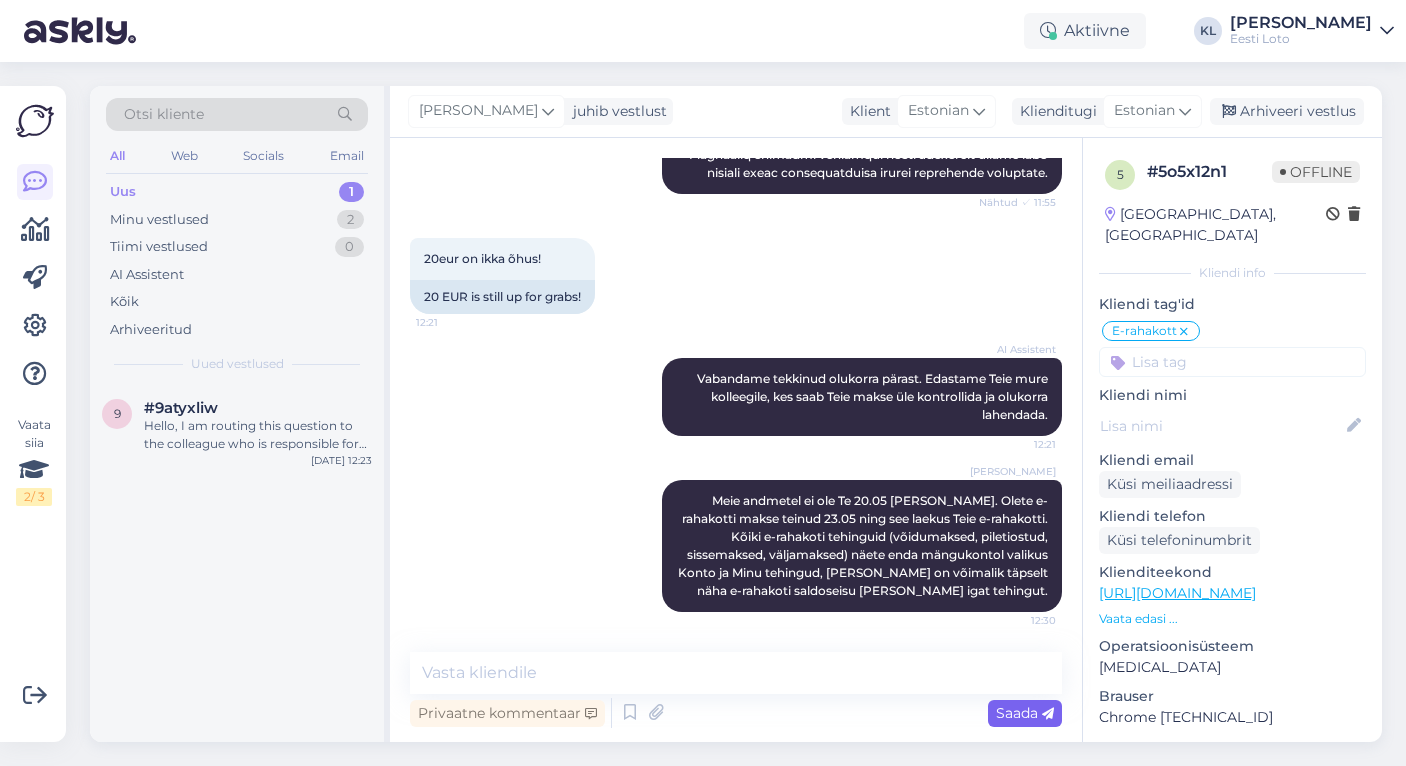 scroll, scrollTop: 1414, scrollLeft: 0, axis: vertical 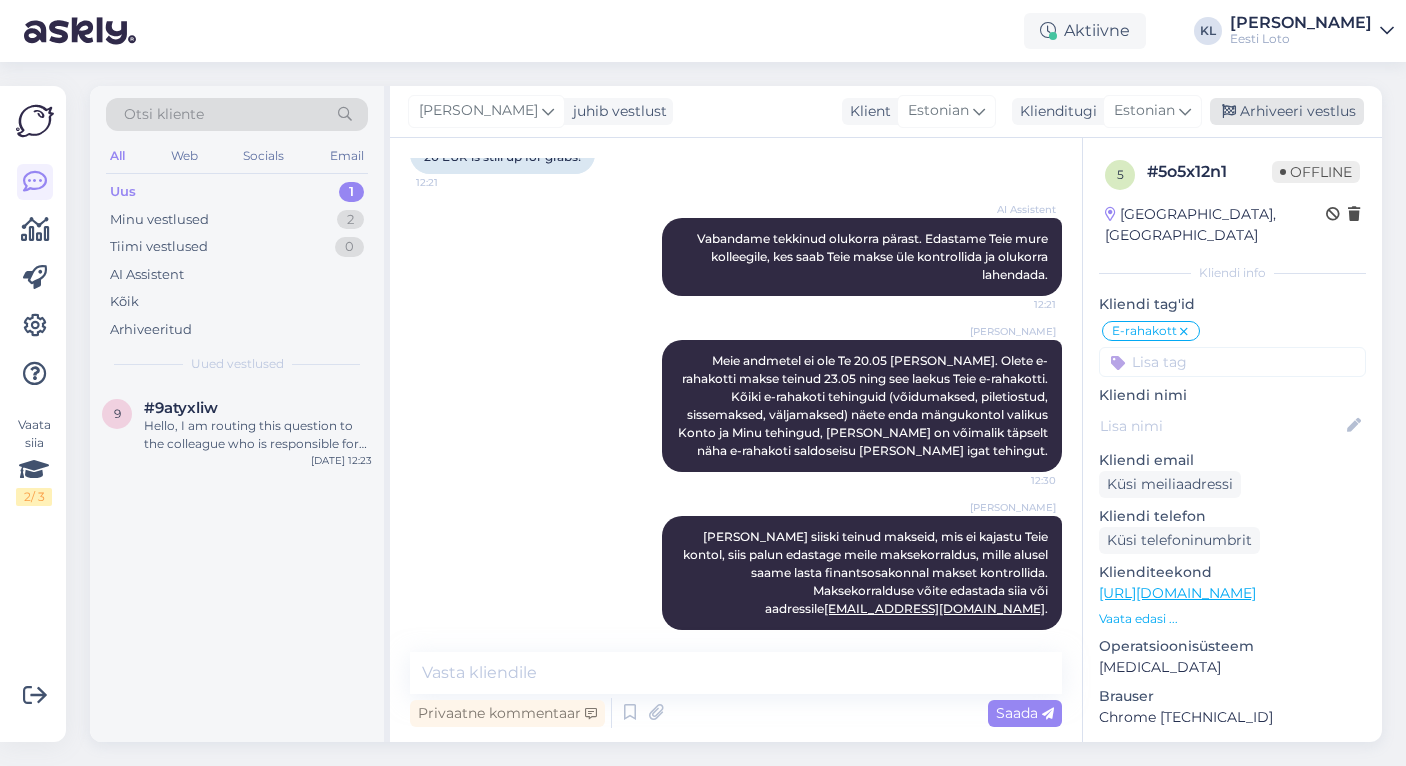 click on "Arhiveeri vestlus" at bounding box center (1287, 111) 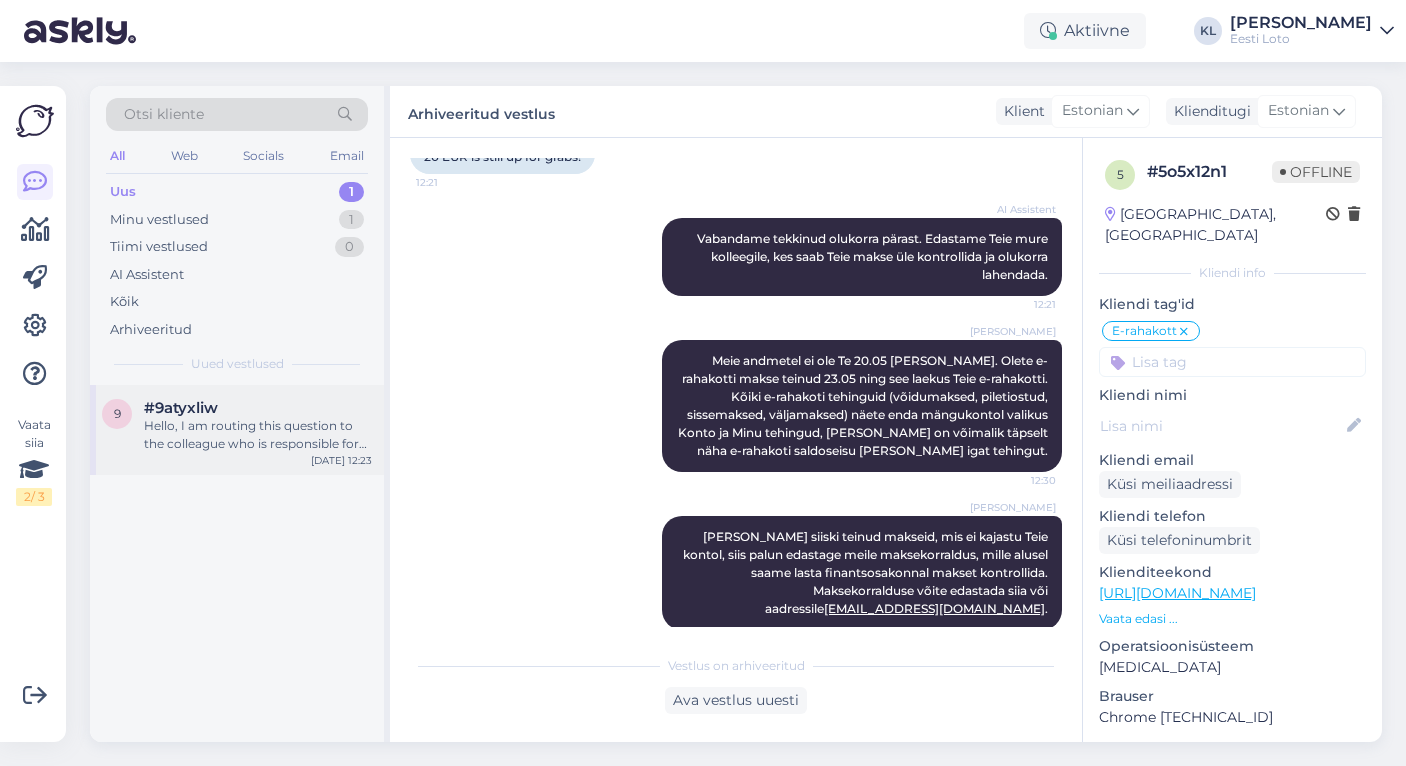 click on "Hello, I am routing this question to the colleague who is responsible for this topic. The reply might take a bit. But it’ll be saved here for you to read later." at bounding box center [258, 435] 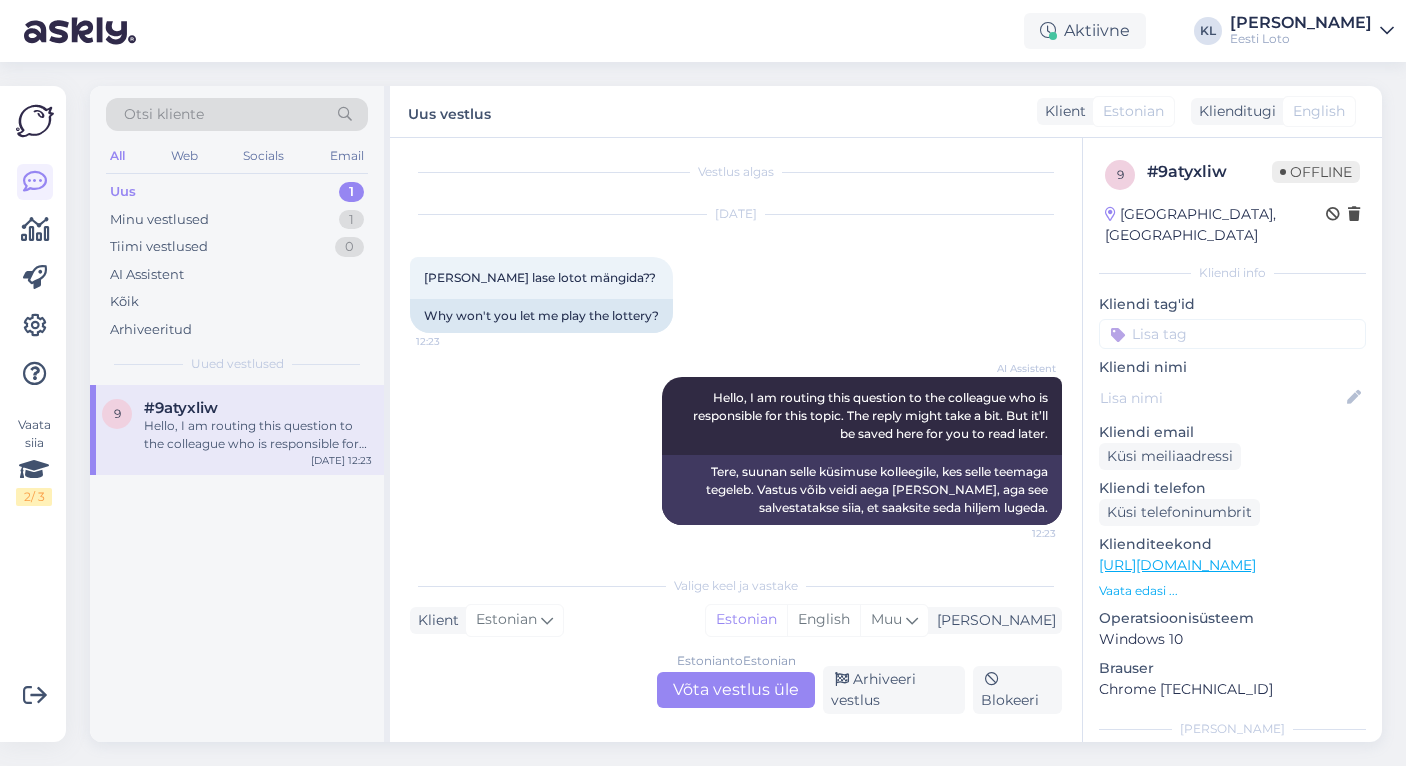 scroll, scrollTop: 7, scrollLeft: 0, axis: vertical 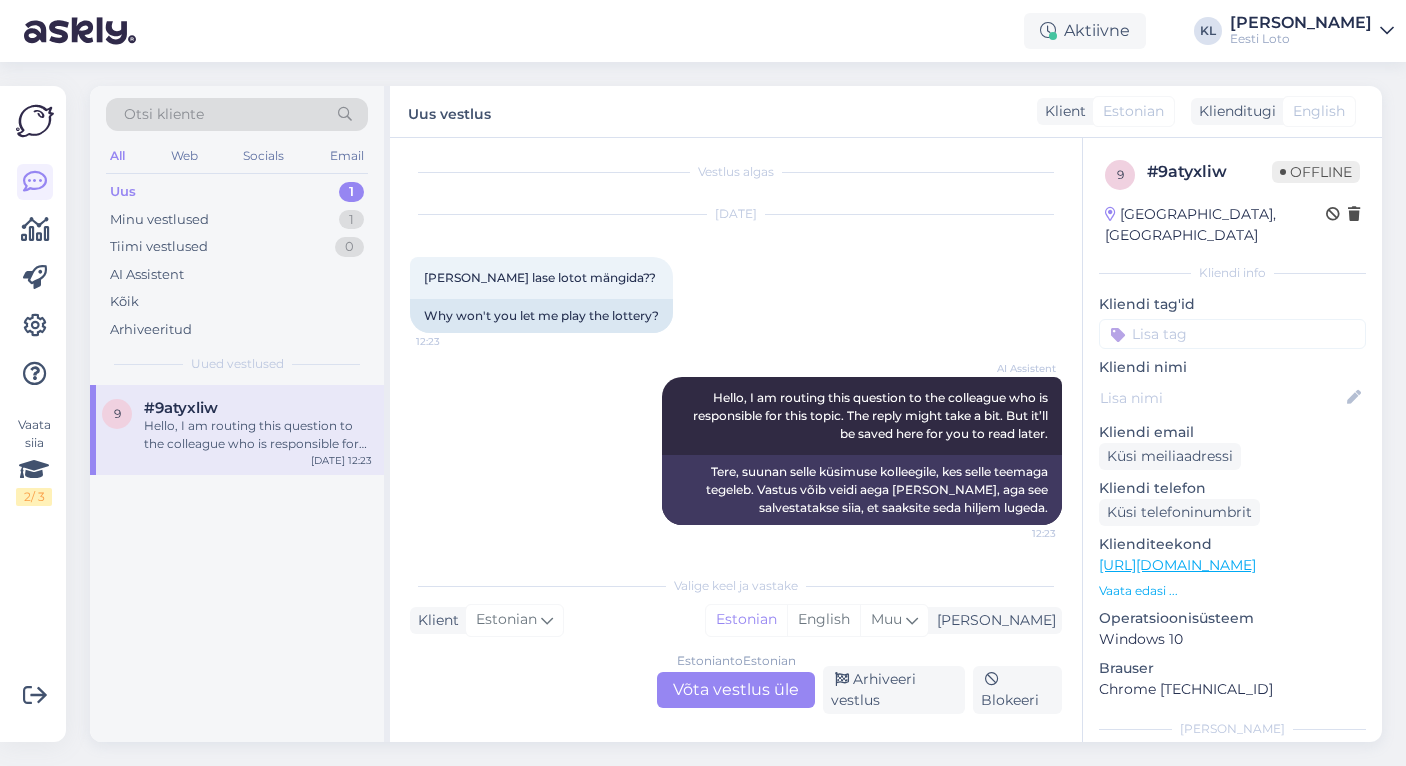 click on "Estonian  to  Estonian Võta vestlus üle" at bounding box center [736, 690] 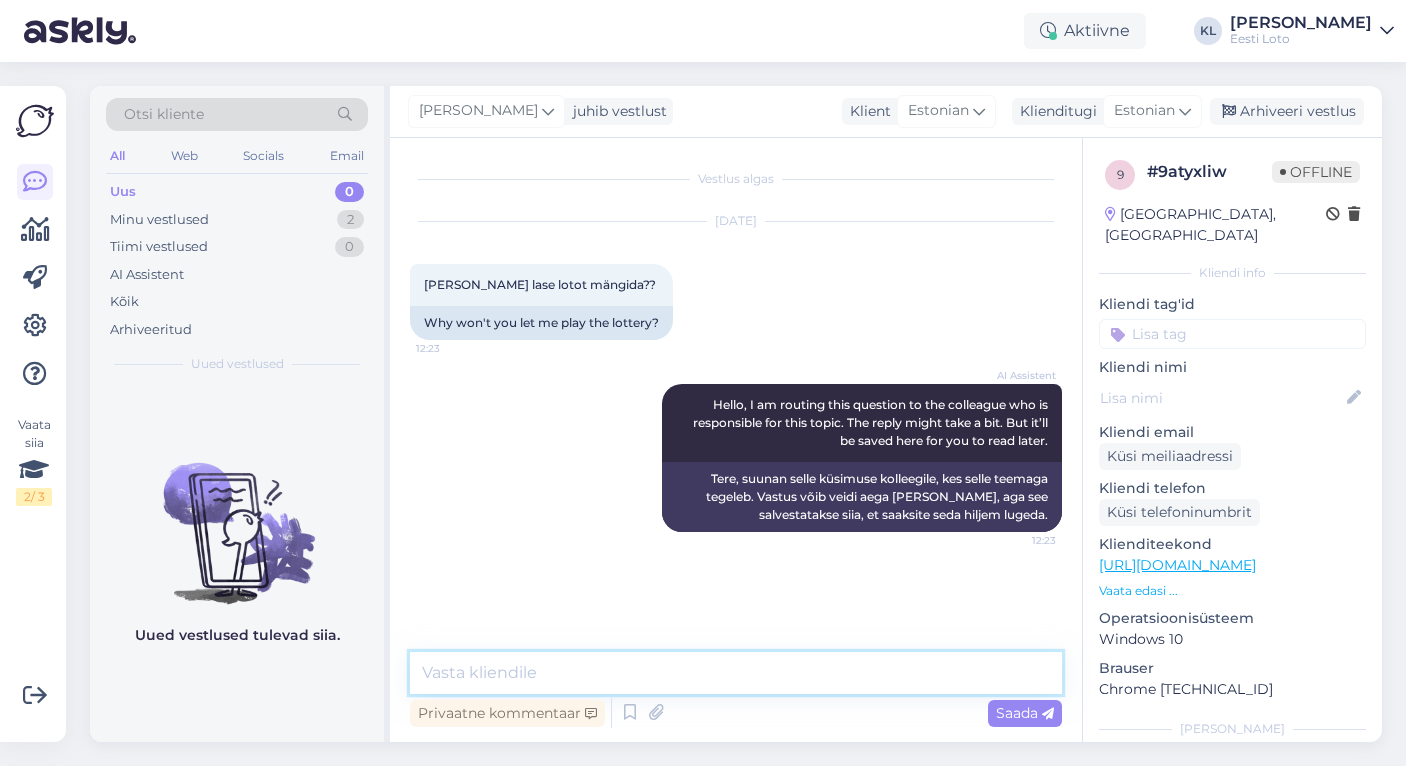 click at bounding box center [736, 673] 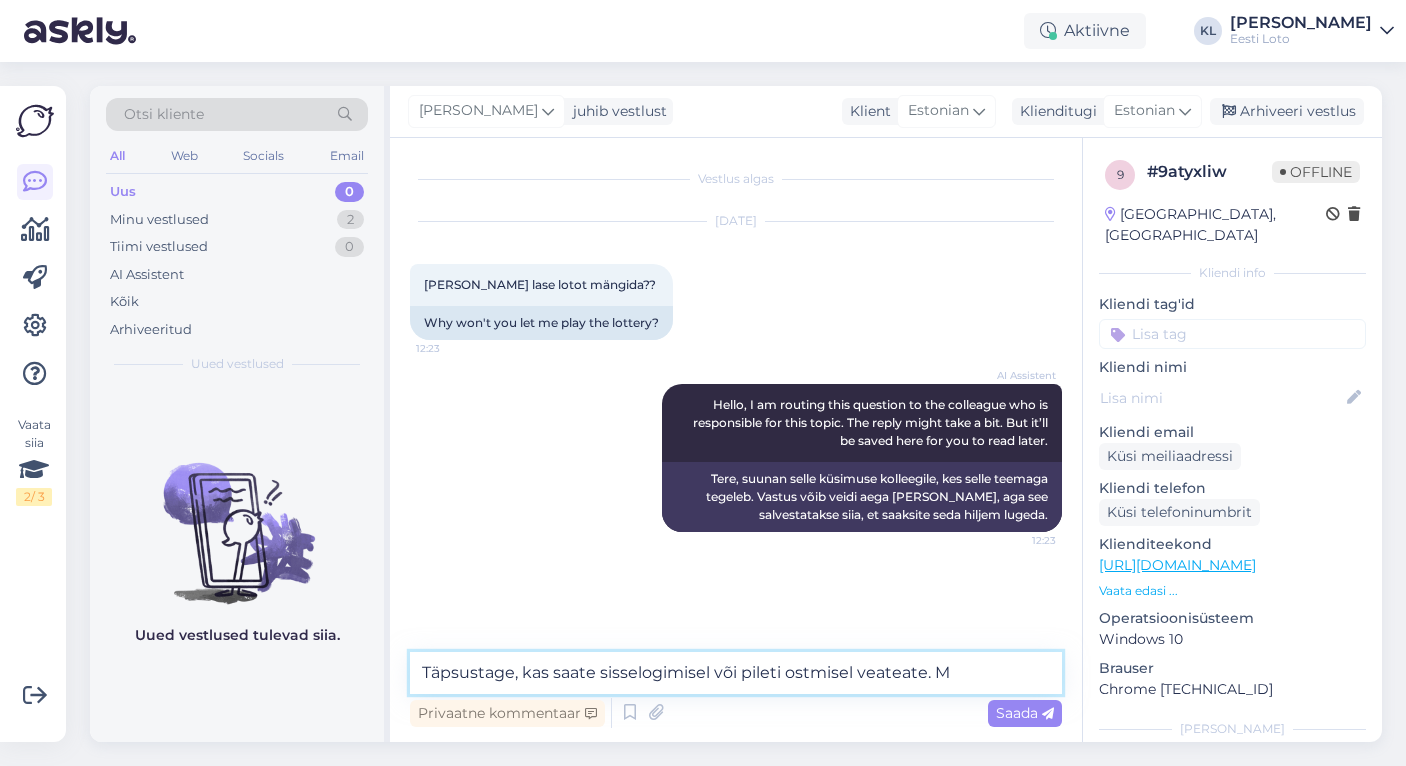 type on "Täpsustage, kas saate sisselogimisel või pileti ostmisel veateate." 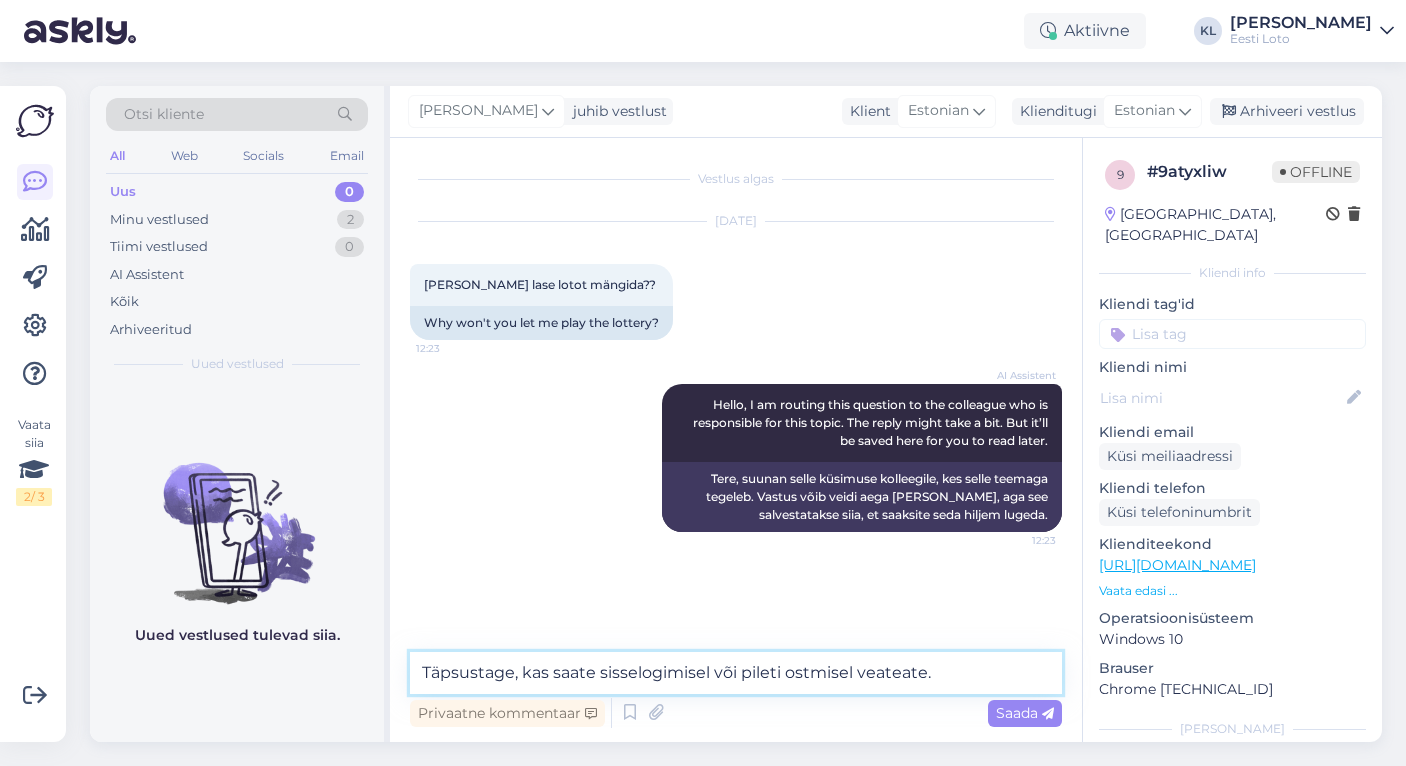 type 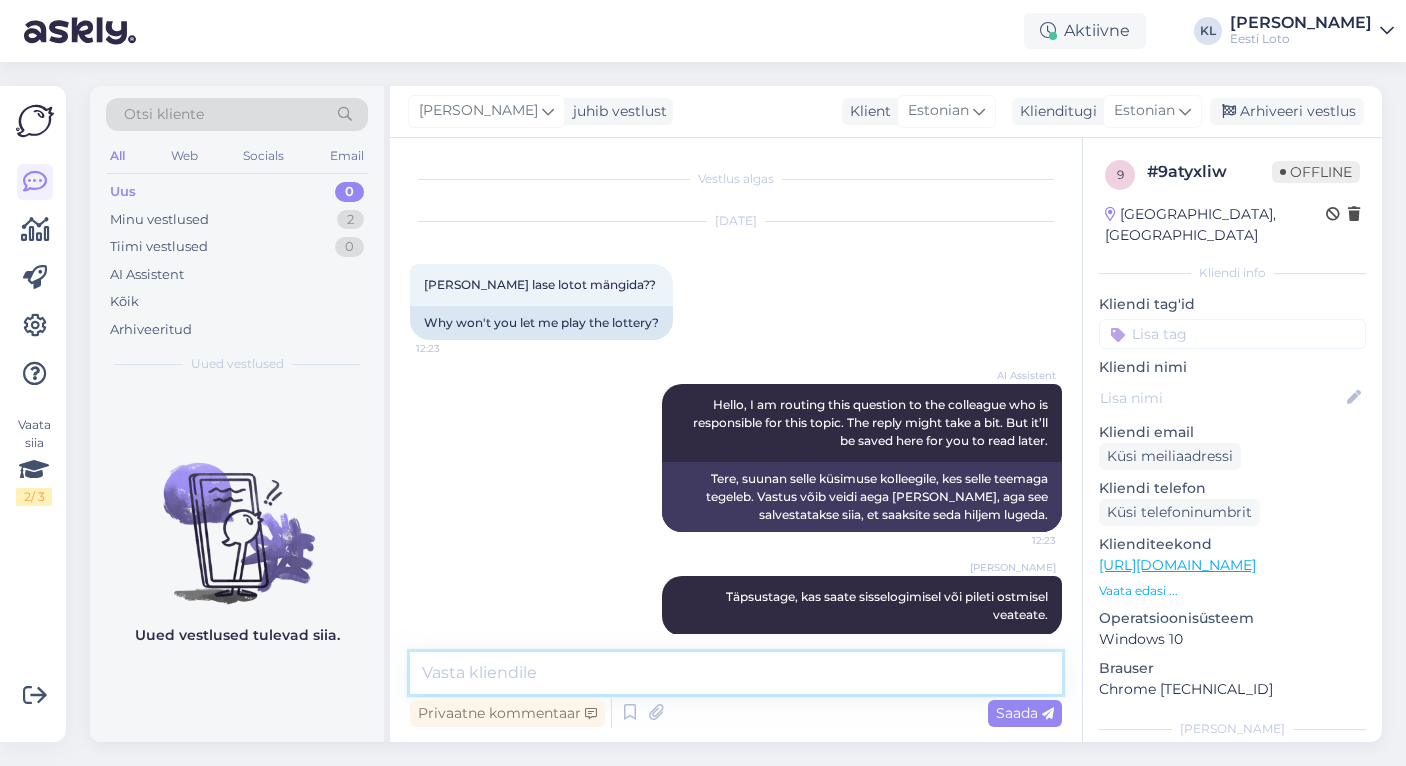 scroll, scrollTop: 24, scrollLeft: 0, axis: vertical 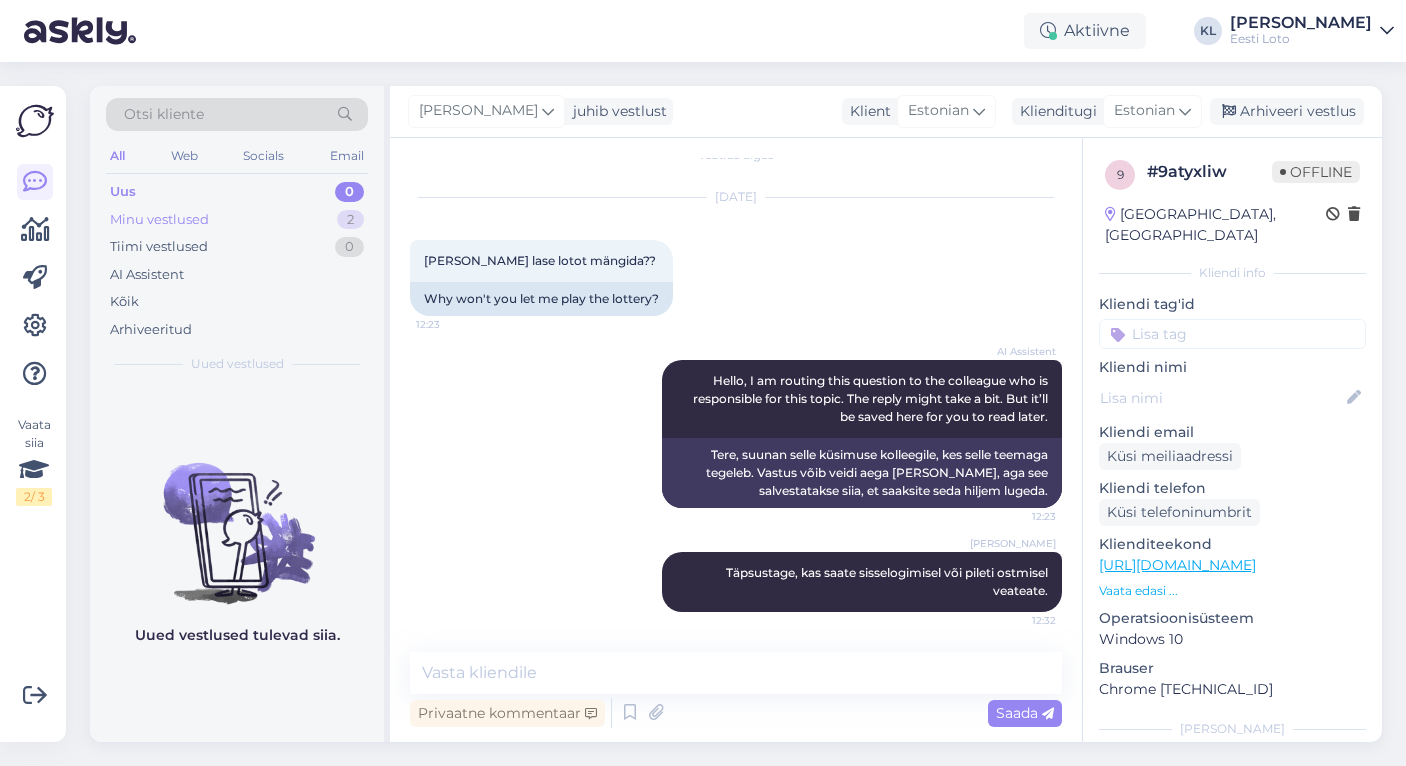 click on "Minu vestlused 2" at bounding box center [237, 220] 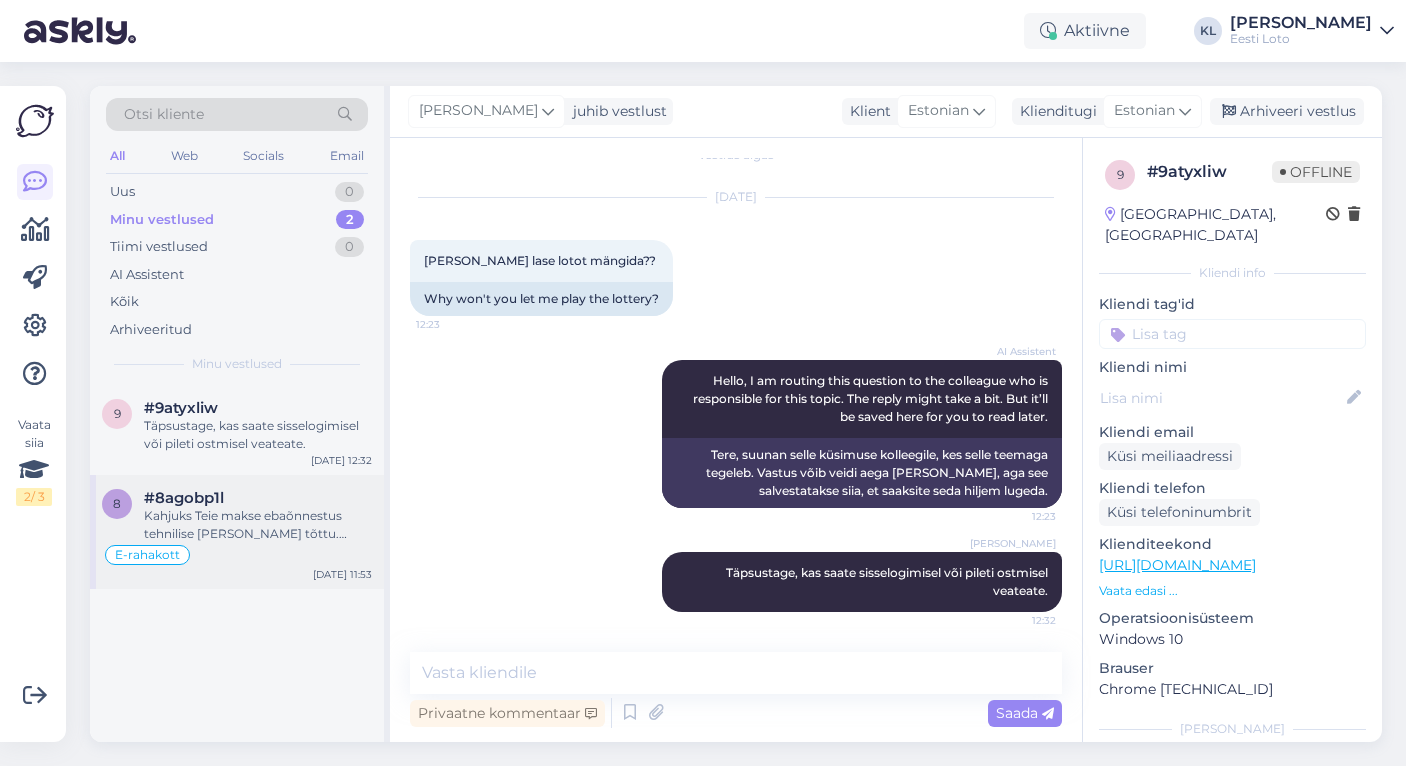 click on "E-rahakott" at bounding box center (237, 555) 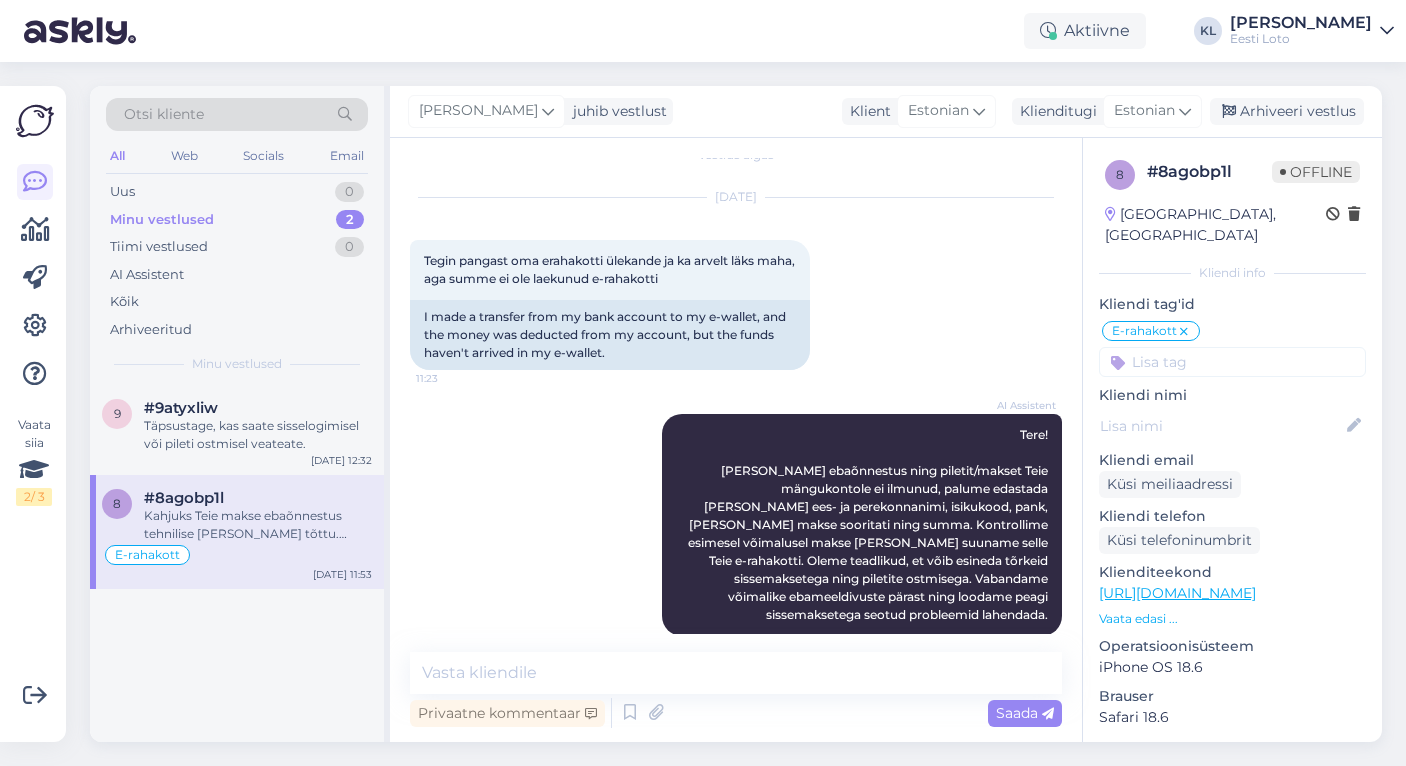 scroll, scrollTop: 412, scrollLeft: 0, axis: vertical 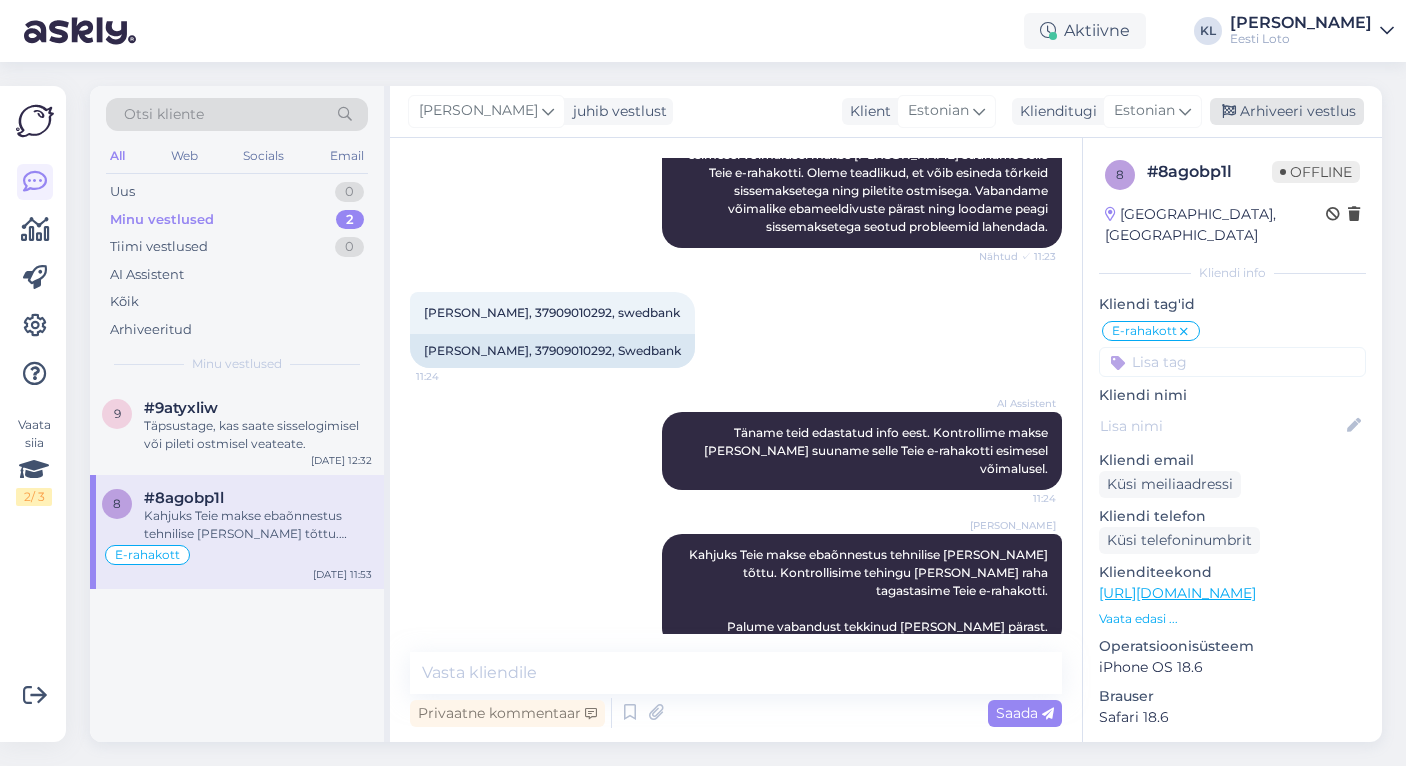 click on "Arhiveeri vestlus" at bounding box center (1287, 111) 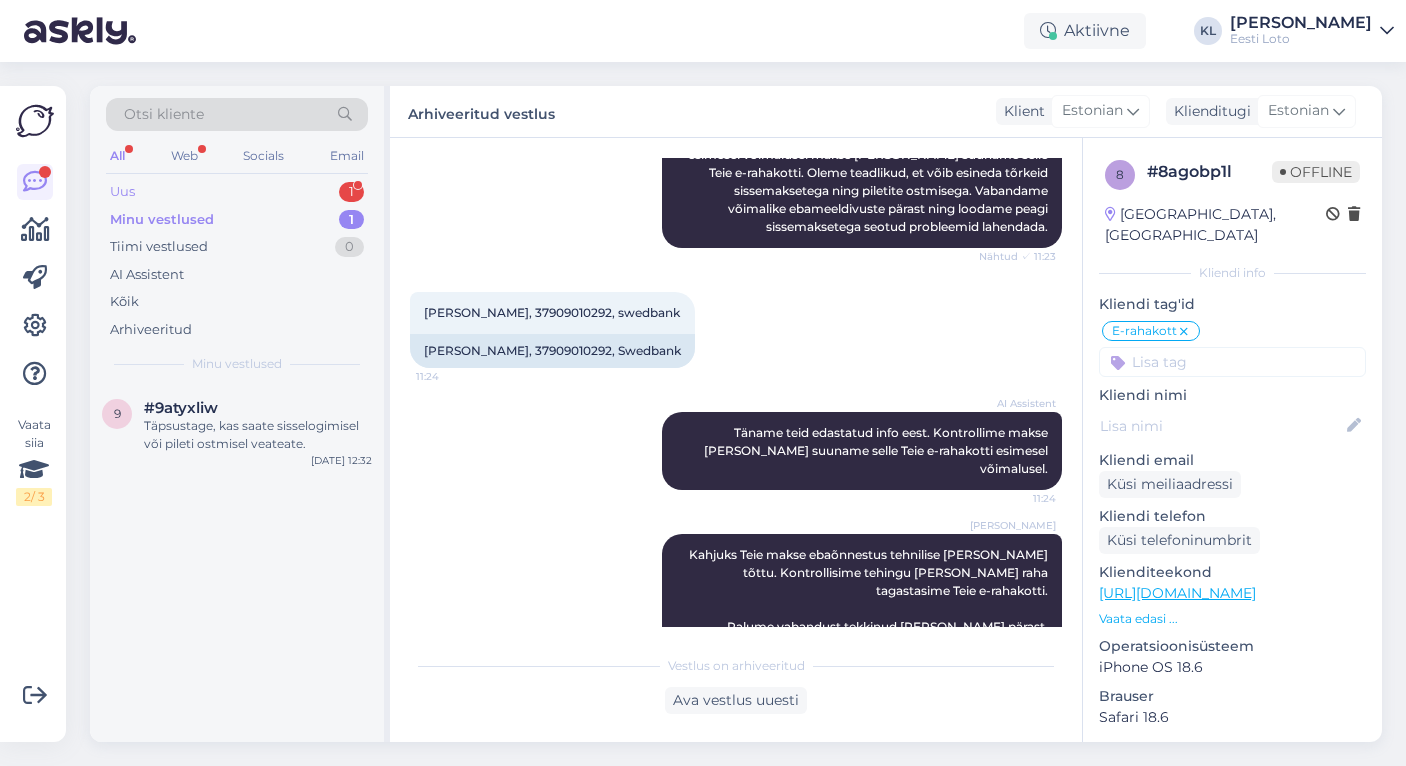 click on "Uus 1" at bounding box center (237, 192) 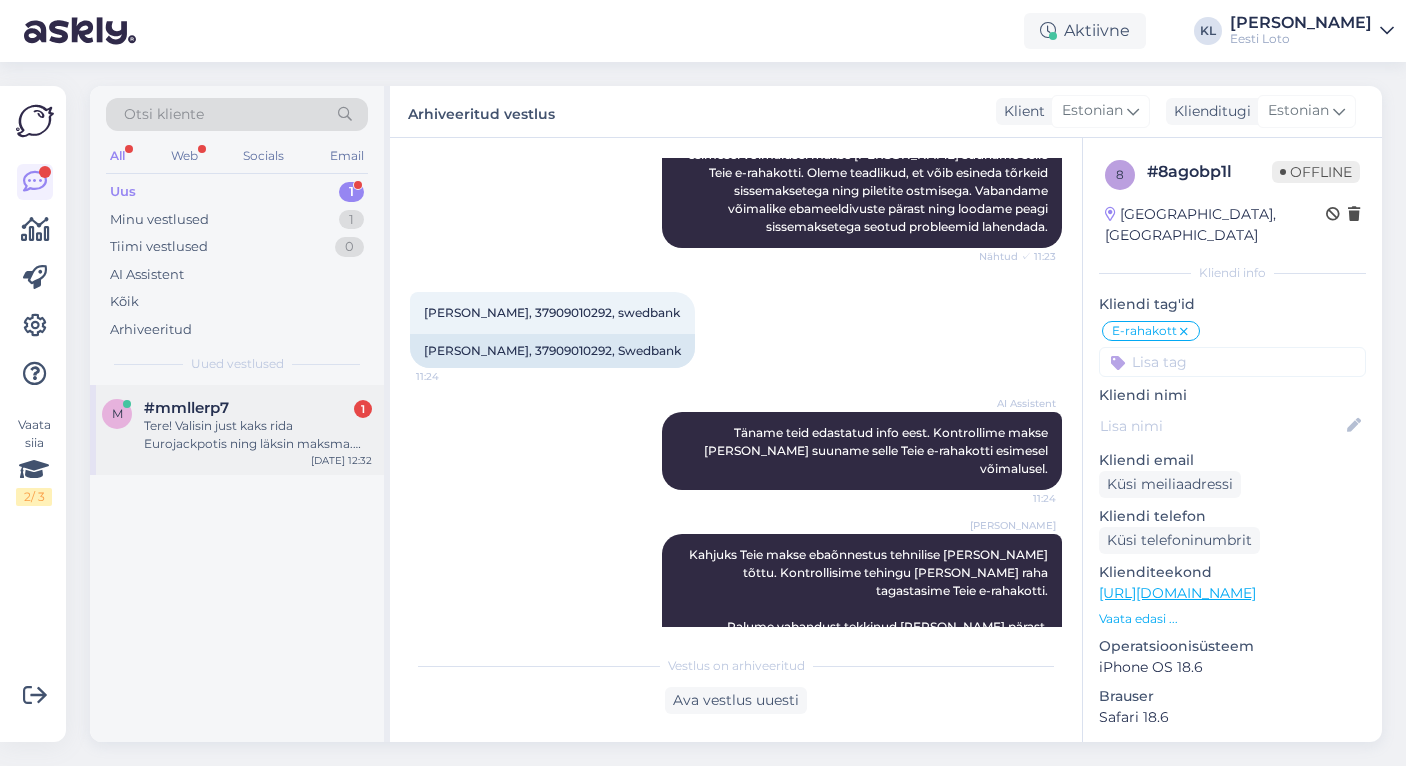 click on "Tere! Valisin just kaks rida Eurojackpotis ning läksin maksma. Kui makse oli kinnitatud, siis vajutasin "Tagasi kaupmehe juurde". Selle peale tuli mingi 5-ga algav veateade ja vaatasin, et pole nagu piletit ja raha pole minu Eestiloto kontol. Swedist on raha maha läinud." at bounding box center (258, 435) 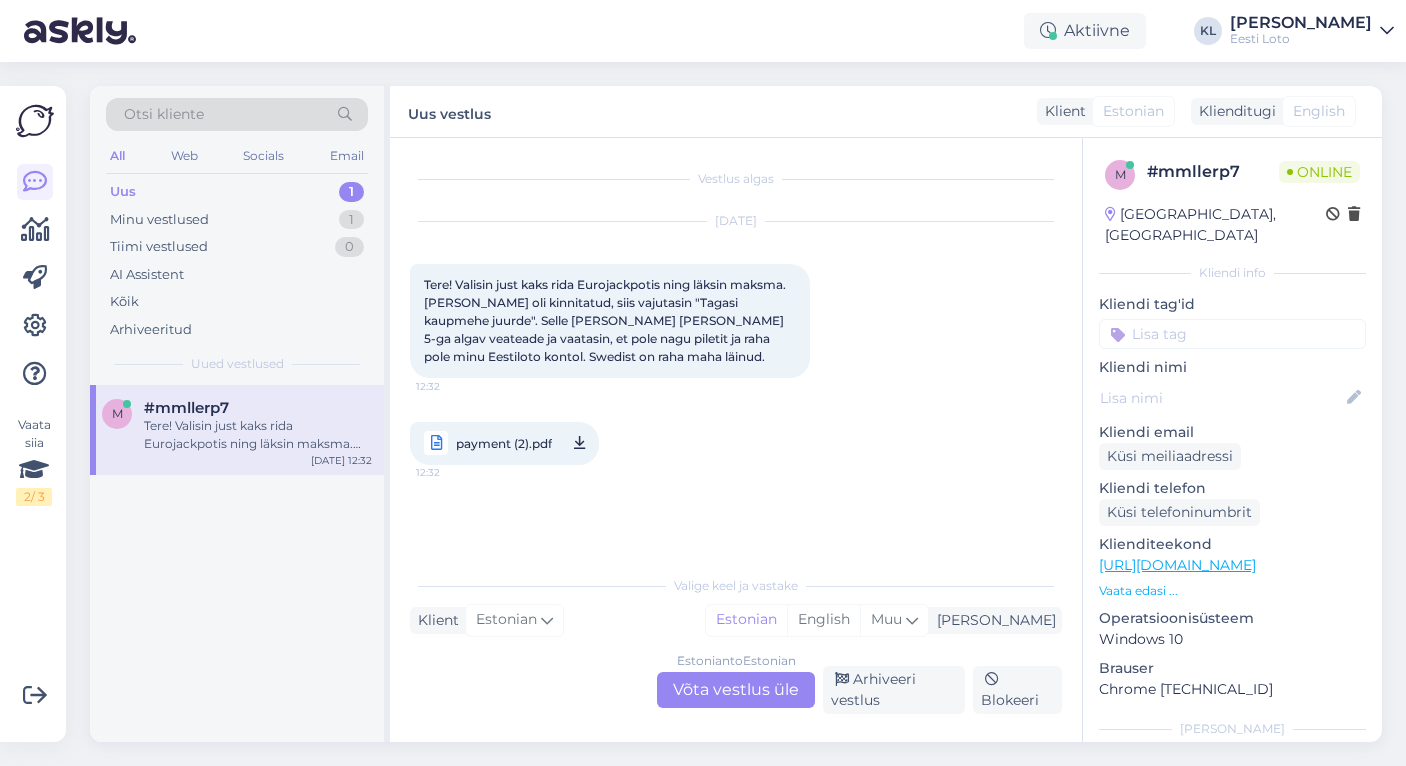 scroll, scrollTop: 0, scrollLeft: 0, axis: both 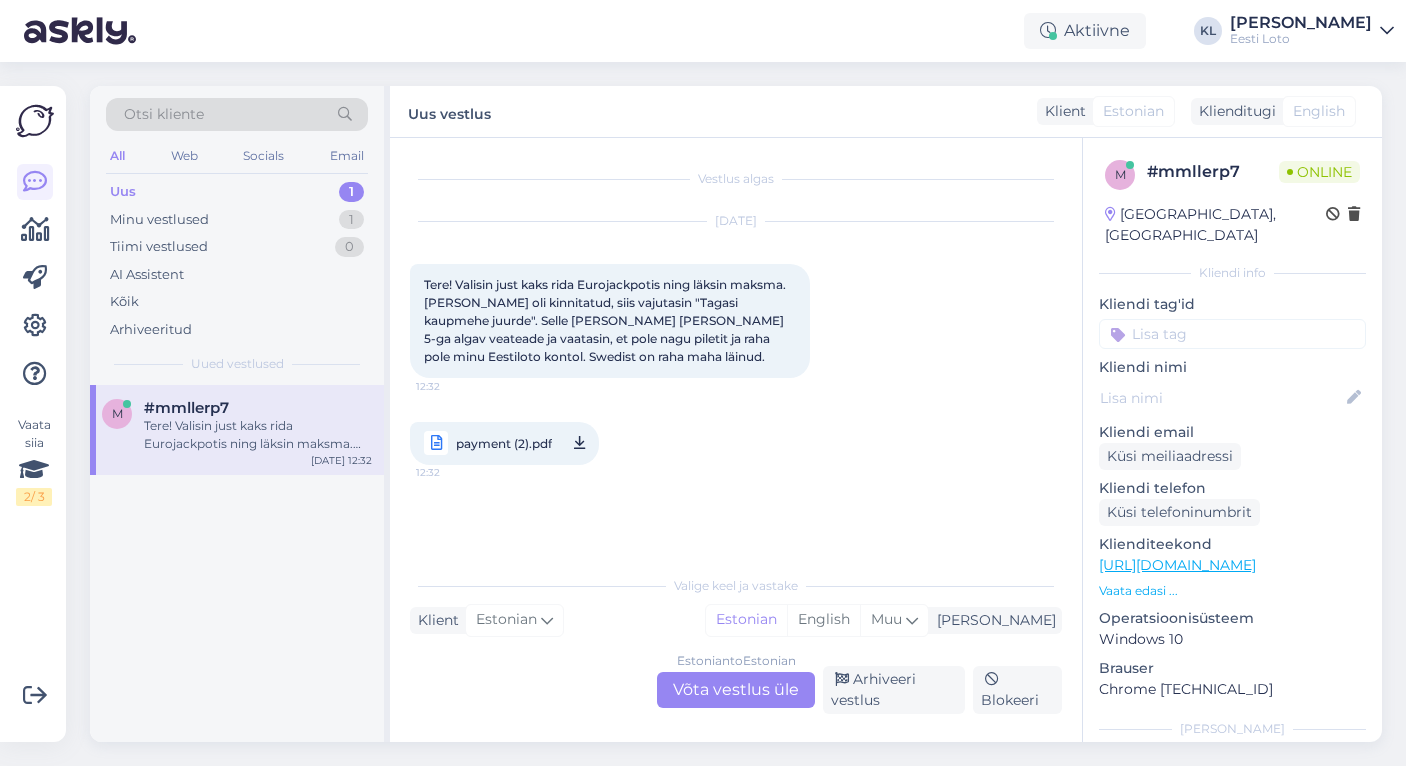 click on "Estonian  to  Estonian Võta vestlus üle" at bounding box center [736, 690] 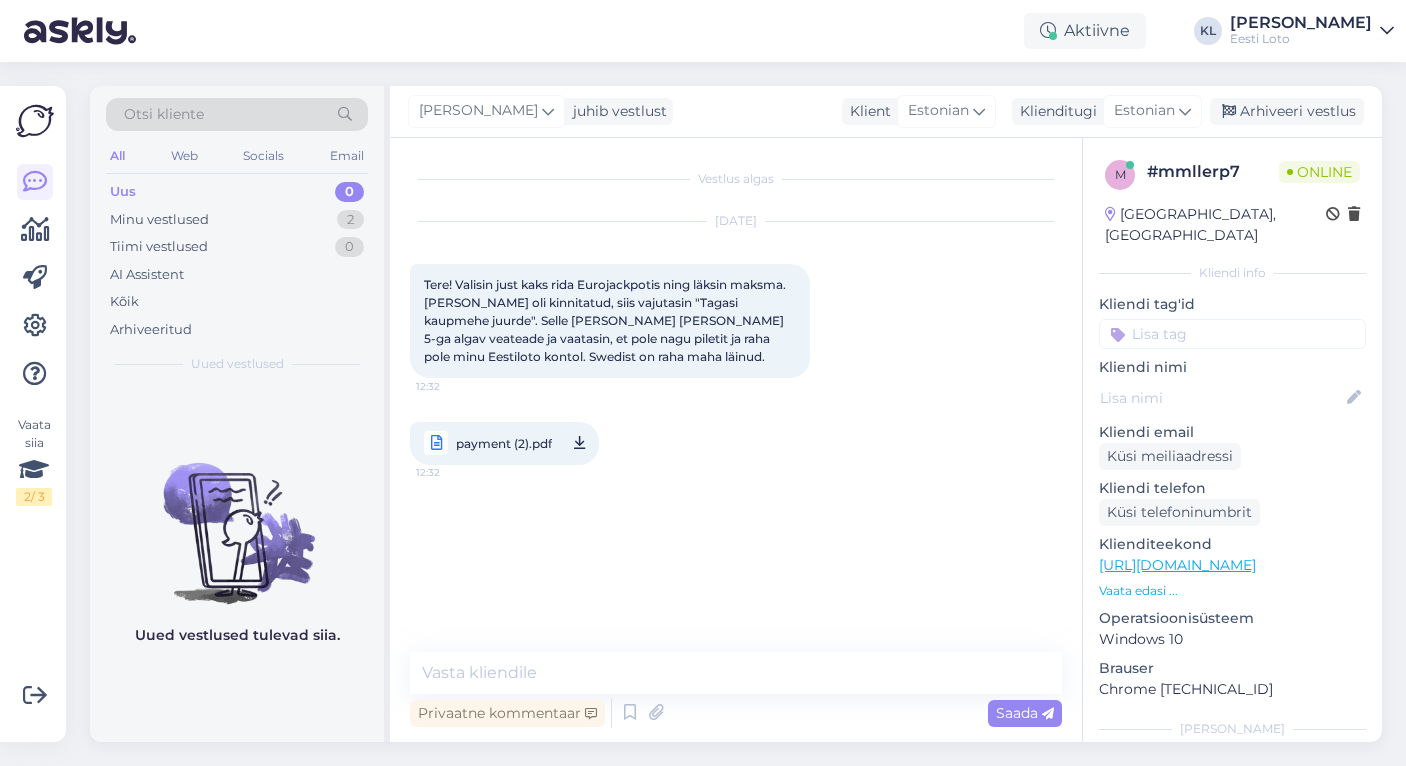 click on "payment (2).pdf" at bounding box center [504, 443] 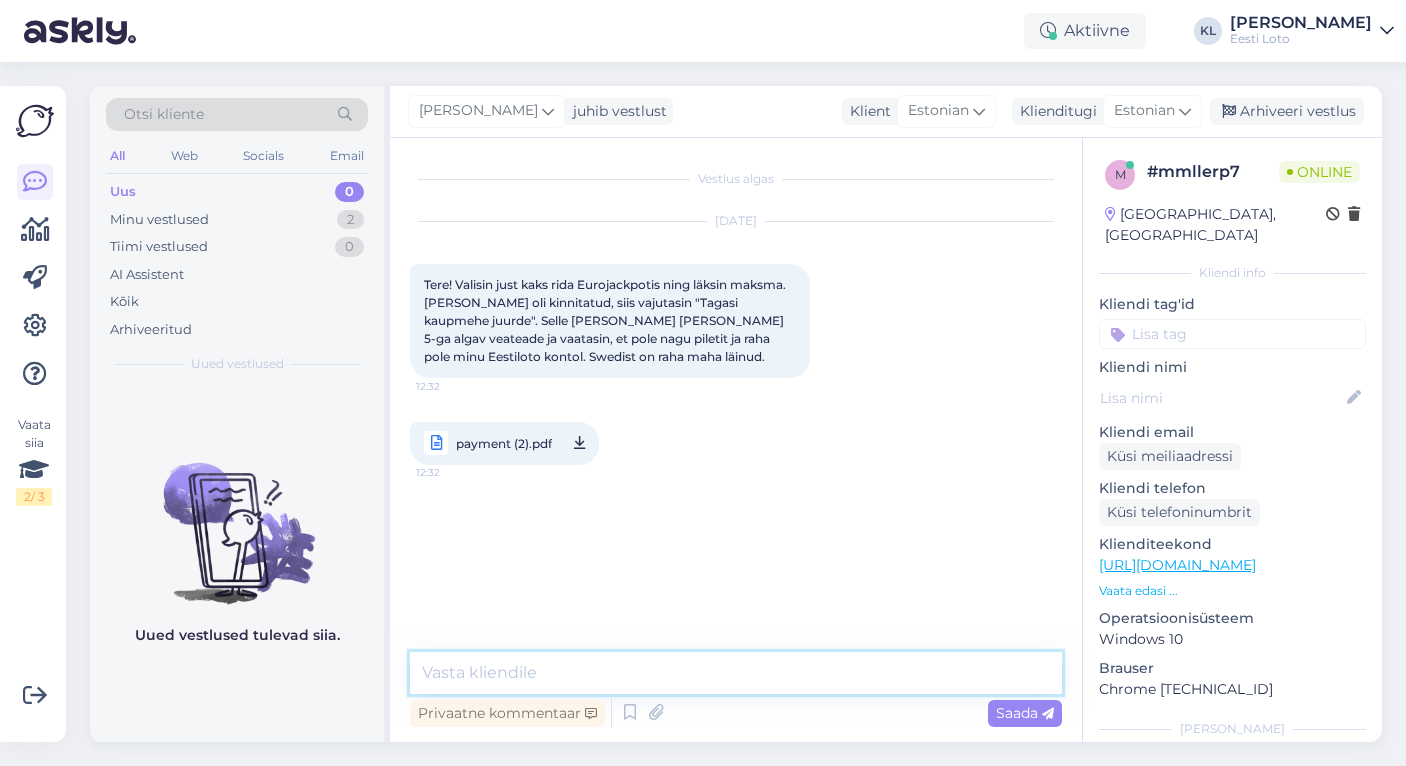 click at bounding box center (736, 673) 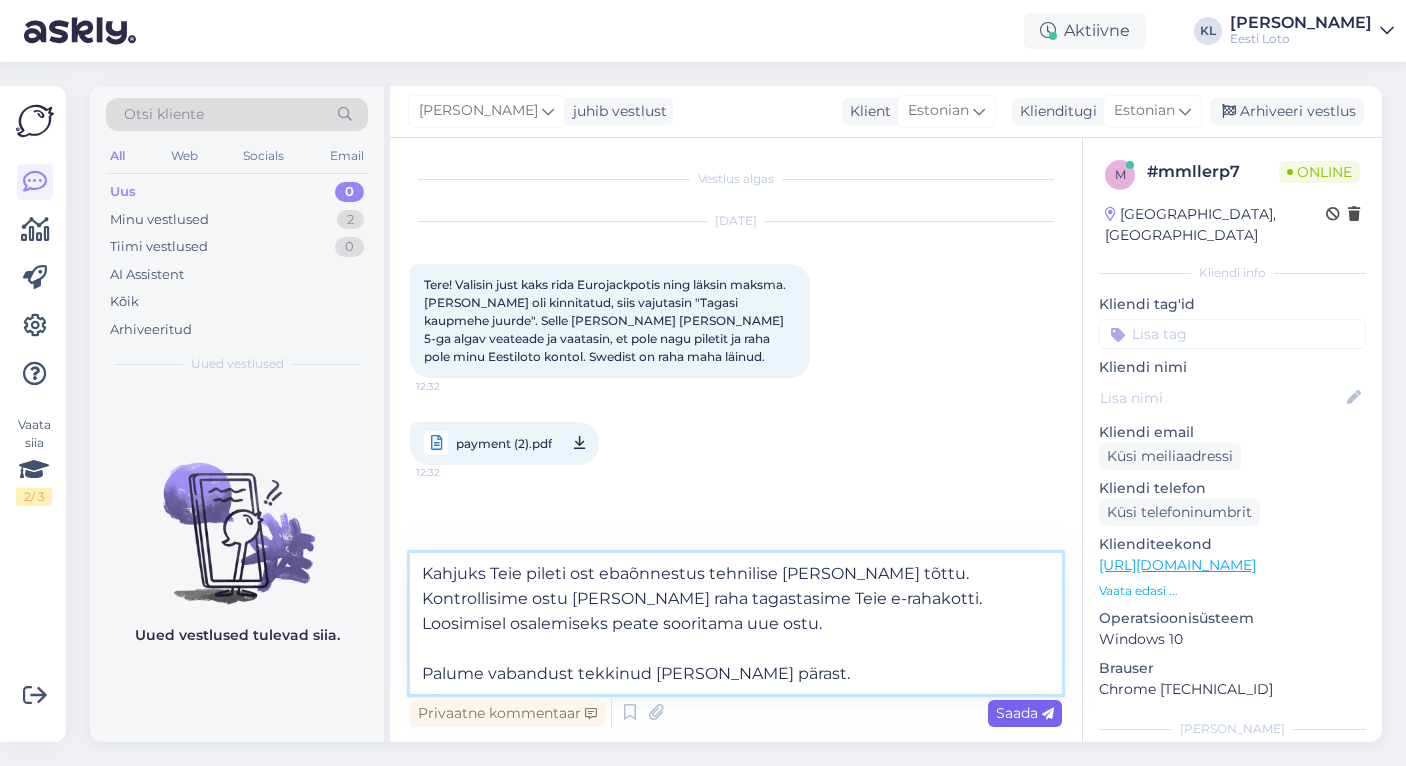 type on "Kahjuks Teie pileti ost ebaõnnestus tehnilise tõrke tõttu. Kontrollisime ostu üle ja raha tagastasime Teie e-rahakotti. Loosimisel osalemiseks peate sooritama uue ostu.
Palume vabandust tekkinud tõrke pärast." 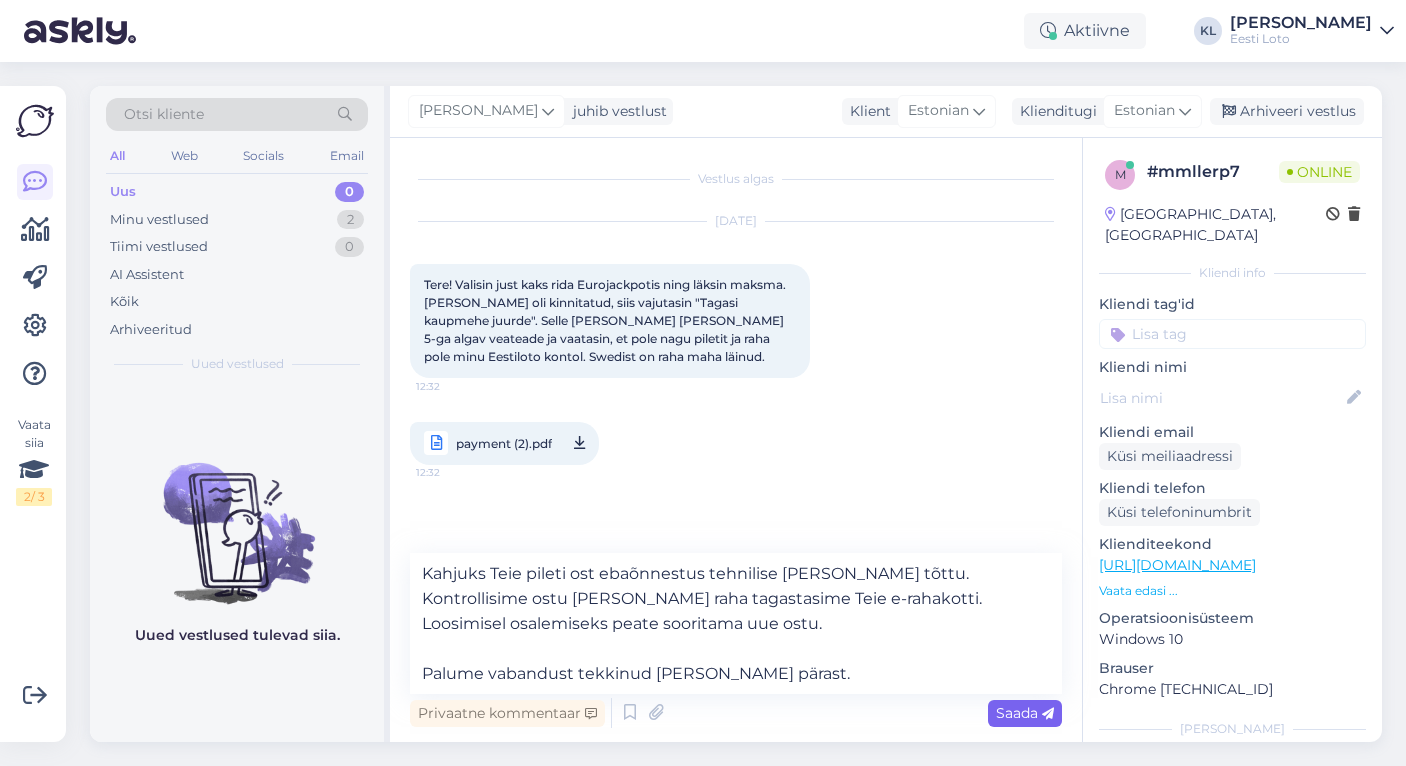 click on "Saada" at bounding box center [1025, 713] 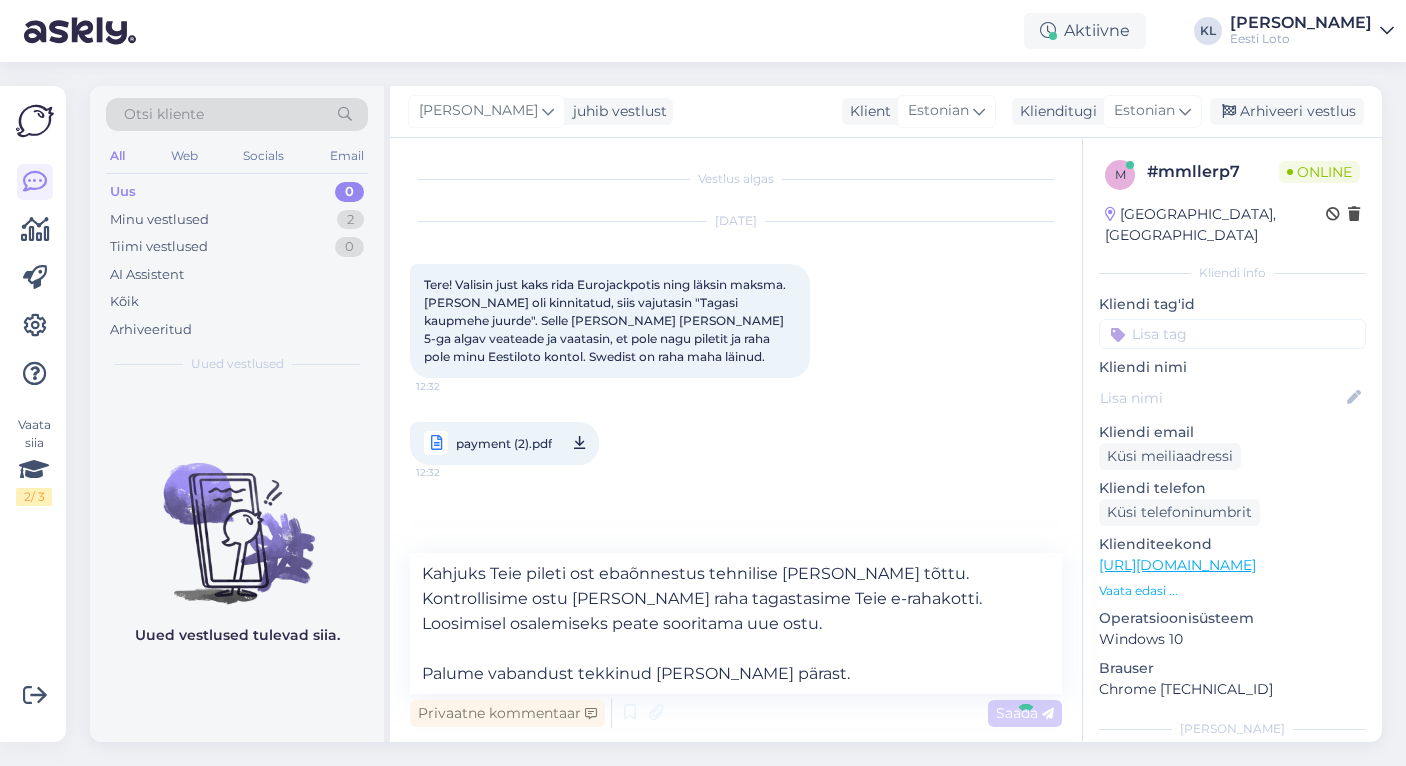 type 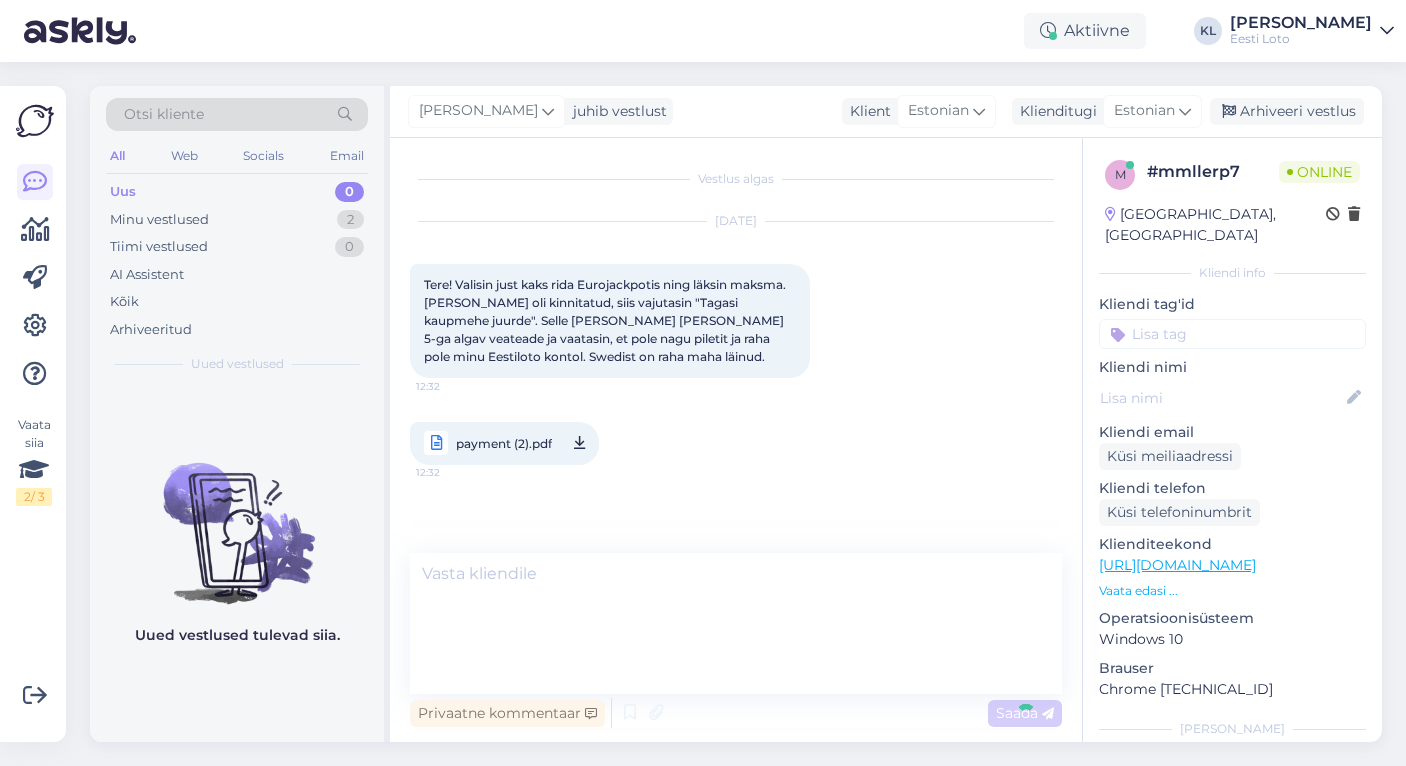 scroll, scrollTop: 11, scrollLeft: 0, axis: vertical 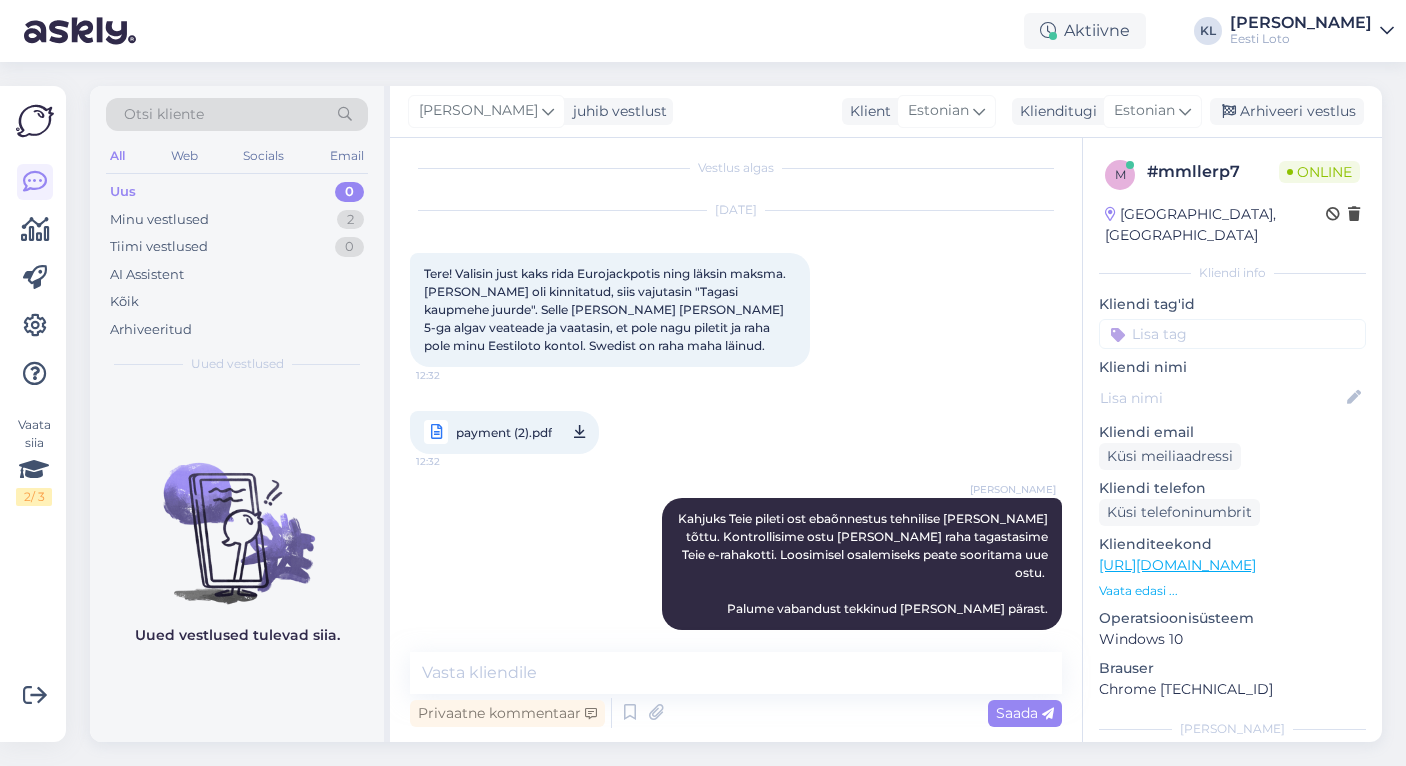 click at bounding box center (1232, 334) 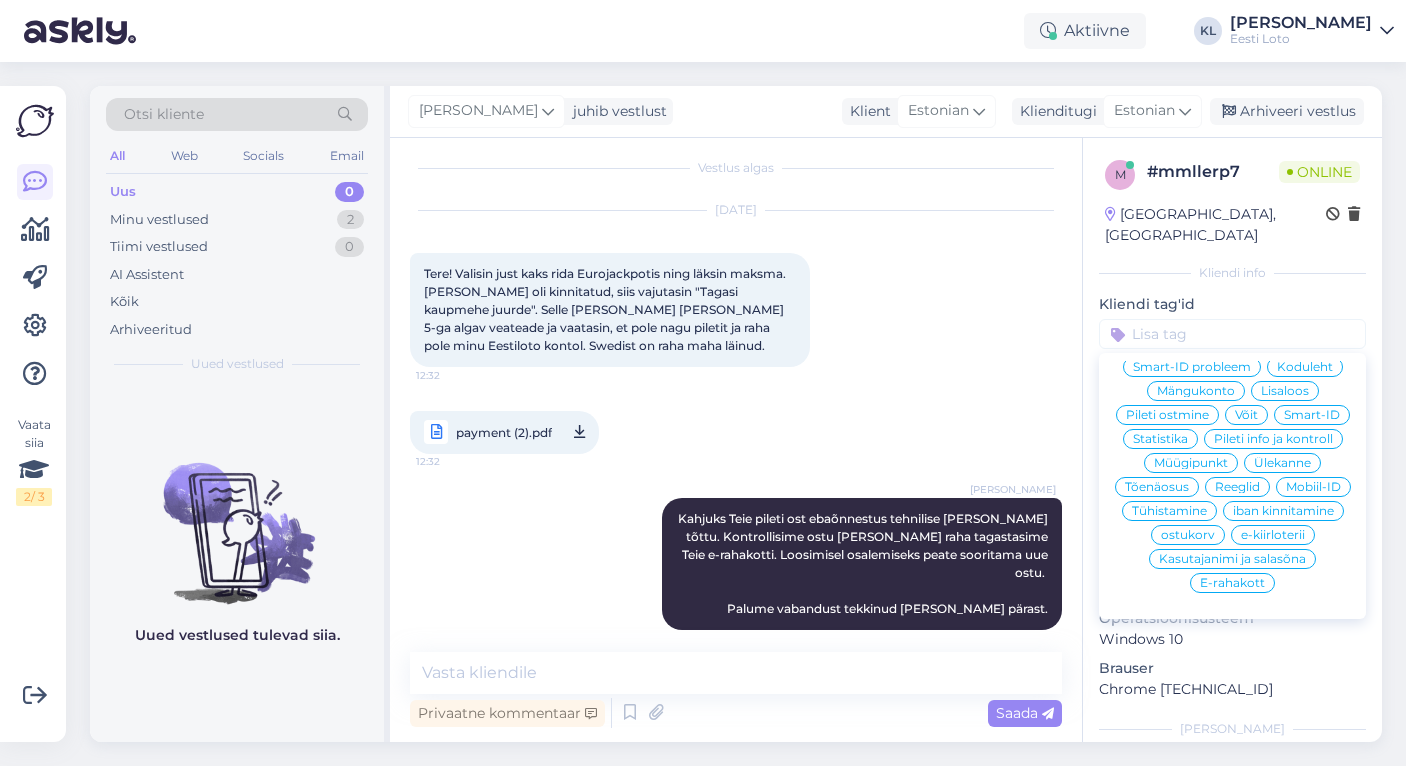 scroll, scrollTop: 190, scrollLeft: 0, axis: vertical 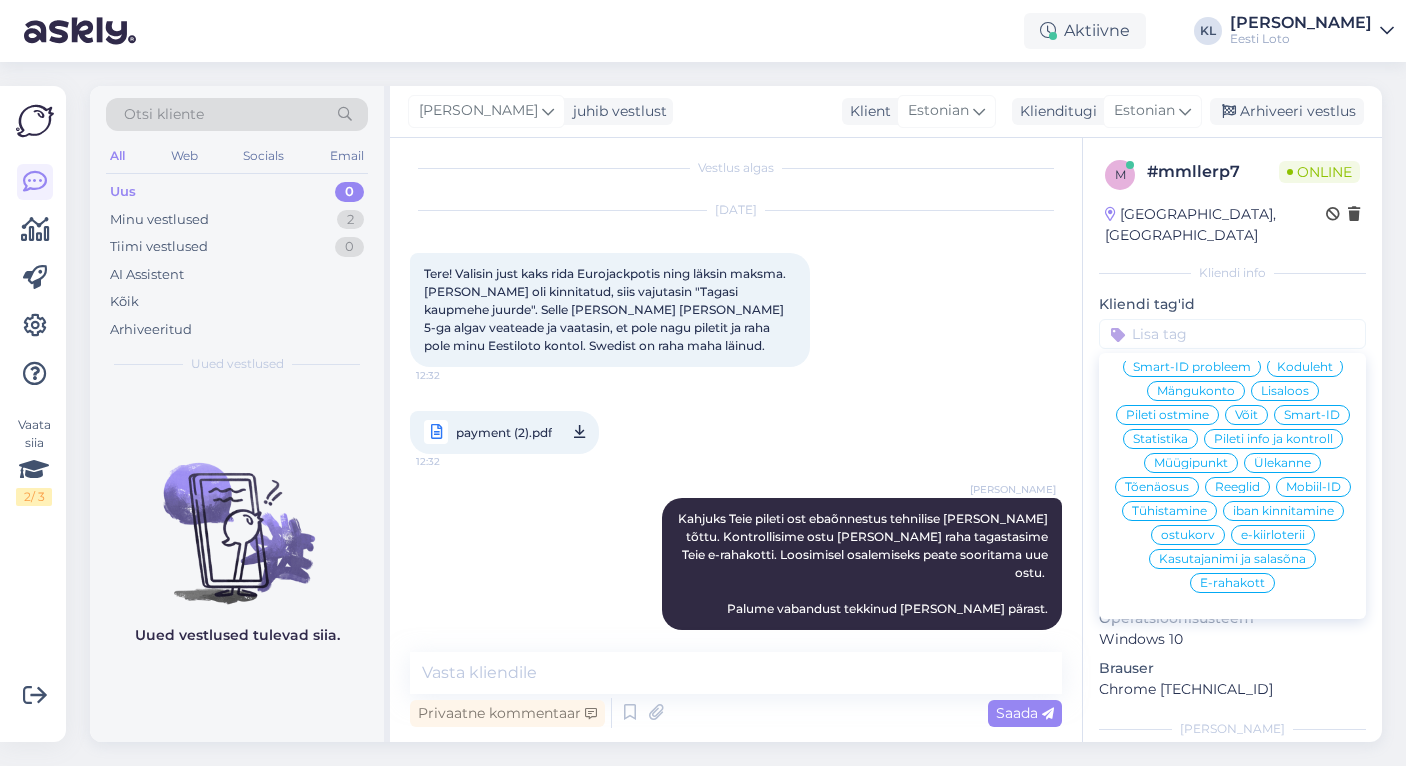 click on "E-rahakott" at bounding box center (1232, 583) 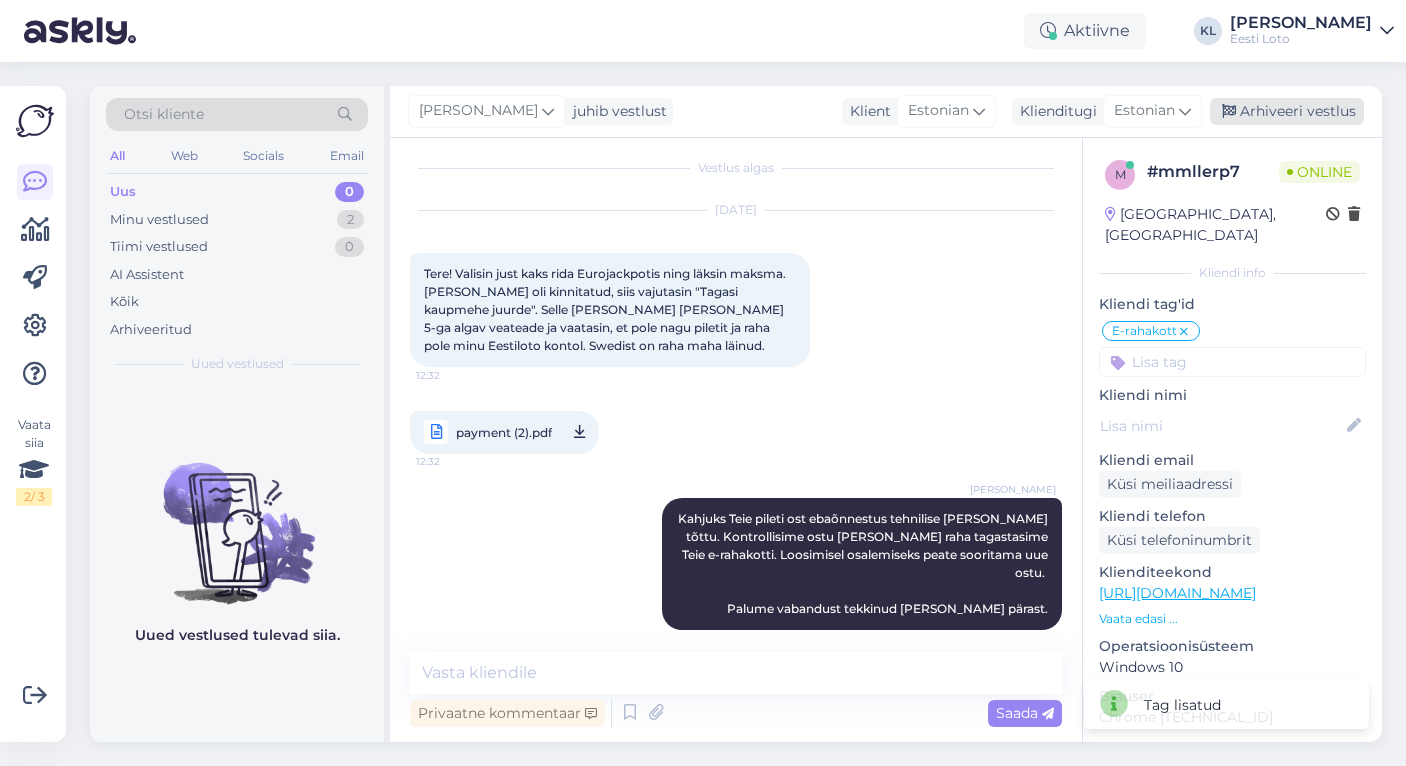 click on "Arhiveeri vestlus" at bounding box center [1287, 111] 